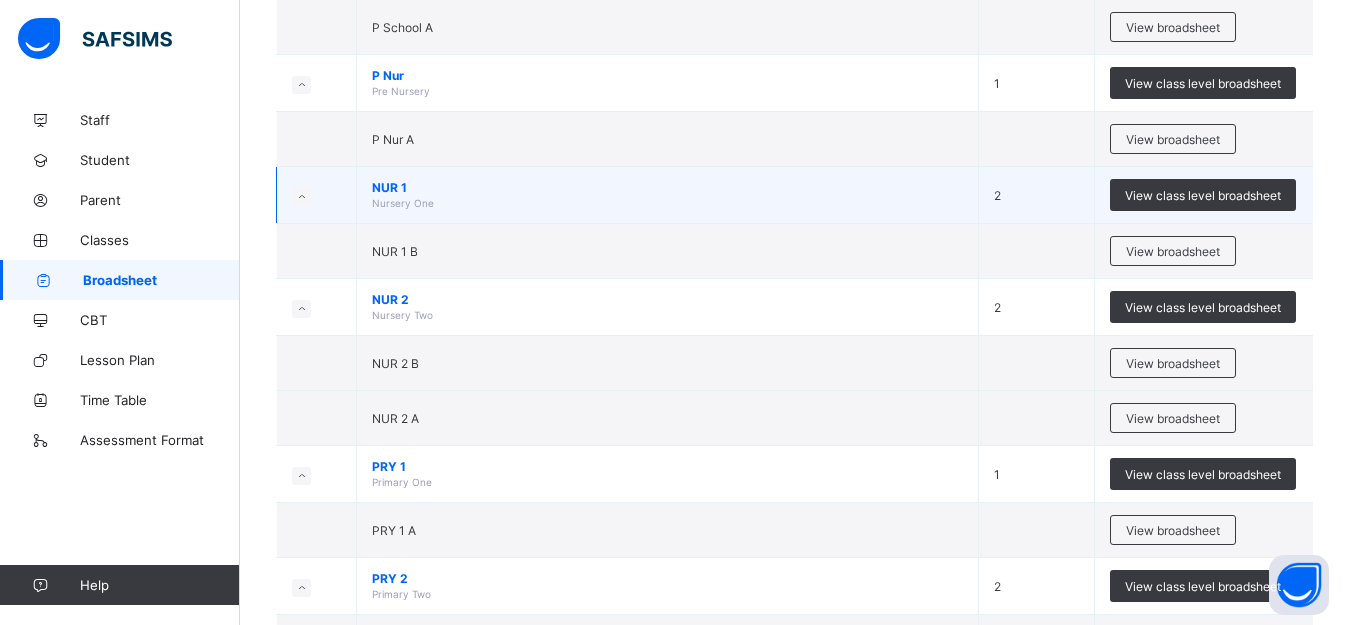 scroll, scrollTop: 300, scrollLeft: 0, axis: vertical 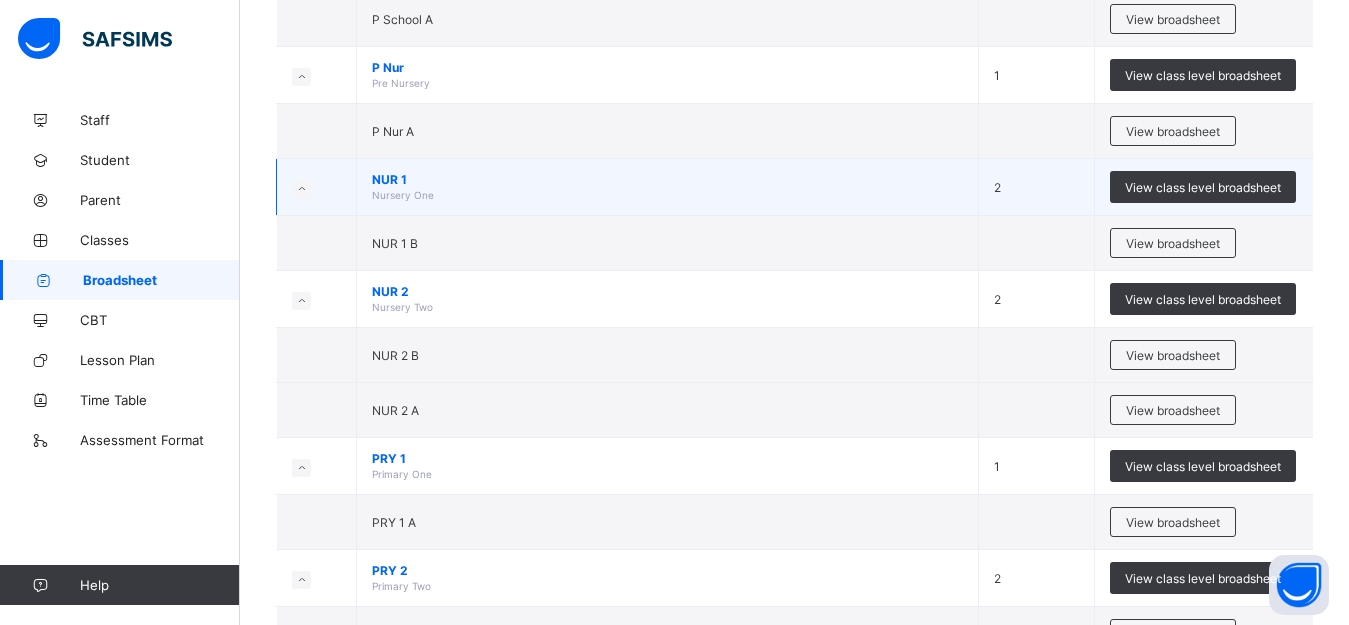 click on "NUR 1" at bounding box center [667, 179] 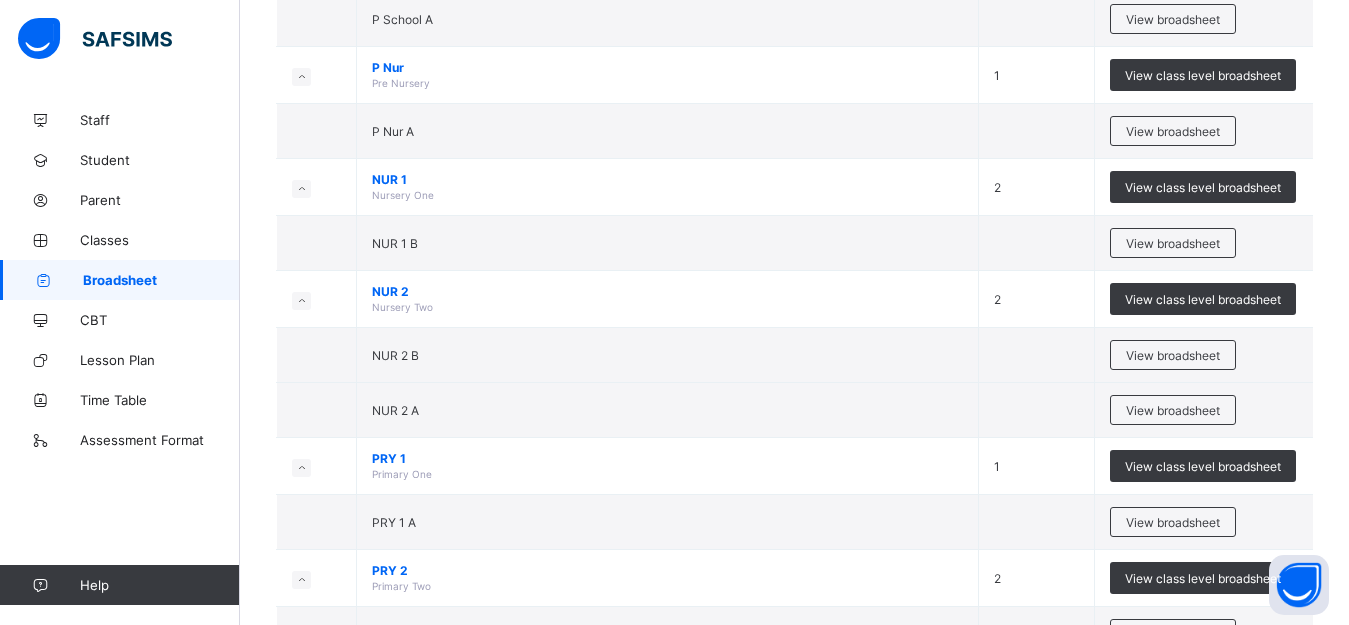 click on "View class level broadsheet" at bounding box center (1203, 187) 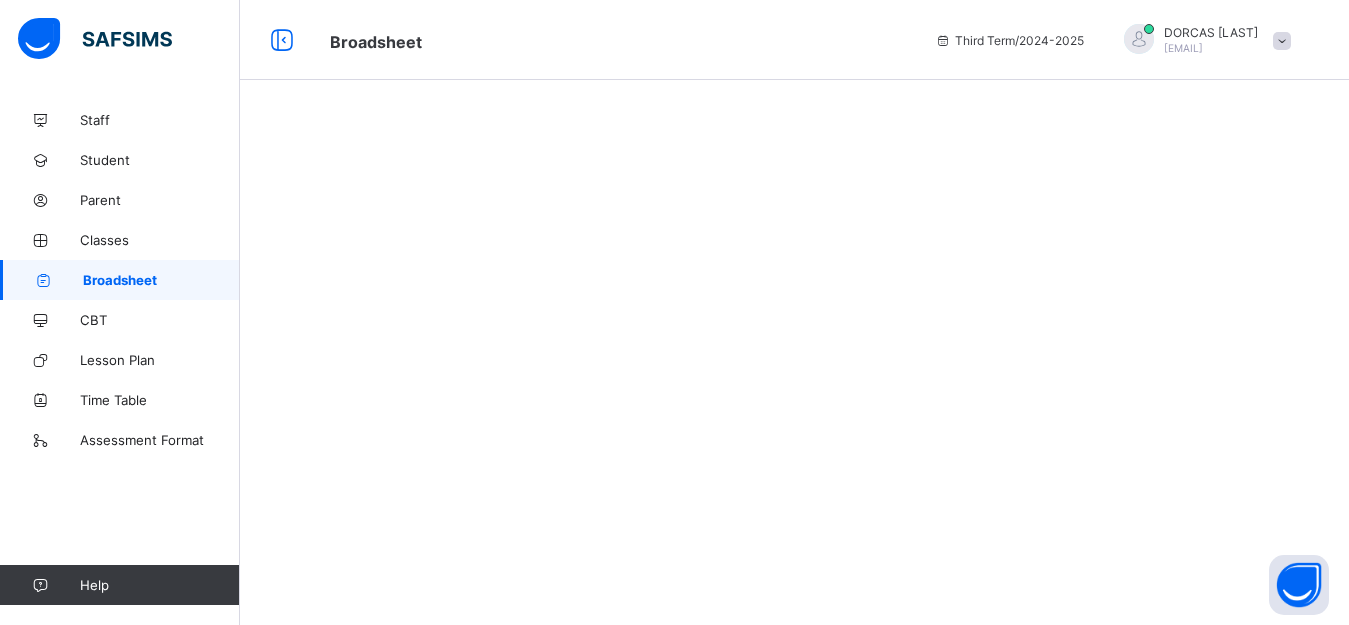 scroll, scrollTop: 0, scrollLeft: 0, axis: both 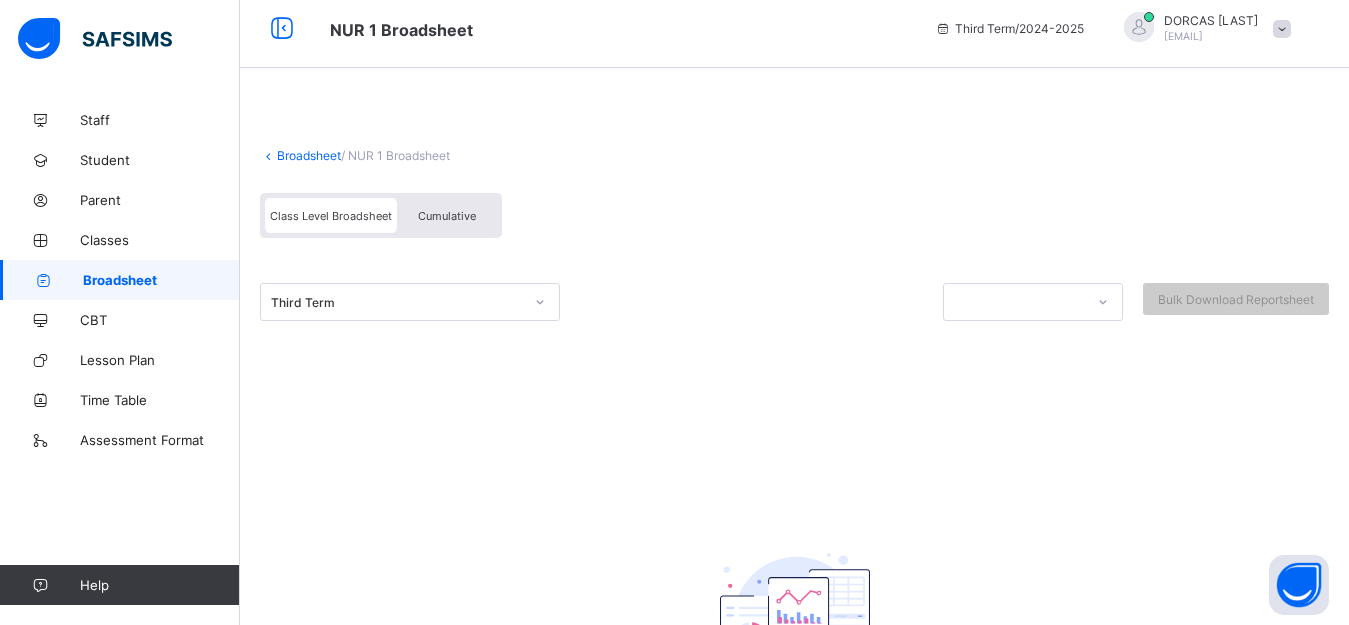 click on "Third Term Bulk Download Reportsheet" at bounding box center [794, 327] 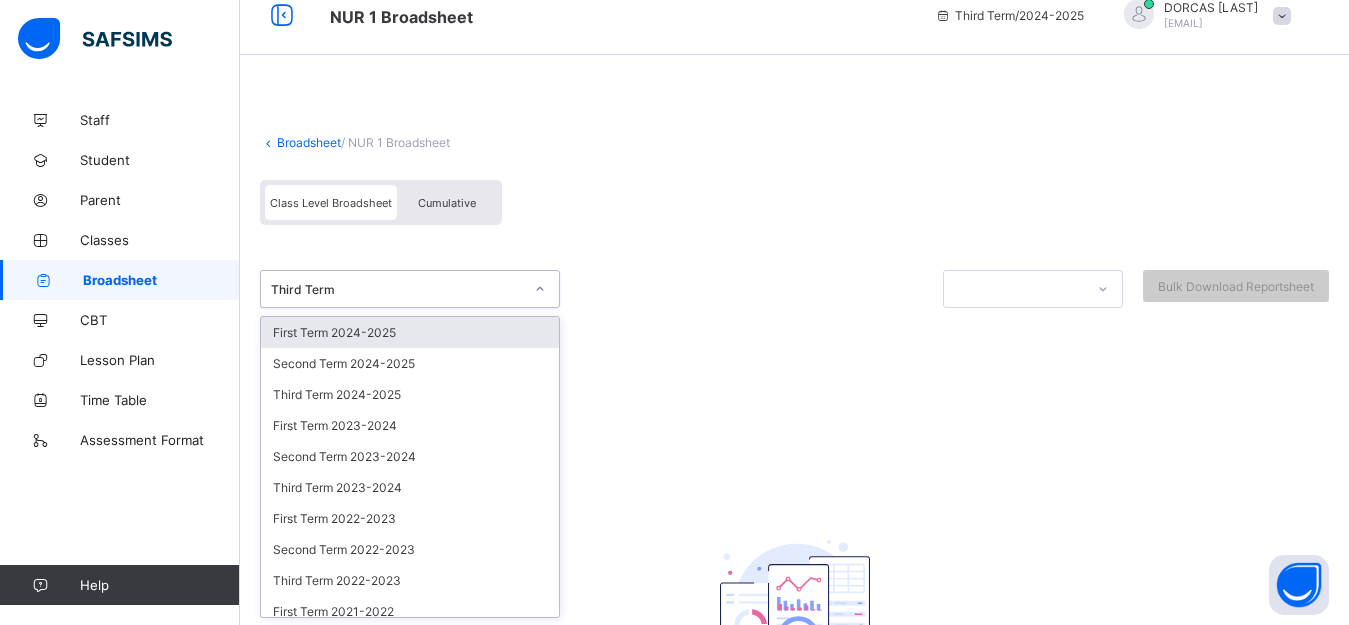 scroll, scrollTop: 26, scrollLeft: 0, axis: vertical 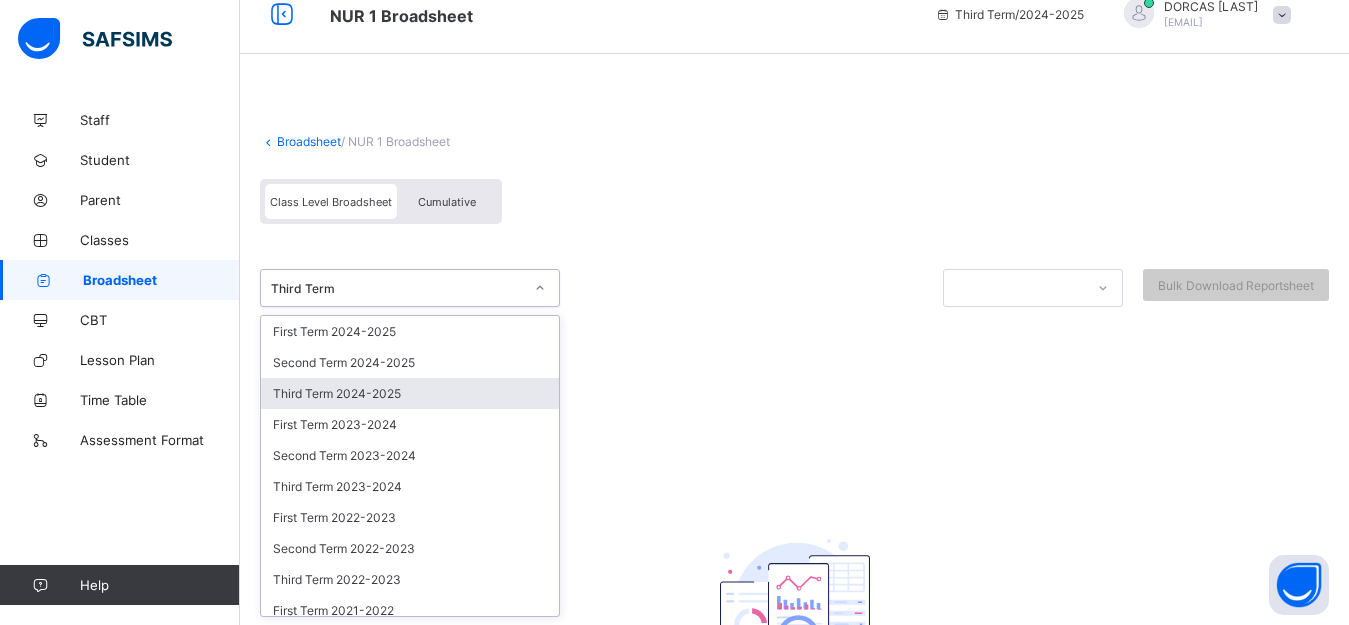 click on "Third Term 2024-2025" at bounding box center (410, 393) 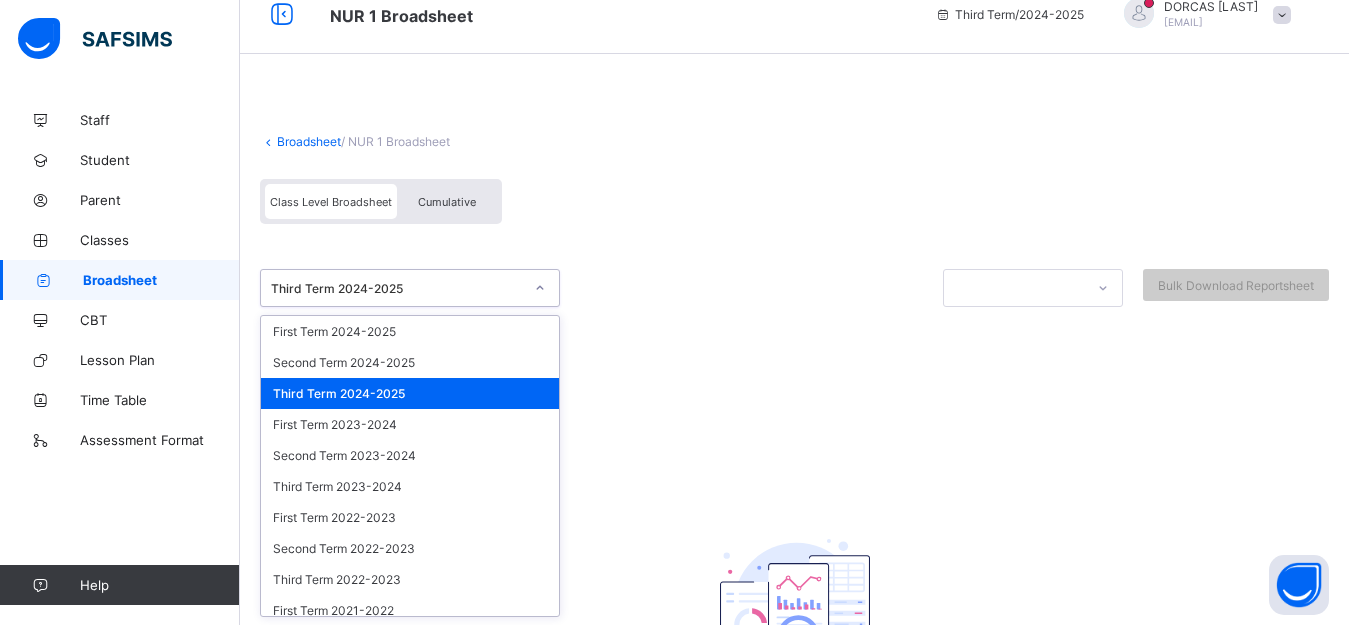 click 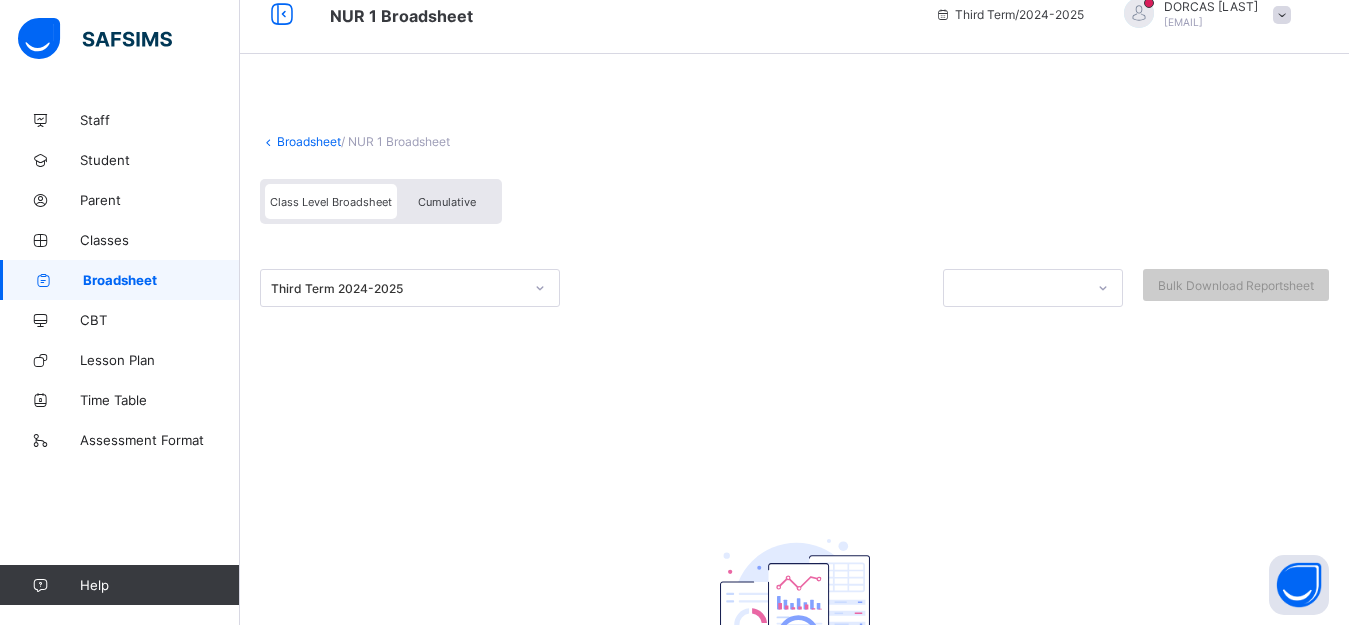click at bounding box center [794, 332] 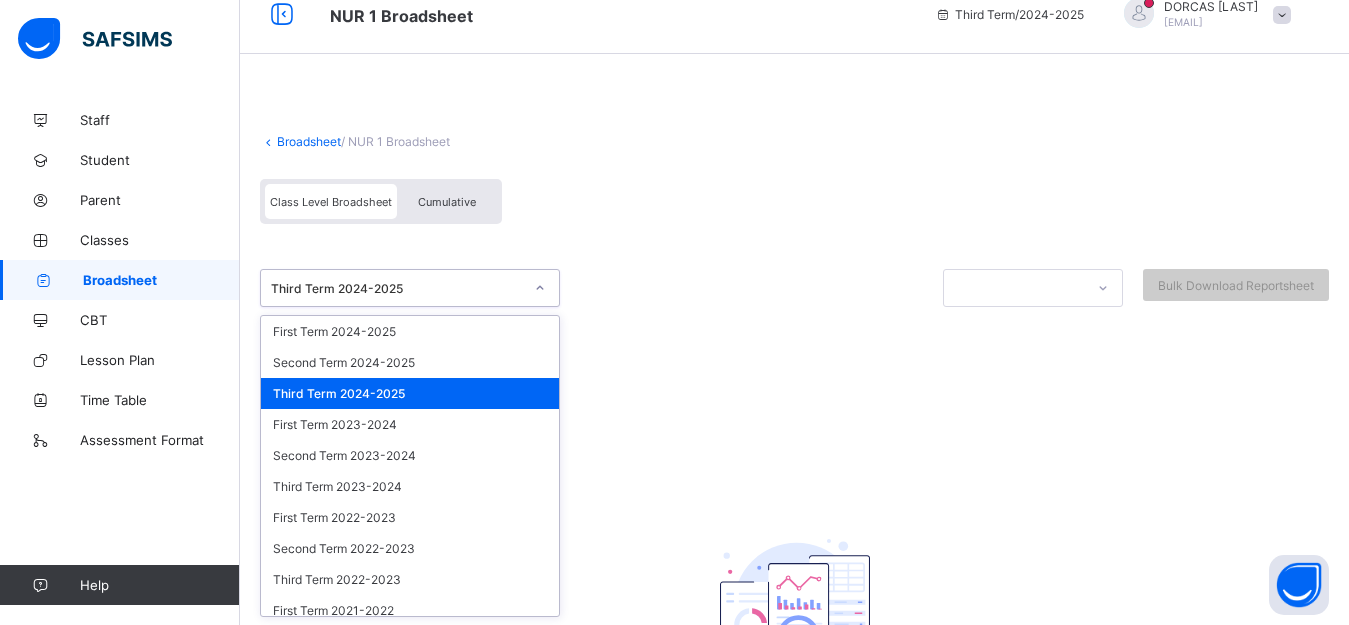 click 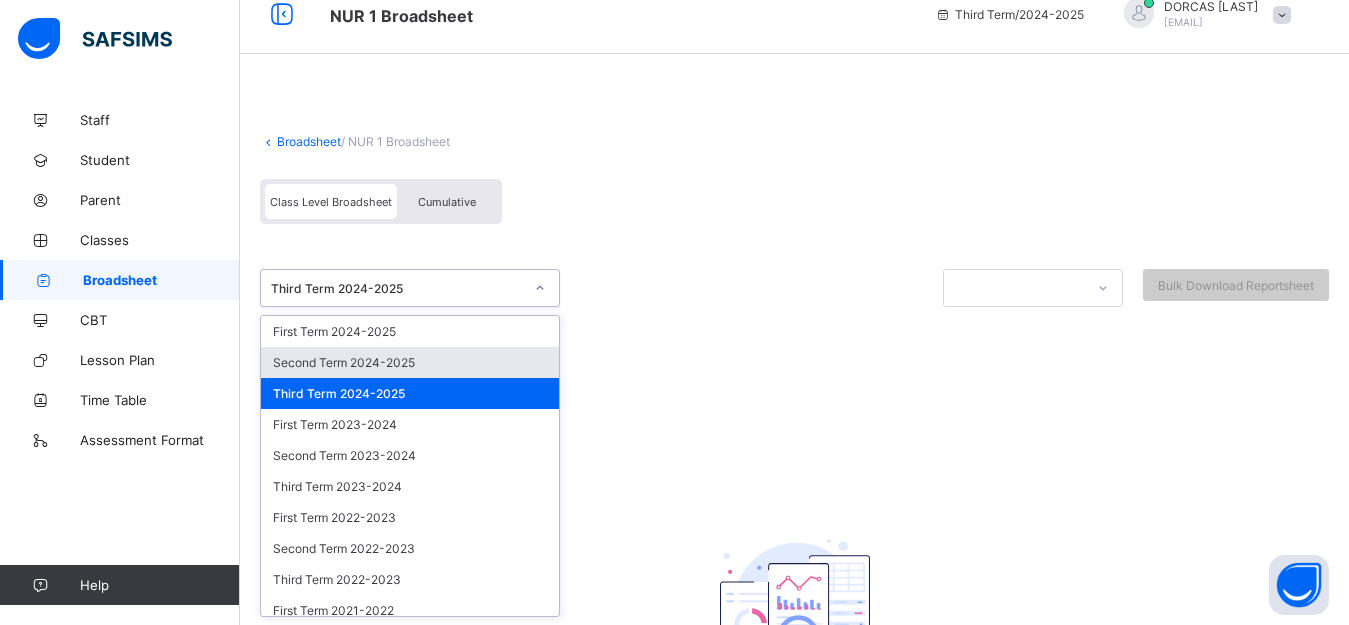 click on "option Third Term [YEAR]-[YEAR], selected.    option Second Term [YEAR]-[YEAR] focused, 2 of 39. 39 results available. Use Up and Down to choose options, press Enter to select the currently focused option, press Escape to exit the menu, press Tab to select the option and exit the menu. Third Term [YEAR]-[YEAR] First Term [YEAR]-[YEAR] Second Term [YEAR]-[YEAR] Third Term [YEAR]-[YEAR] First Term [YEAR]-[YEAR] Second Term [YEAR]-[YEAR] Third Term [YEAR]-[YEAR] First Term [YEAR]-[YEAR] Second Term [YEAR]-[YEAR] Third Term [YEAR]-[YEAR] First Term [YEAR]-[YEAR] Second Term [YEAR]-[YEAR] Third Term [YEAR]-[YEAR] First Term [YEAR]-[YEAR] Second Term [YEAR]-[YEAR] Third Term [YEAR]-[YEAR] First Term [YEAR]-[YEAR] Second Term [YEAR]-[YEAR] Third Term [YEAR]-[YEAR] First Term [YEAR]-[YEAR] Second Term [YEAR]-[YEAR] Third Term [YEAR]-[YEAR] First Term [YEAR]-[YEAR] Second Term [YEAR]-[YEAR] Third Term [YEAR]-[YEAR] First Term [YEAR]-[YEAR] Second Term [YEAR]-[YEAR] Third Term [YEAR]-[YEAR] First Term [YEAR]-[YEAR] Second Term [YEAR]-[YEAR] Third Term [YEAR]-[YEAR] First Term [YEAR]-[YEAR] Second Term [YEAR]-[YEAR] Third Term [YEAR]-[YEAR]" at bounding box center [794, 313] 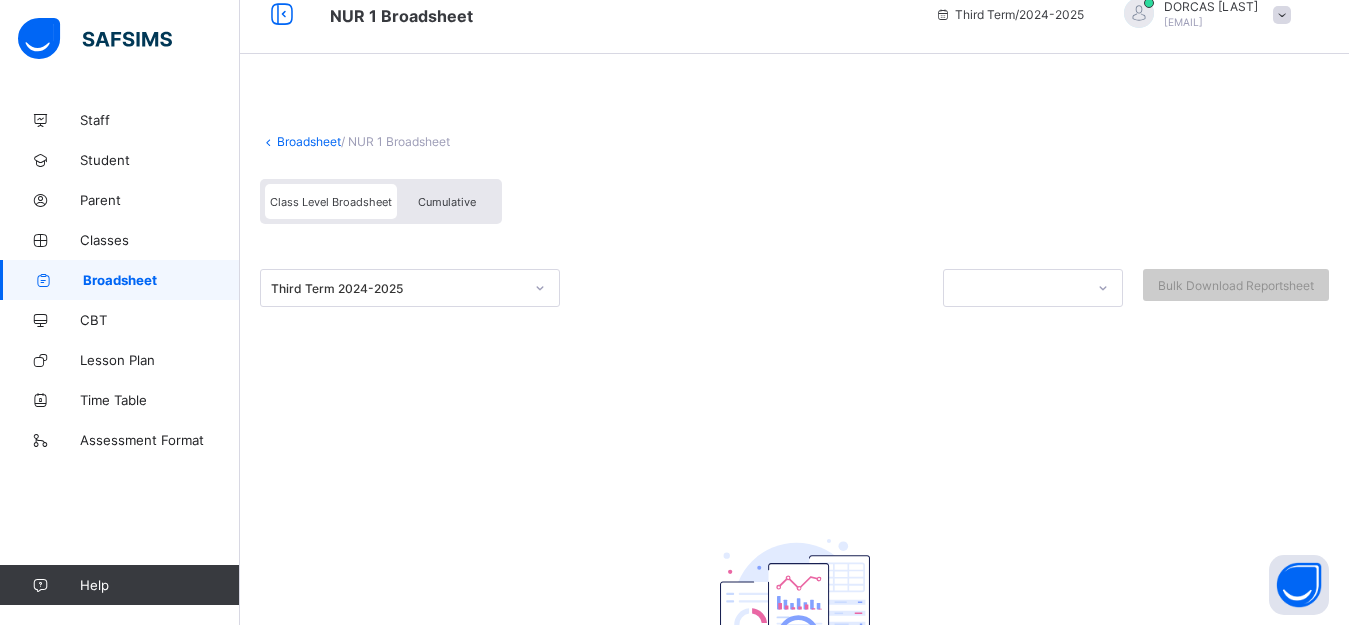 click 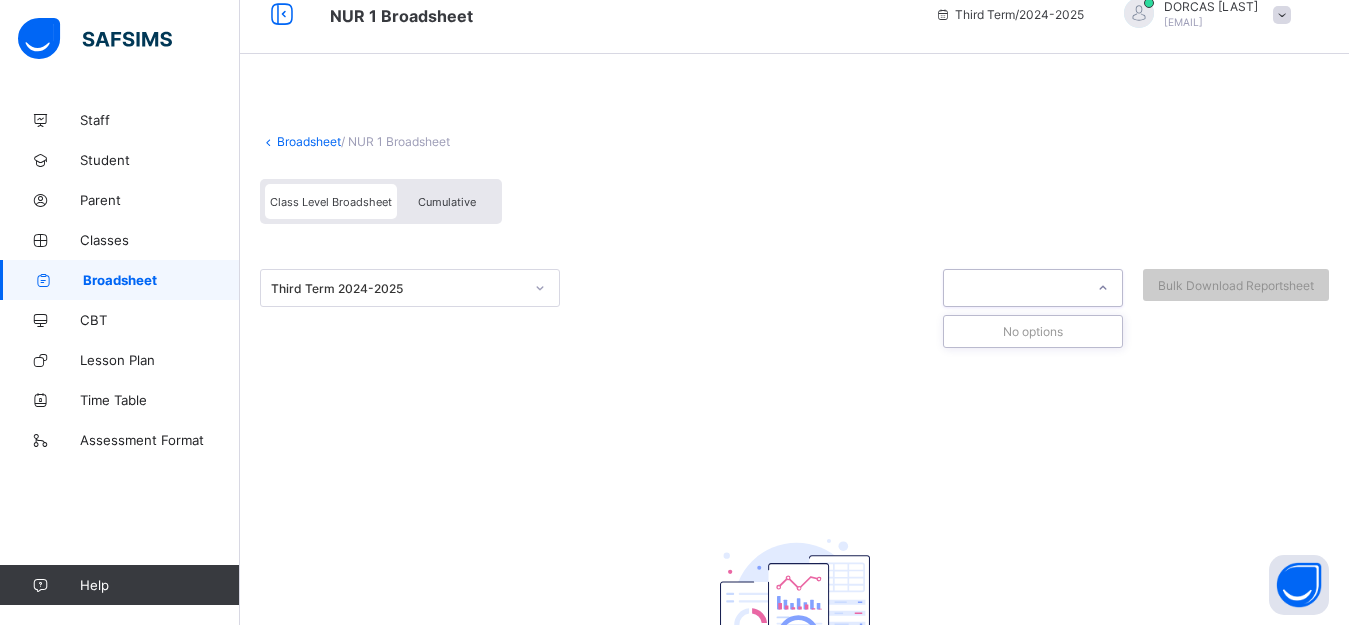click on "Third Term [YEAR]-[YEAR]       0 results available. Use Up and Down to choose options, press Enter to select the currently focused option, press Escape to exit the menu, press Tab to select the option and exit the menu. No options Bulk Download Reportsheet" at bounding box center (794, 288) 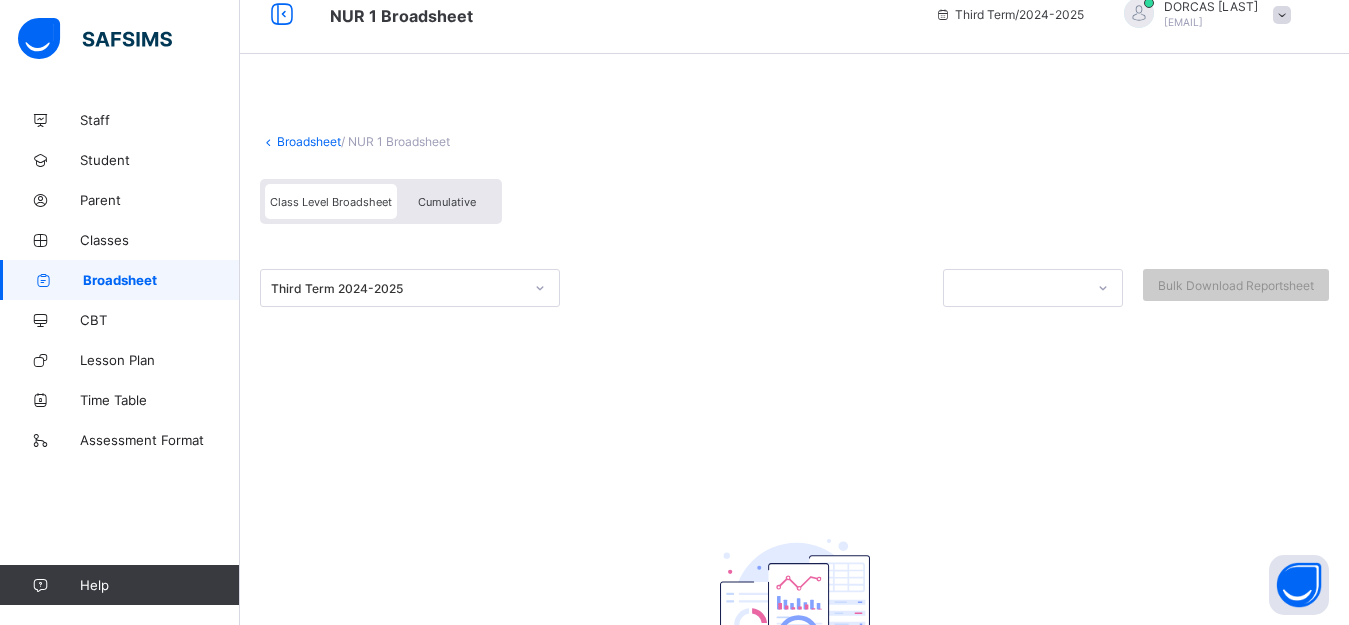 click on "Broadsheet  / NUR 1 Broadsheet Class Level Broadsheet Cumulative Third Term [YEAR]-[YEAR] Bulk Download Reportsheet No result found No result found for this class level           undefined undefined   Pending View Reportsheet     Position               /undefined         Final Grade                 Total Score                 Final Average                 No. of Subjects                 No. in Class                 Class Average                 High. Average in Class                 Low. Average in Class             Assessments     Subjects         Total         Grade         Position         Out of         Class average     Form Teacher's comment   Head Teacher's comment   Close   Approve Student Results" at bounding box center [794, 451] 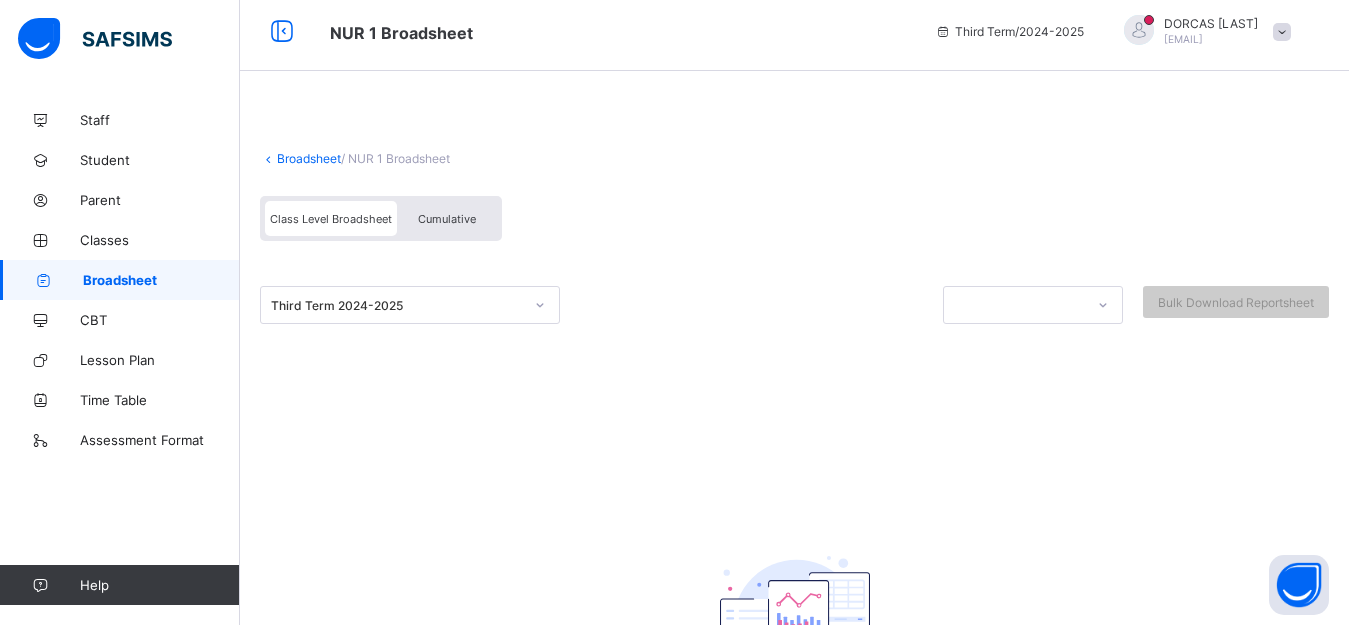 scroll, scrollTop: 0, scrollLeft: 0, axis: both 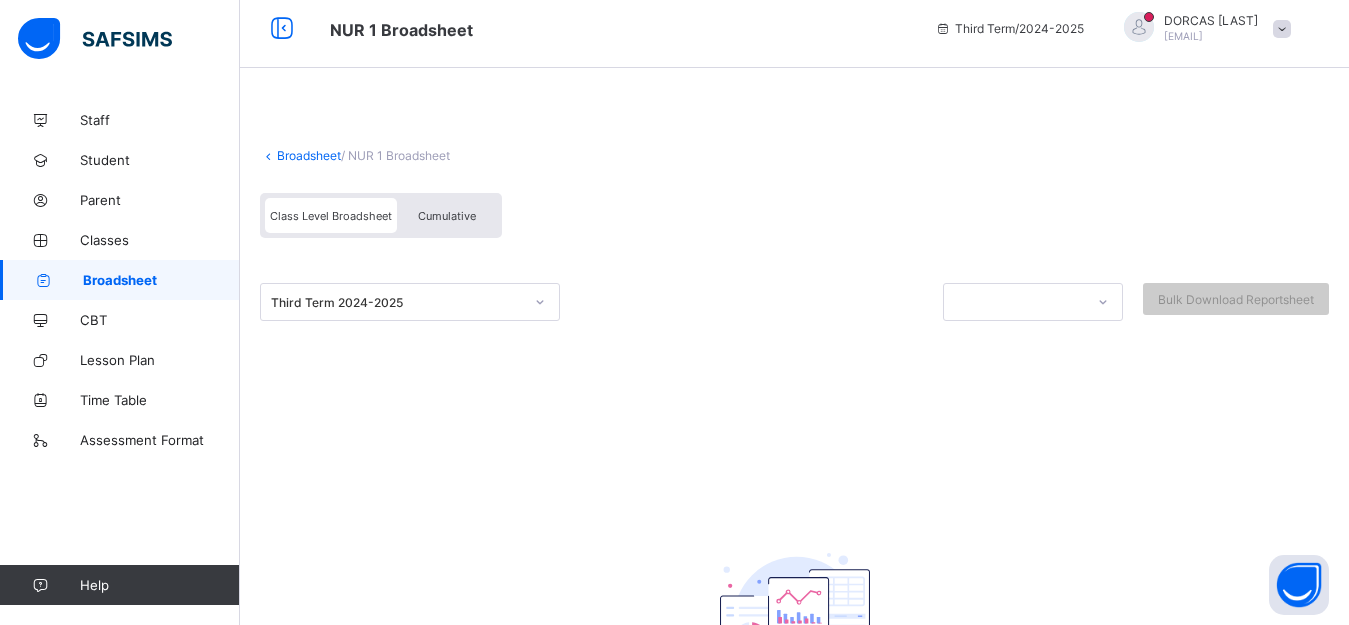 click on "Third Term 2024-2025 Bulk Download Reportsheet" at bounding box center [794, 327] 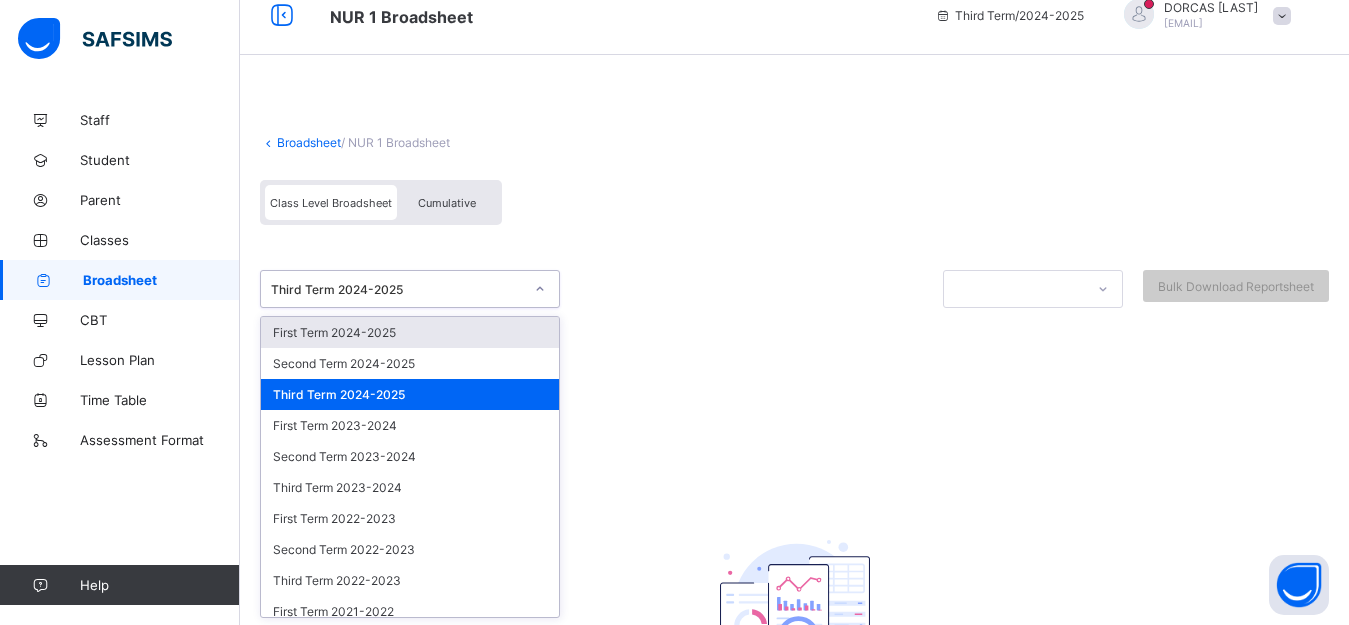 scroll, scrollTop: 26, scrollLeft: 0, axis: vertical 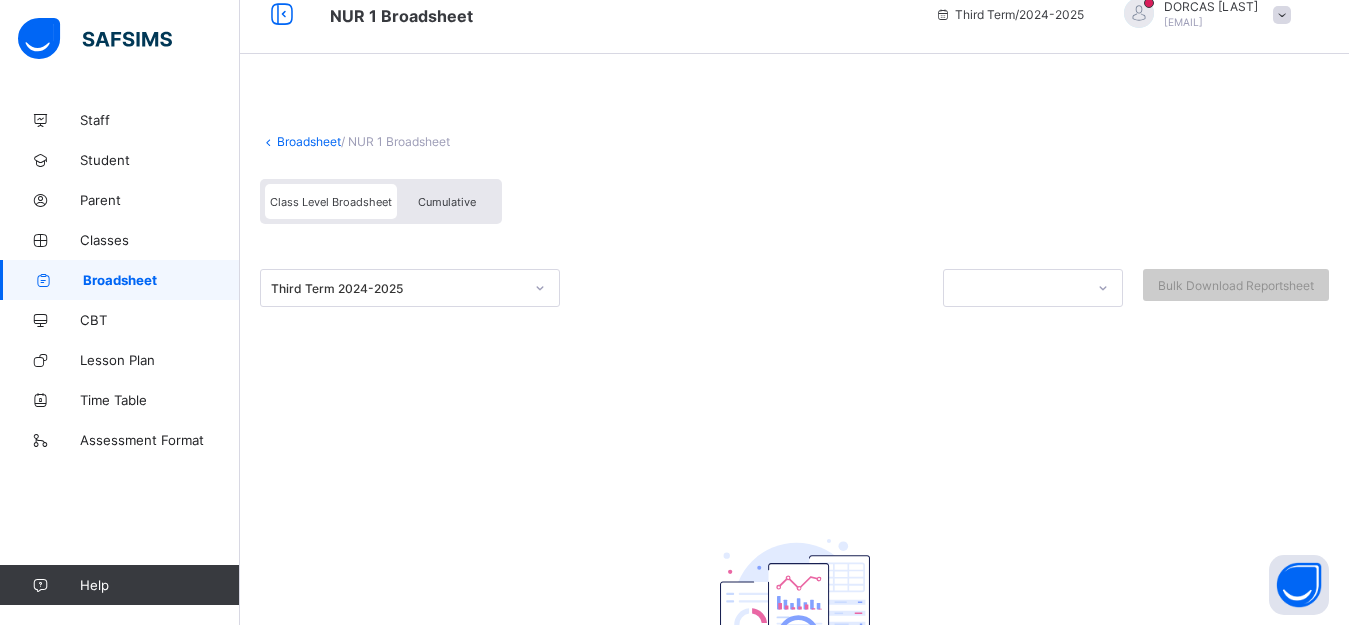 click on "Cumulative" at bounding box center [447, 202] 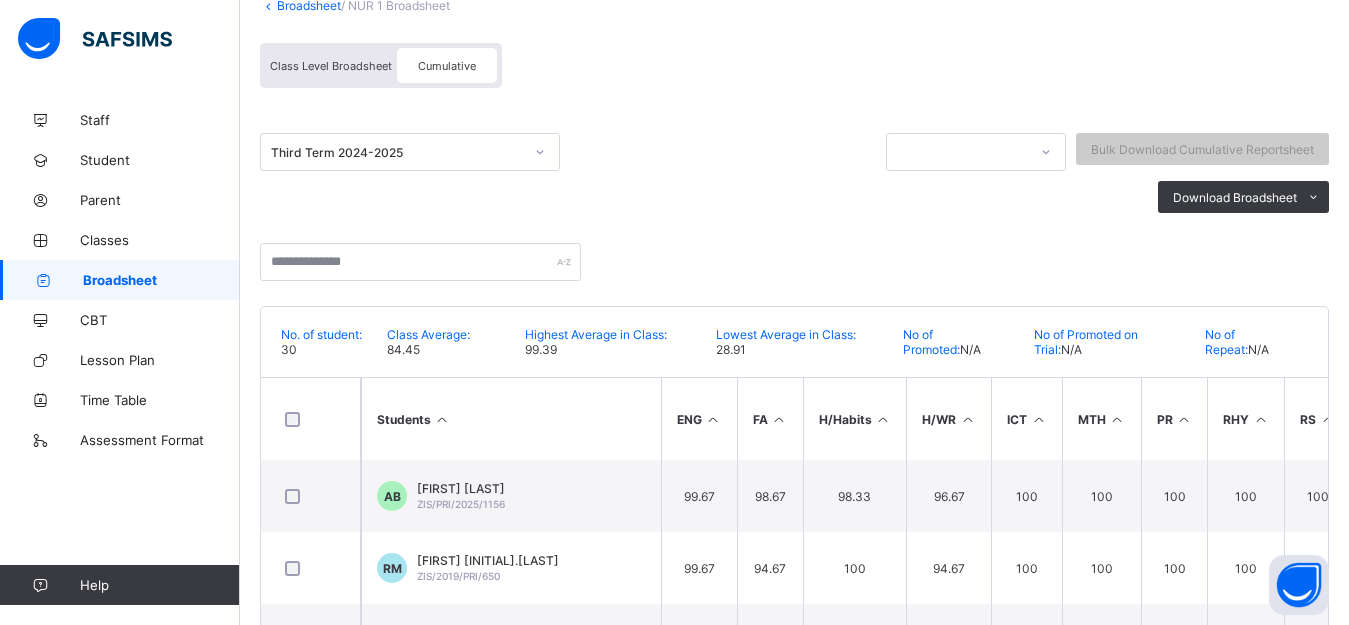 scroll, scrollTop: 200, scrollLeft: 0, axis: vertical 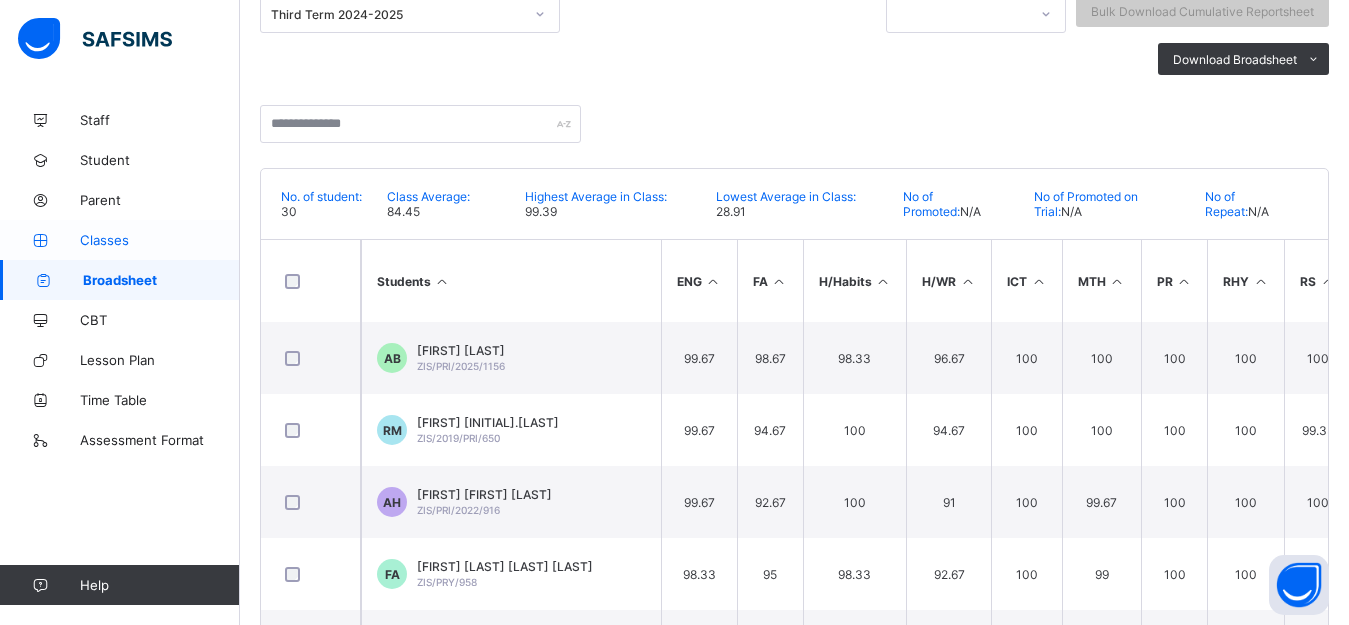 click on "Classes" at bounding box center (160, 240) 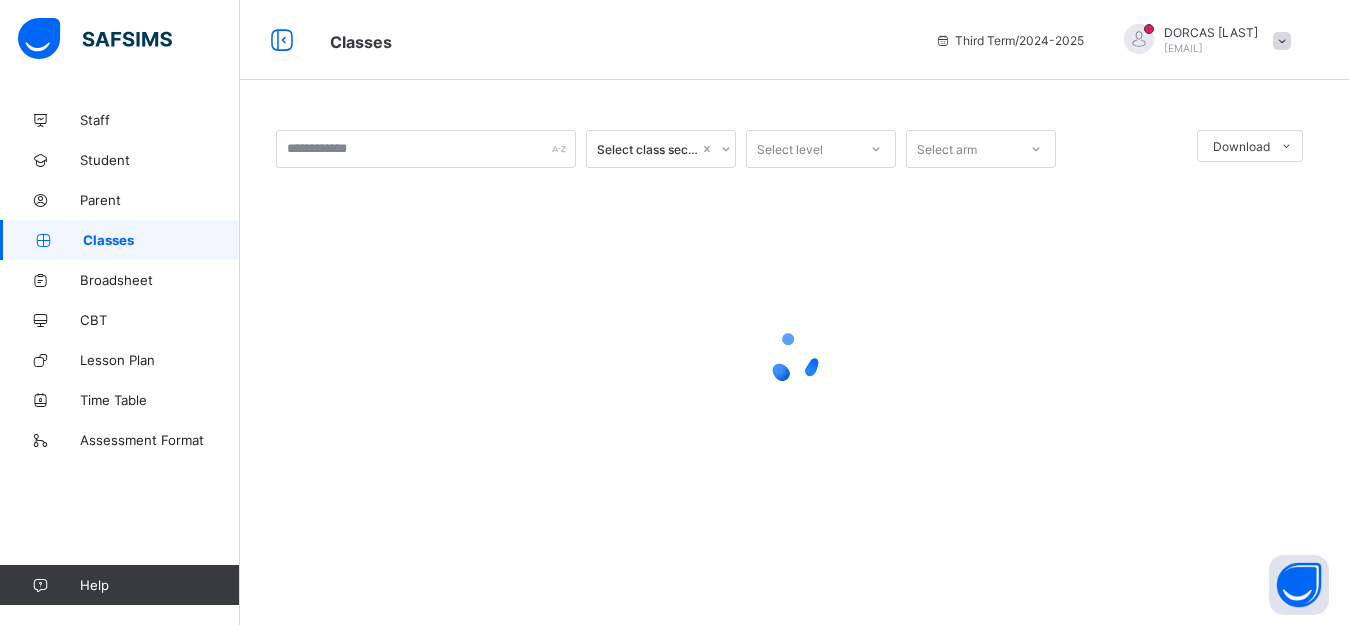 scroll, scrollTop: 0, scrollLeft: 0, axis: both 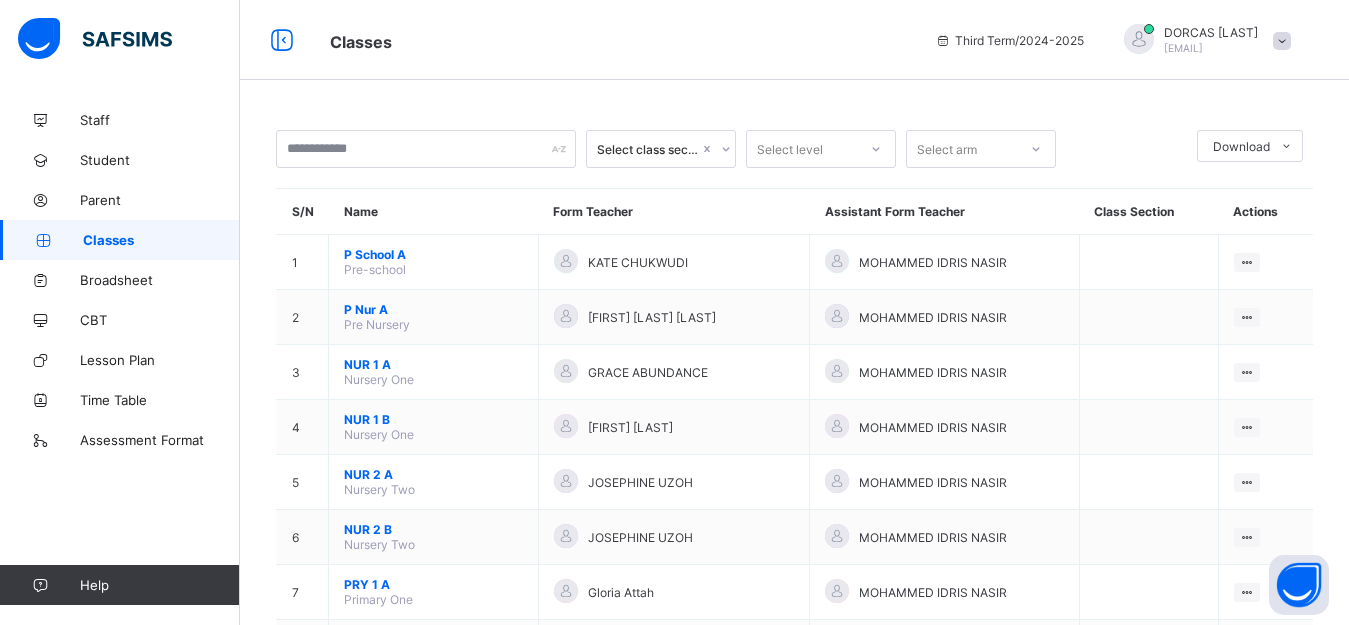 click on "NUR 1   B" at bounding box center (433, 419) 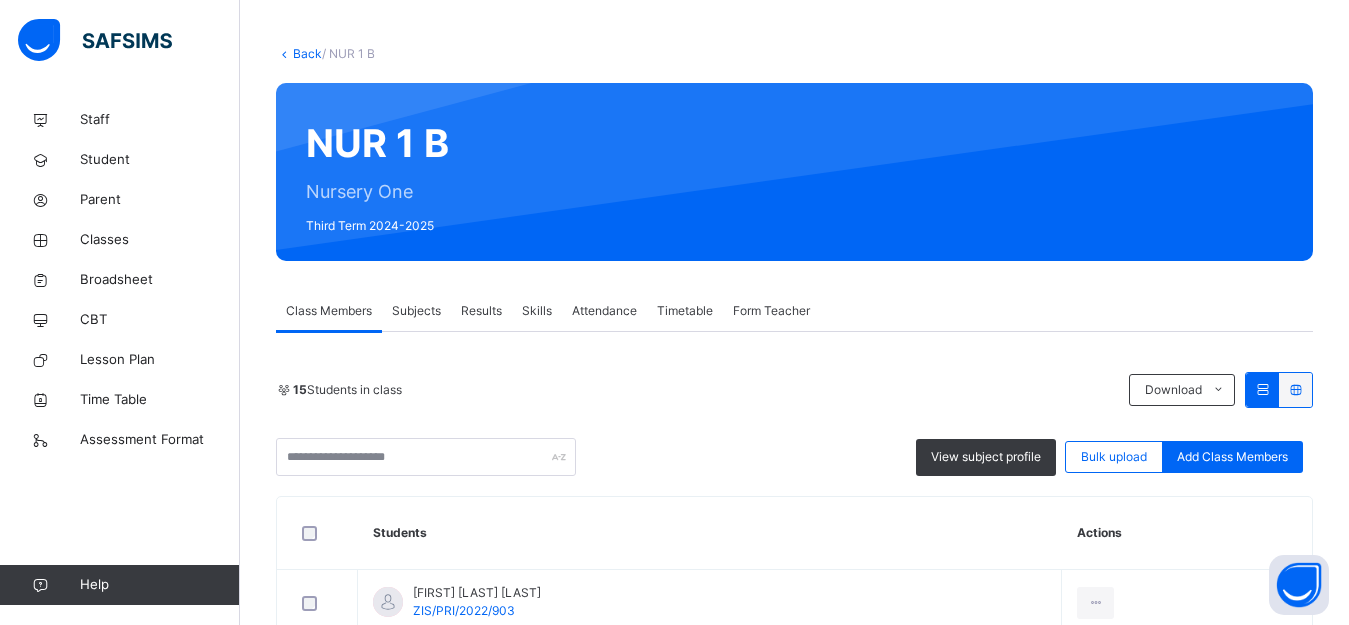 scroll, scrollTop: 0, scrollLeft: 0, axis: both 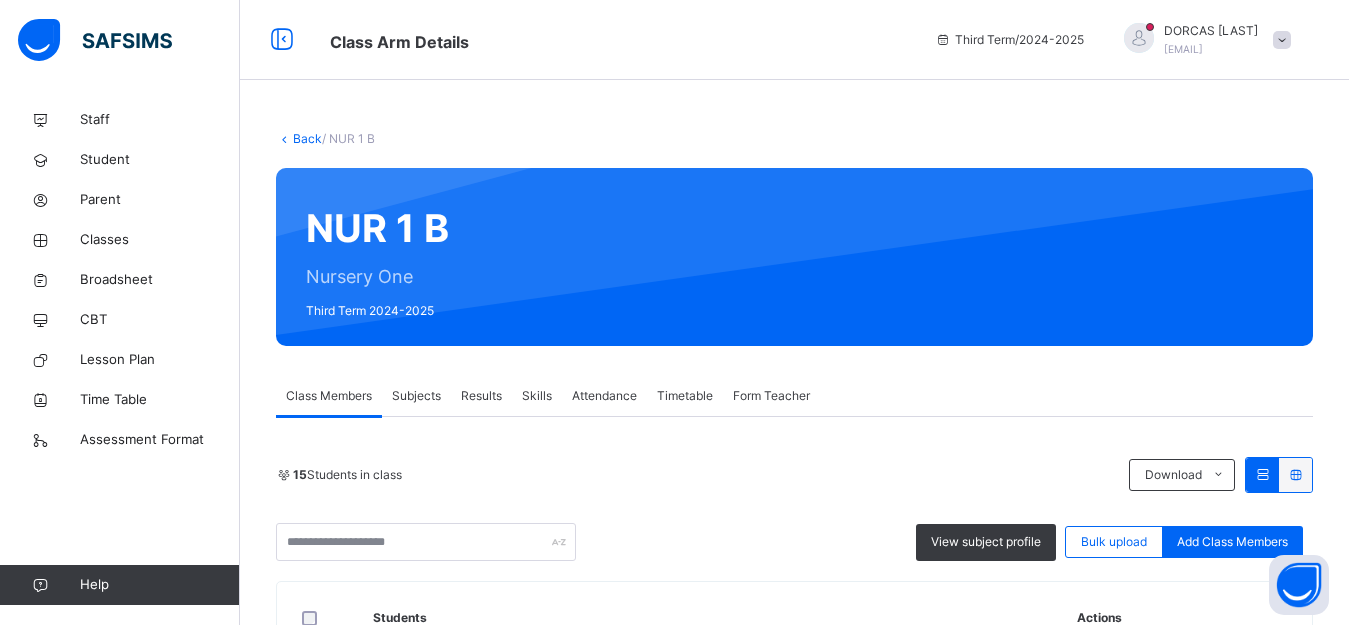 click on "Subjects" at bounding box center (416, 396) 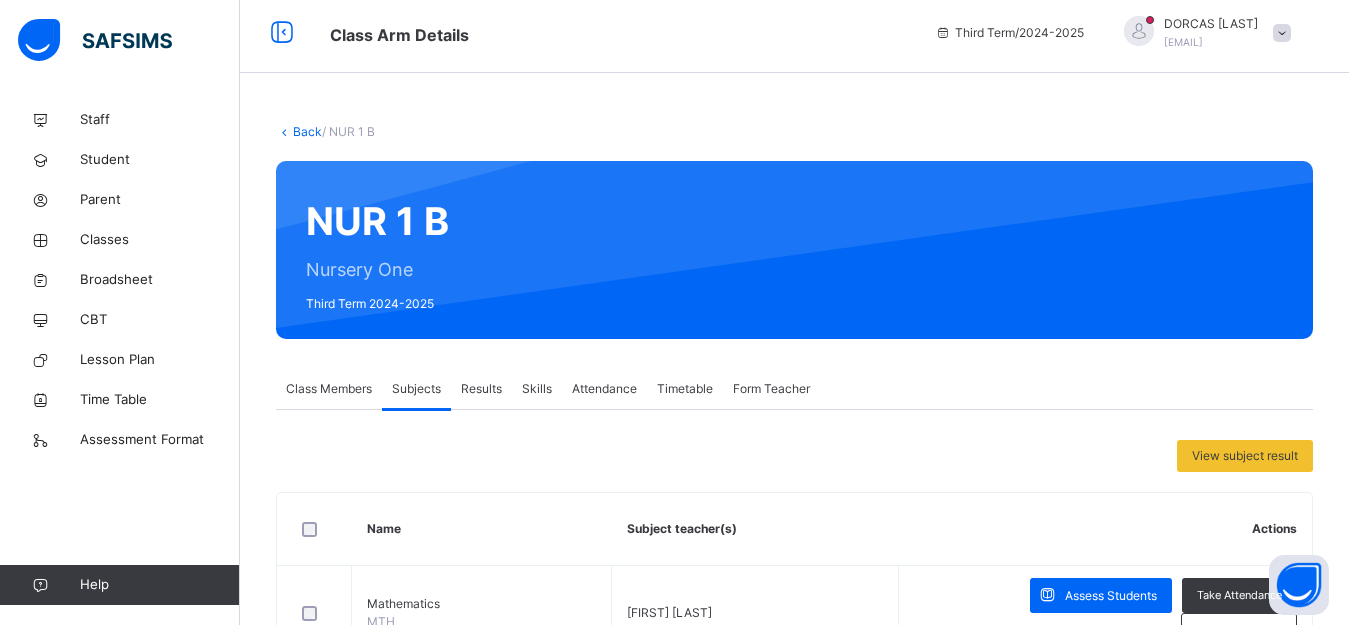 scroll, scrollTop: 0, scrollLeft: 0, axis: both 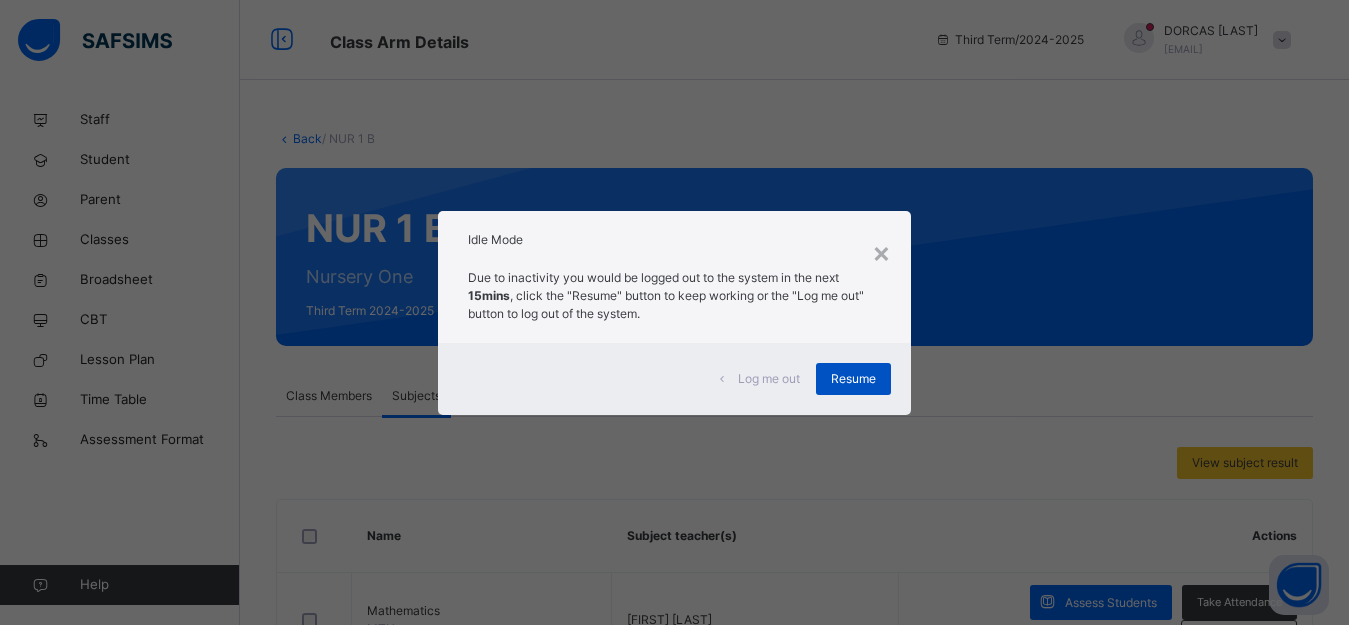 click on "Resume" at bounding box center [853, 379] 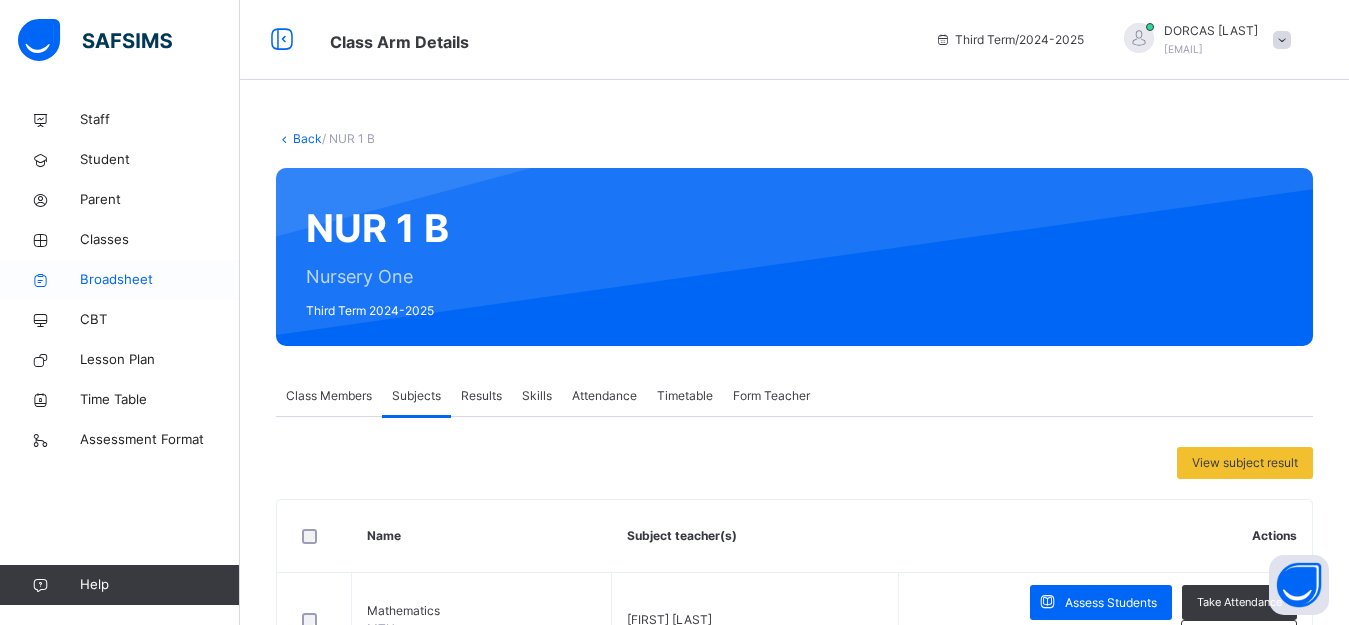 click on "Broadsheet" at bounding box center (160, 280) 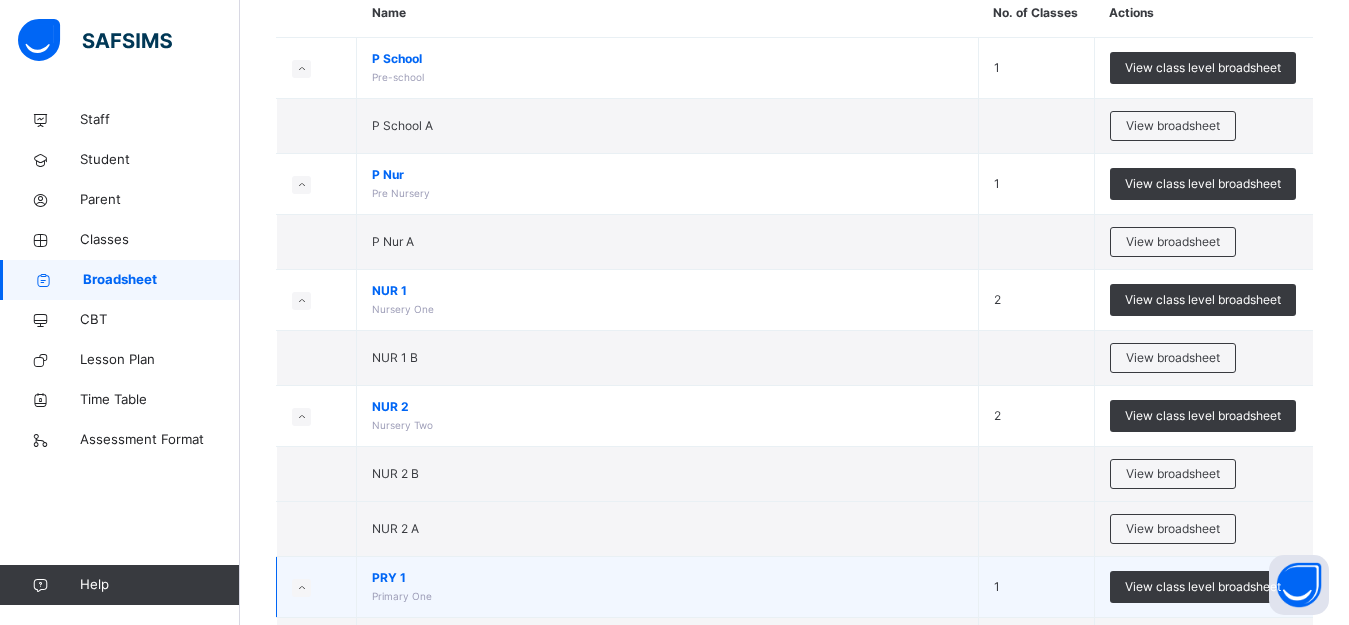 scroll, scrollTop: 300, scrollLeft: 0, axis: vertical 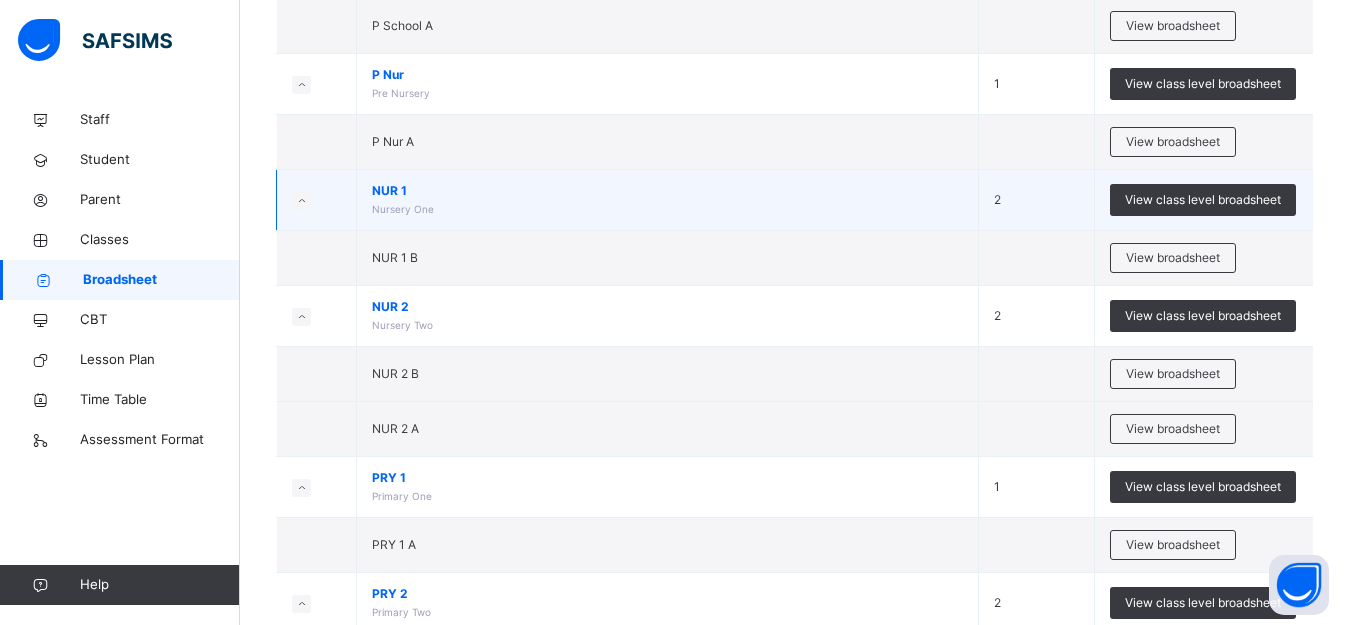 click at bounding box center [301, 201] 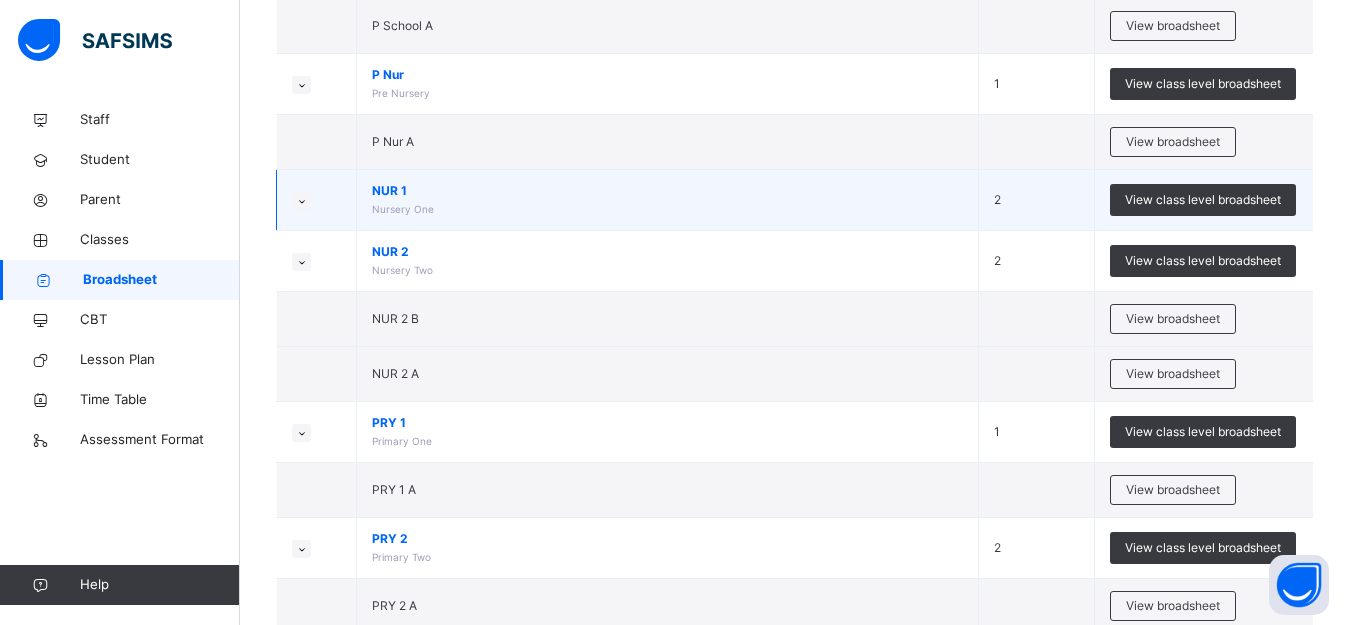 click at bounding box center [301, 201] 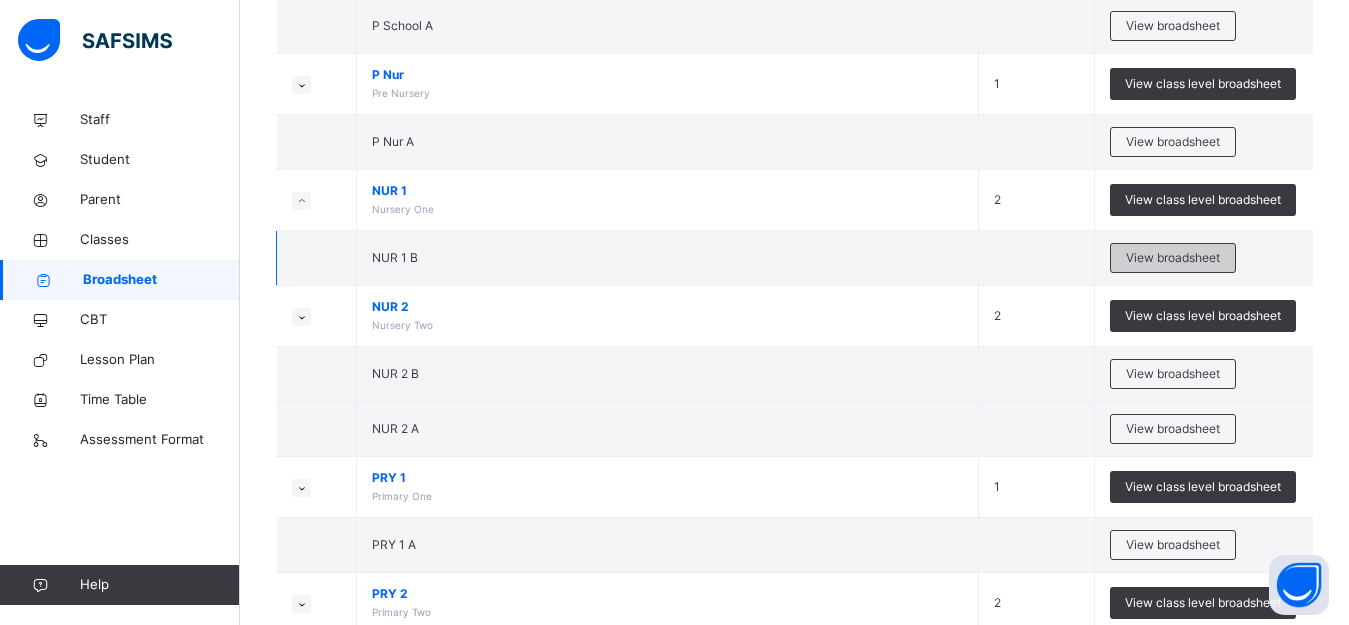 click on "View broadsheet" at bounding box center (1173, 258) 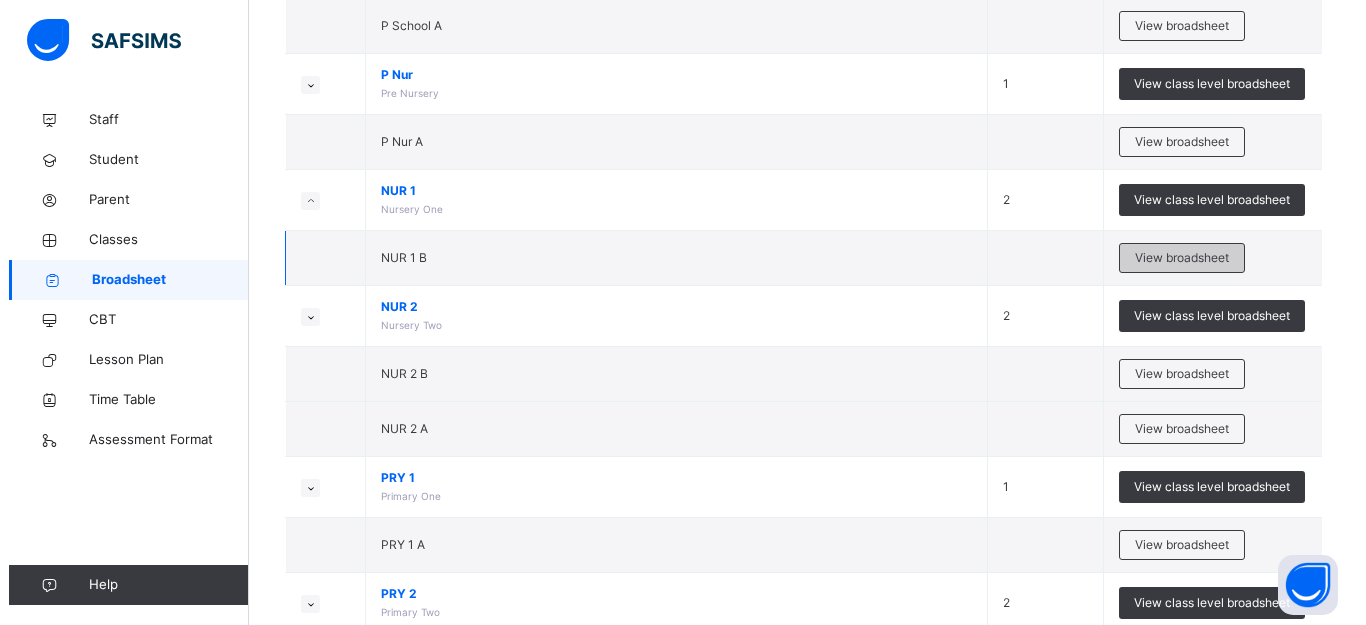 scroll, scrollTop: 0, scrollLeft: 0, axis: both 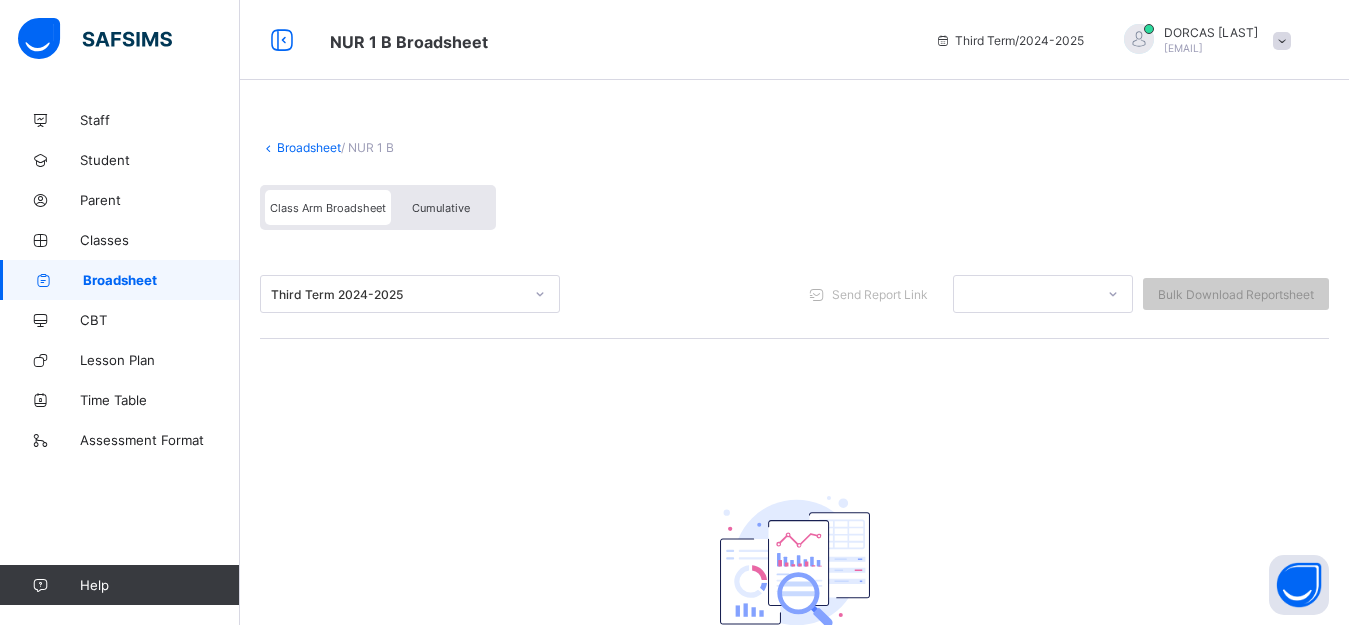 click on "Class Arm Broadsheet" at bounding box center [328, 208] 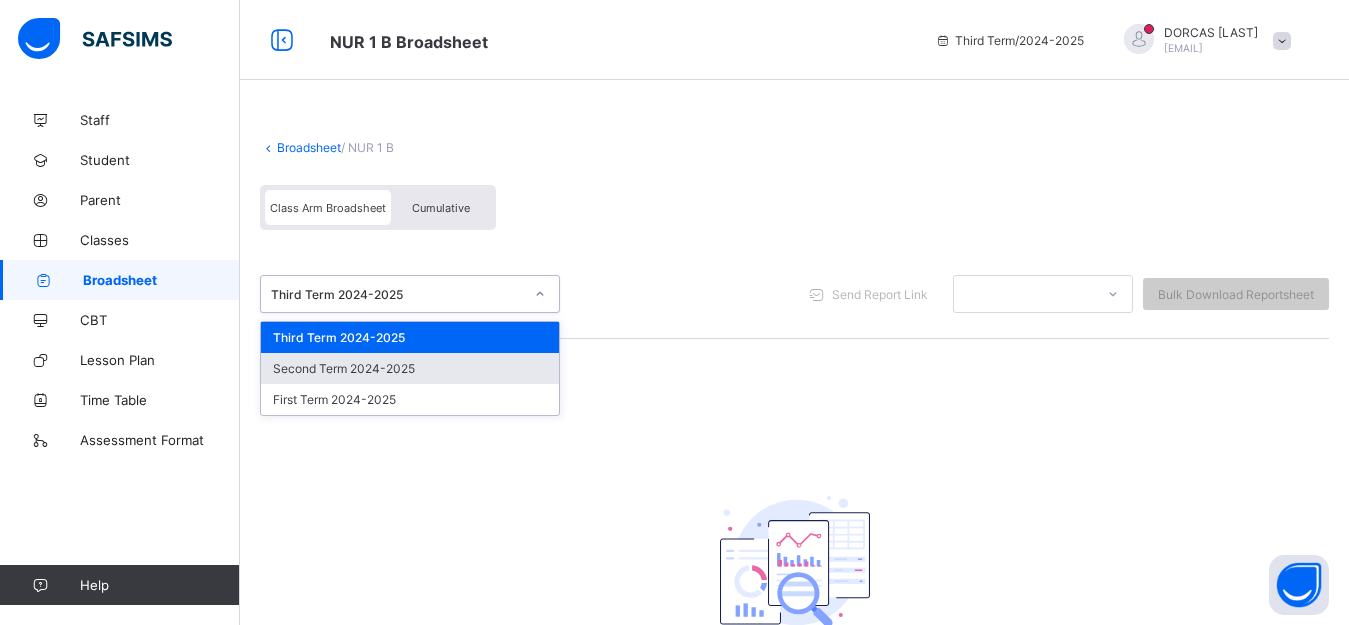 click on "Second Term 2024-2025" at bounding box center (410, 368) 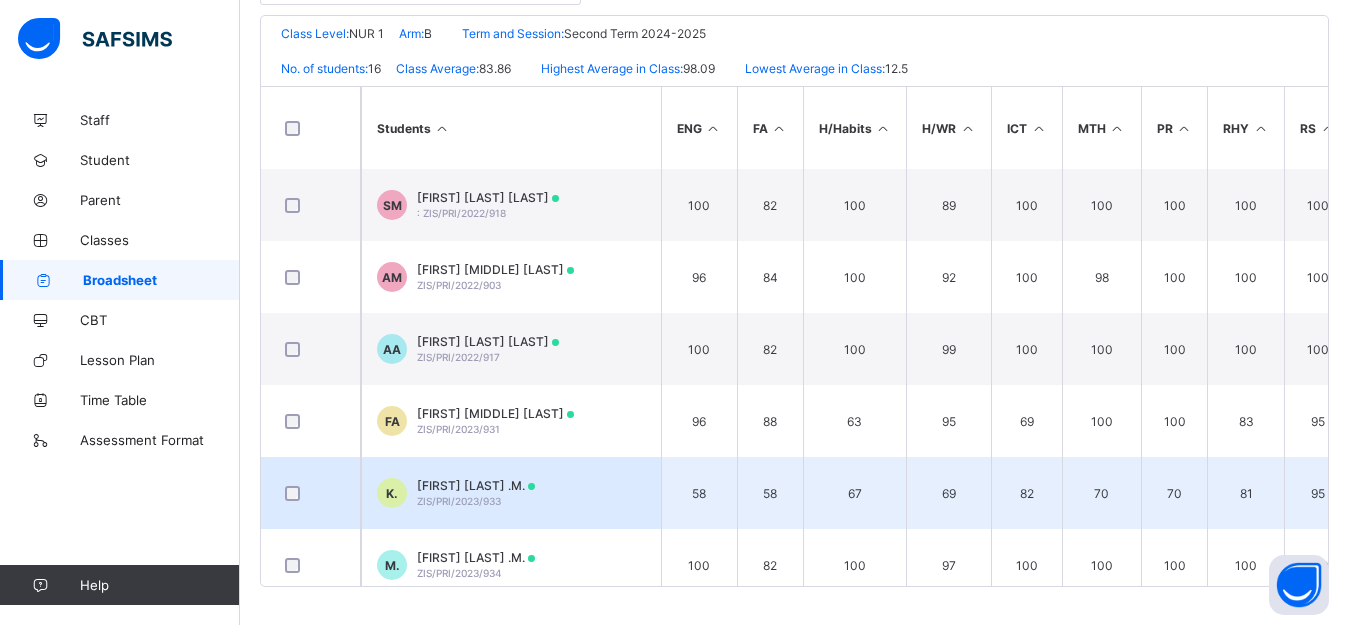scroll, scrollTop: 456, scrollLeft: 0, axis: vertical 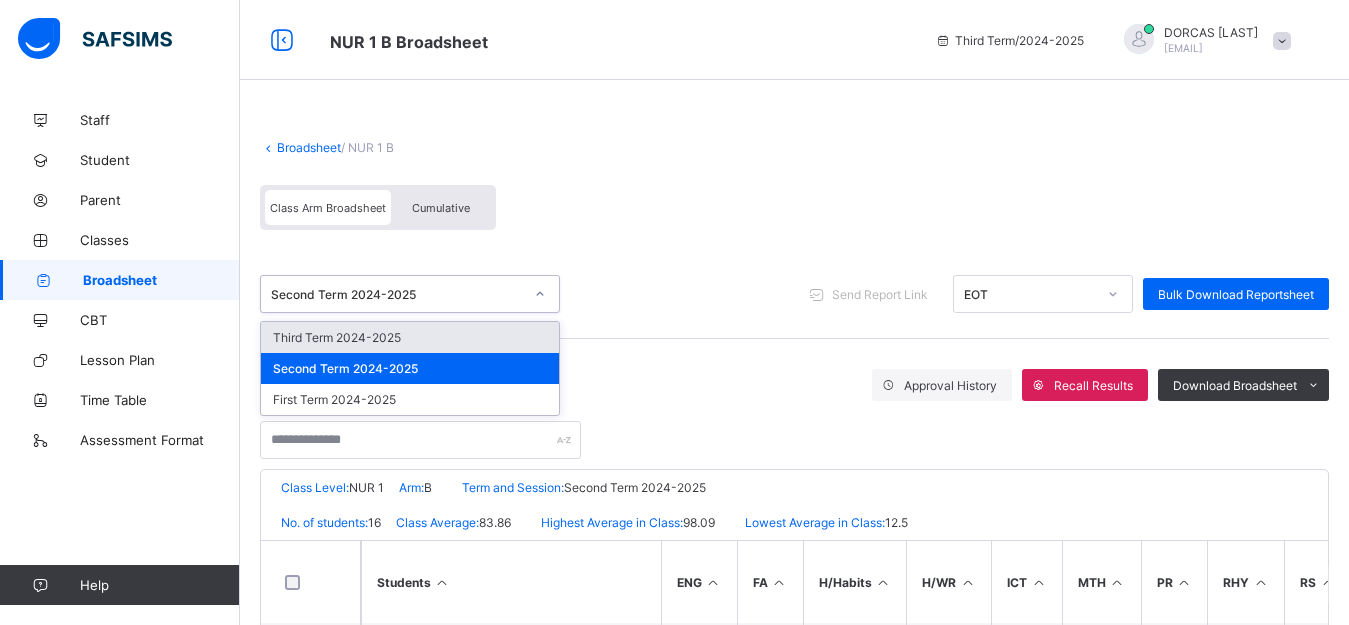 click on "Second Term 2024-2025" at bounding box center (397, 294) 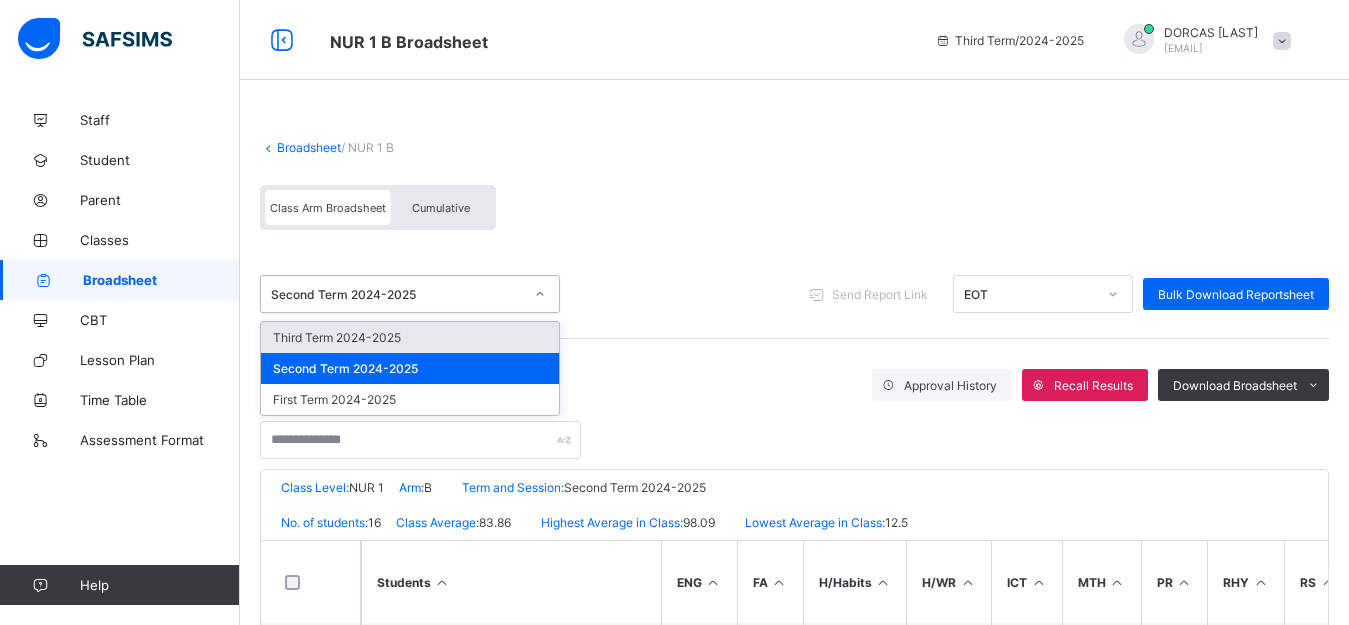 click on "Third Term 2024-2025" at bounding box center [410, 337] 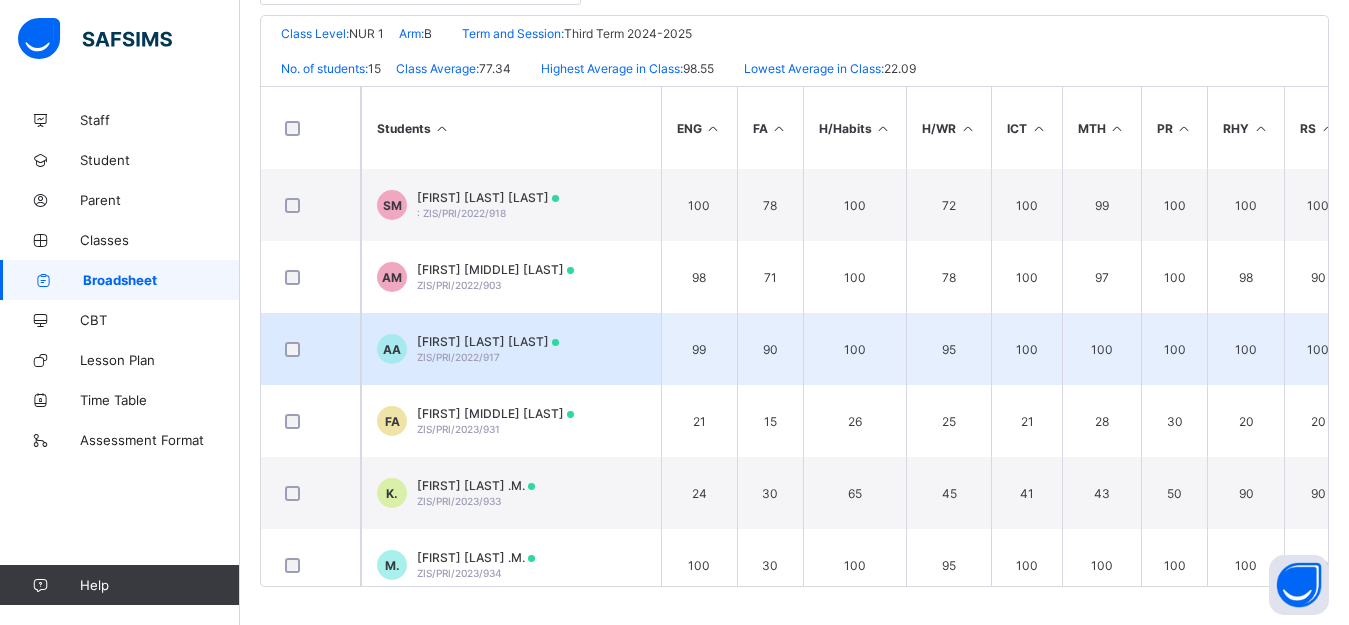 scroll, scrollTop: 456, scrollLeft: 0, axis: vertical 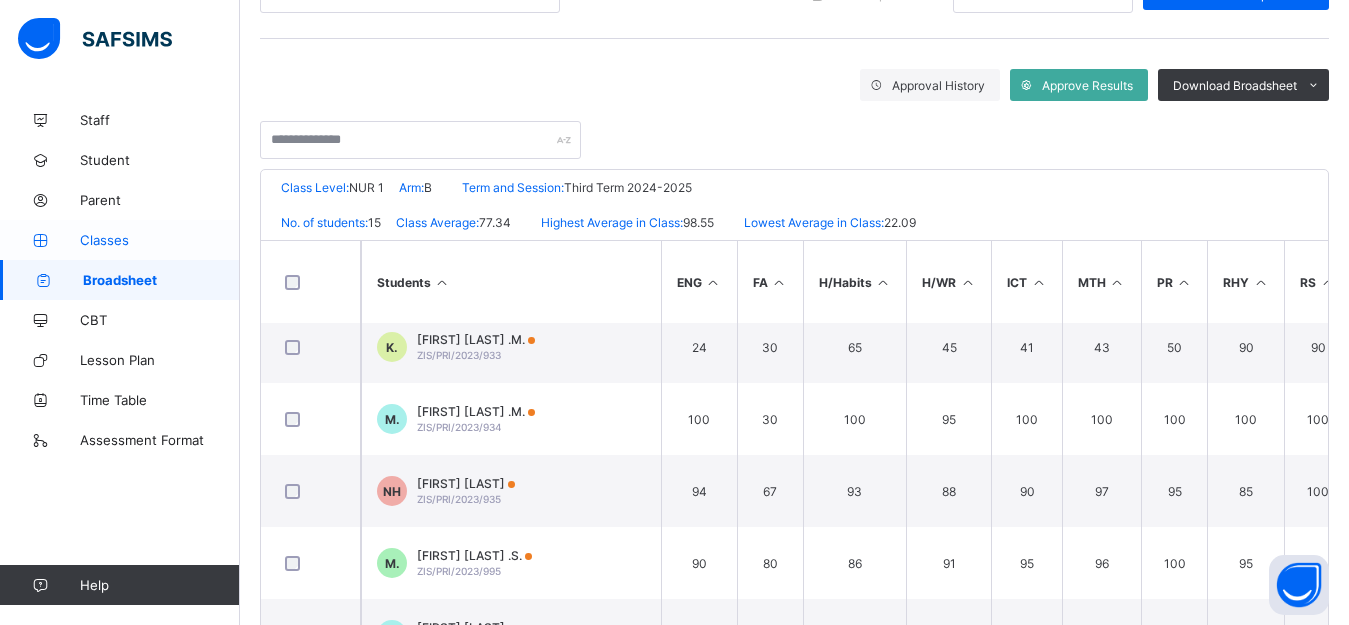 click on "Classes" at bounding box center (160, 240) 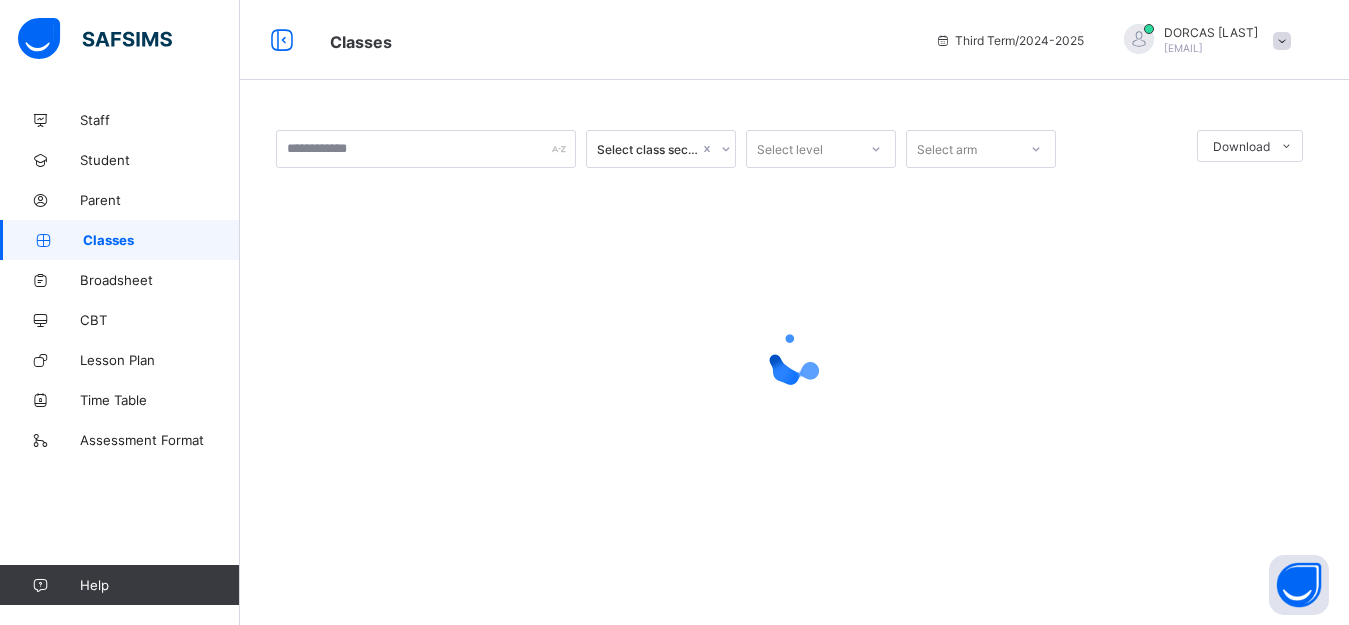 scroll, scrollTop: 0, scrollLeft: 0, axis: both 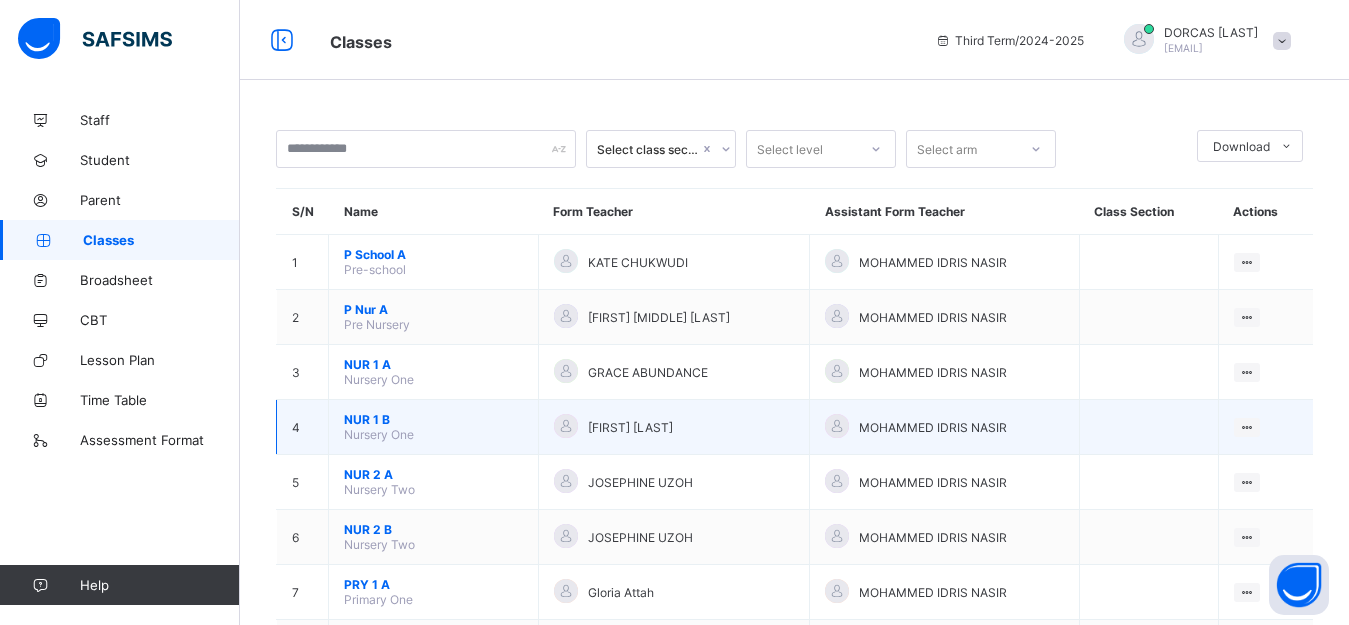 click on "Nursery One" at bounding box center [379, 434] 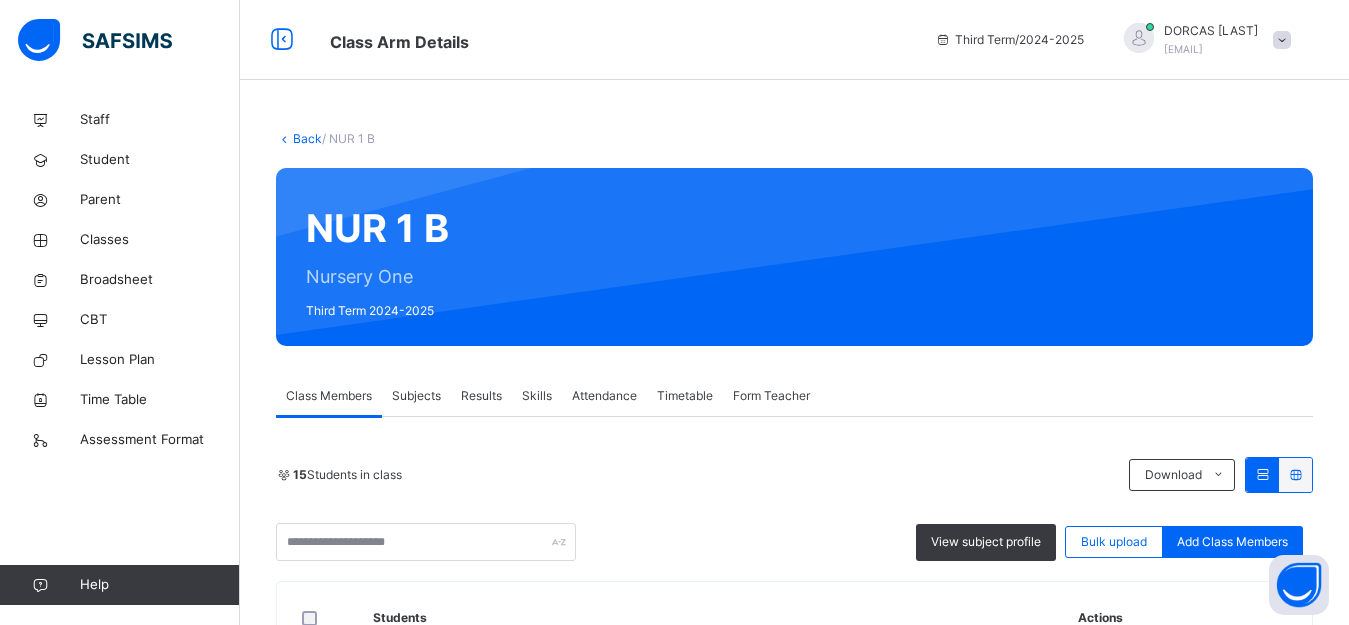 click on "Subjects" at bounding box center (416, 396) 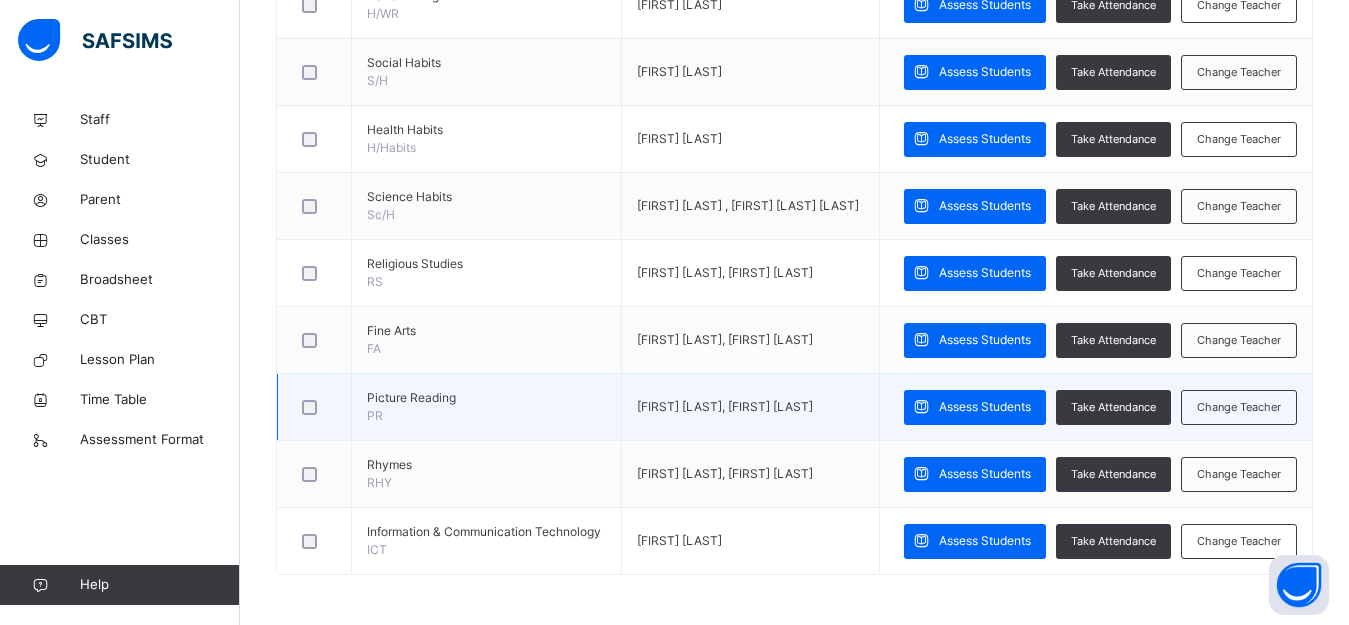 scroll, scrollTop: 1043, scrollLeft: 0, axis: vertical 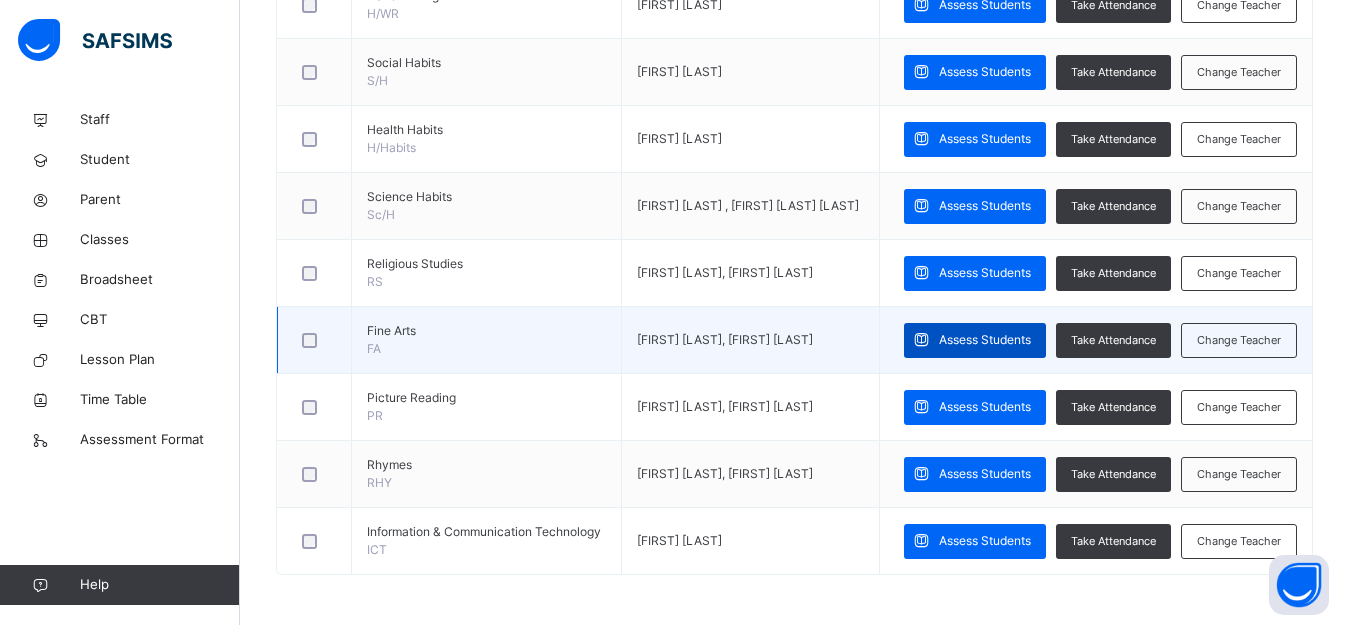 click on "Assess Students" at bounding box center (985, 340) 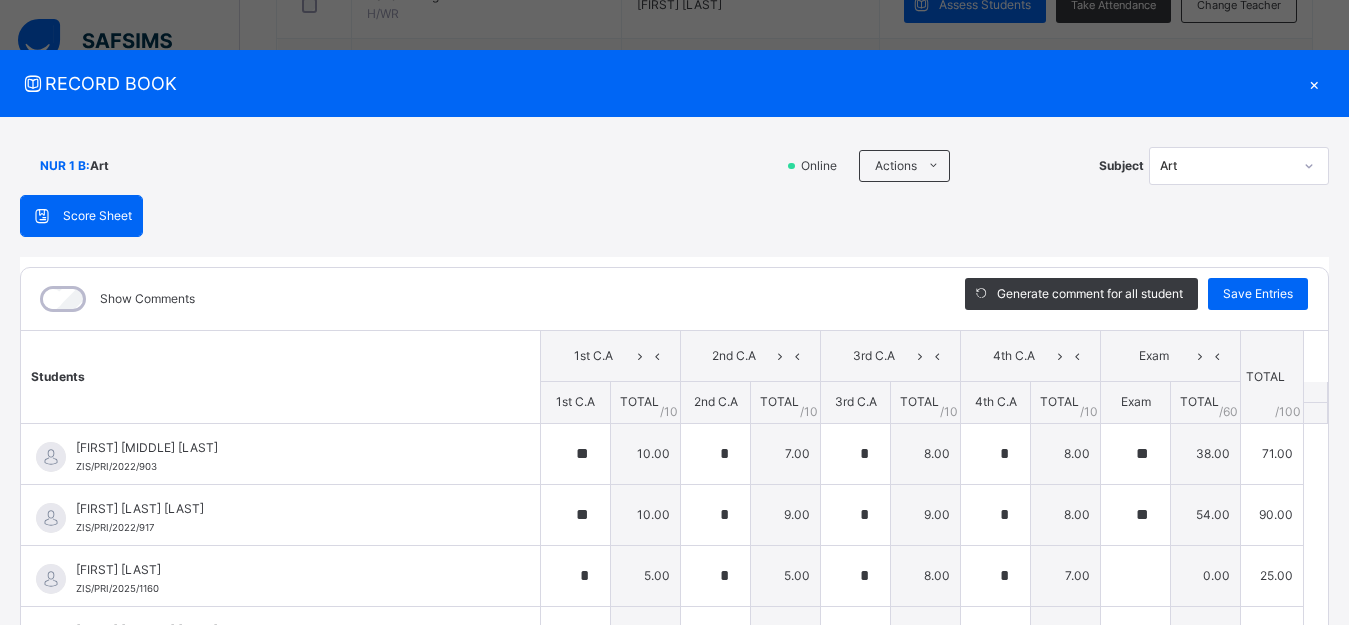 type on "**" 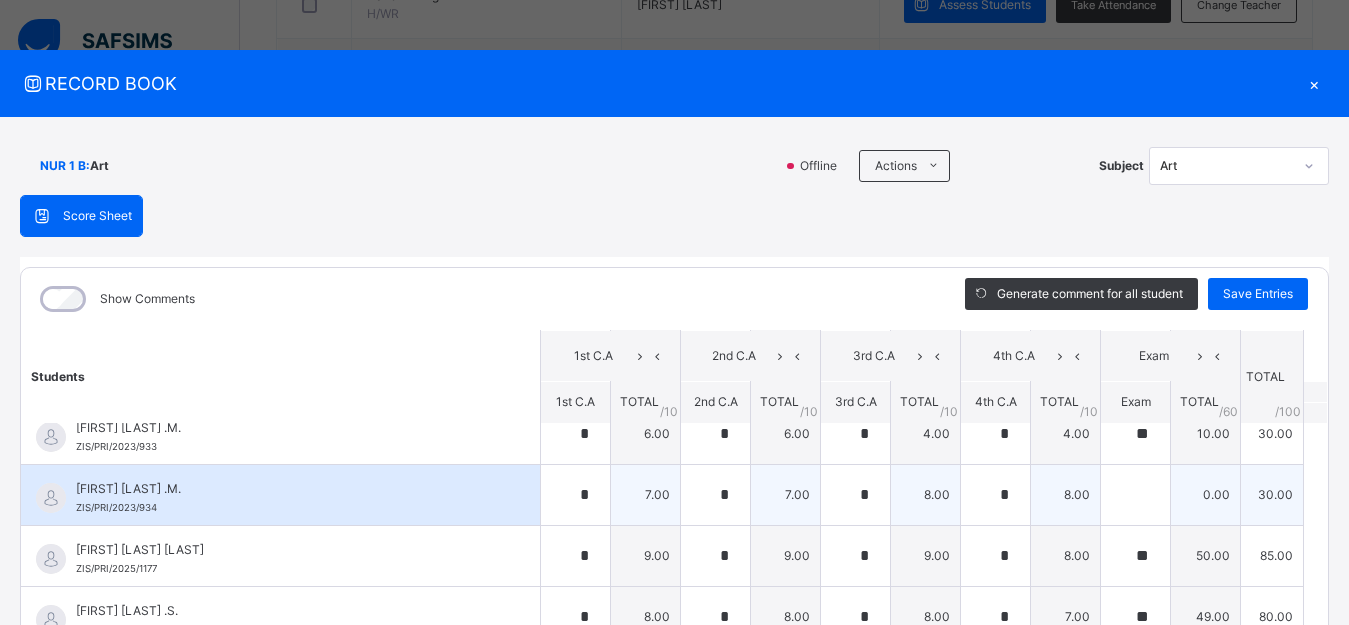 scroll, scrollTop: 509, scrollLeft: 0, axis: vertical 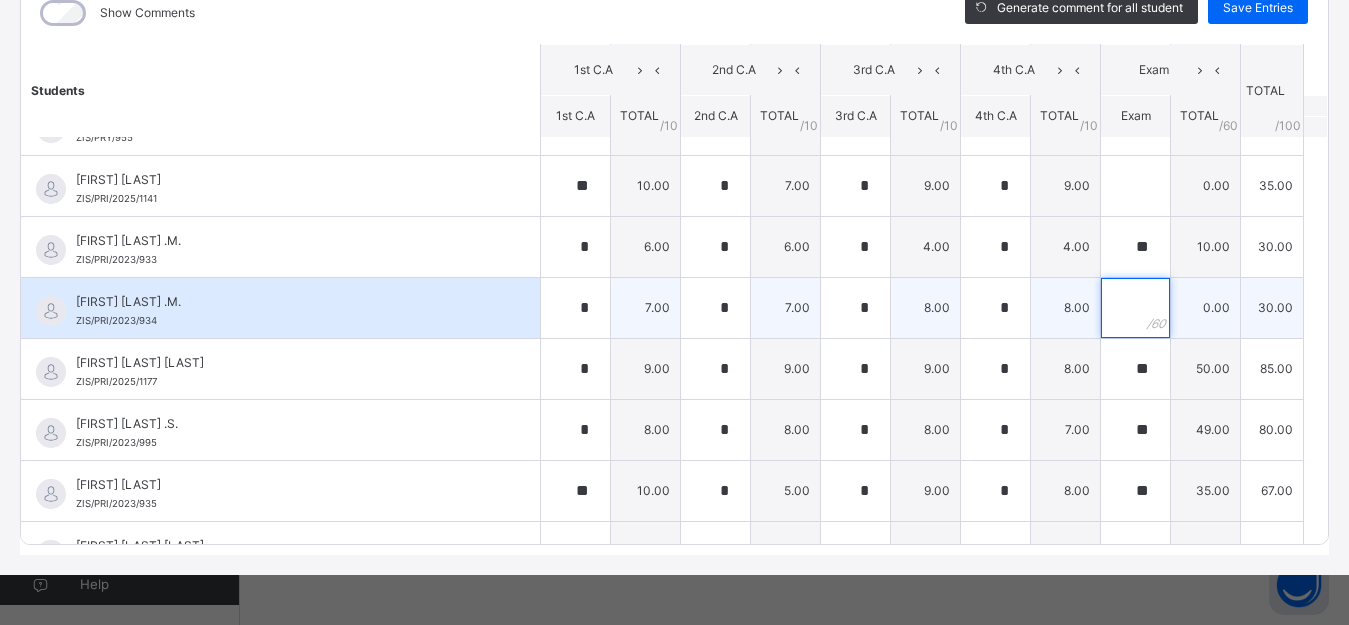 click at bounding box center (1135, 308) 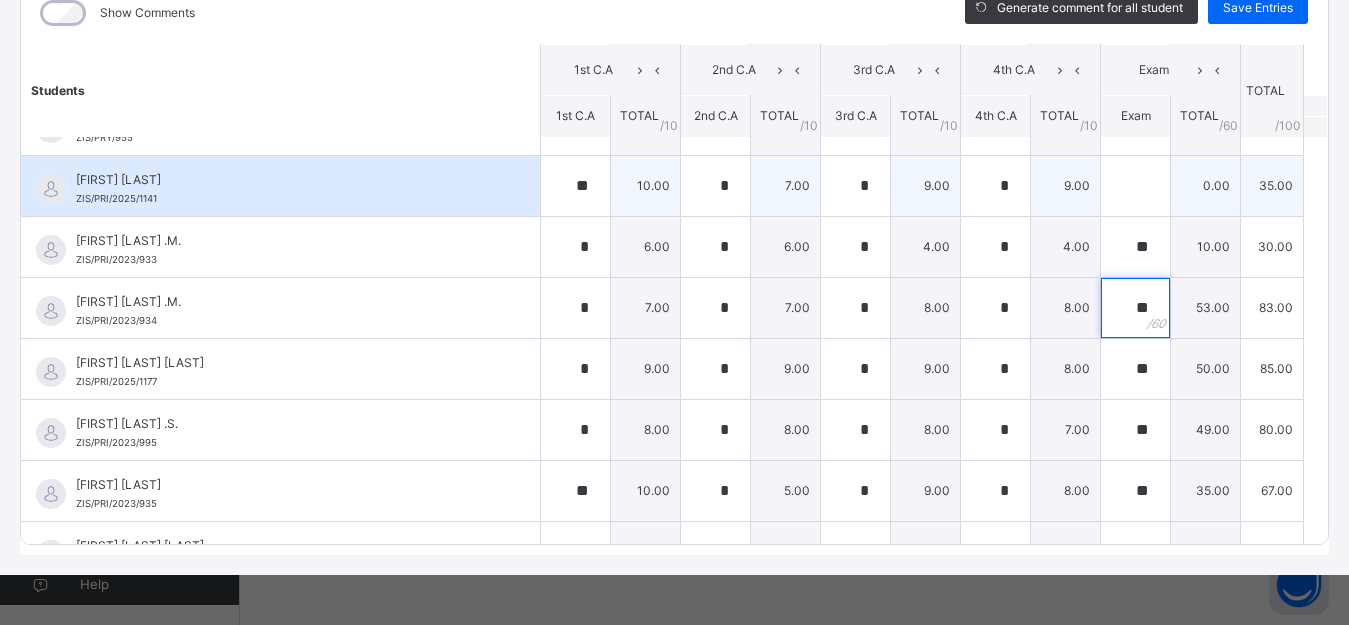 type on "**" 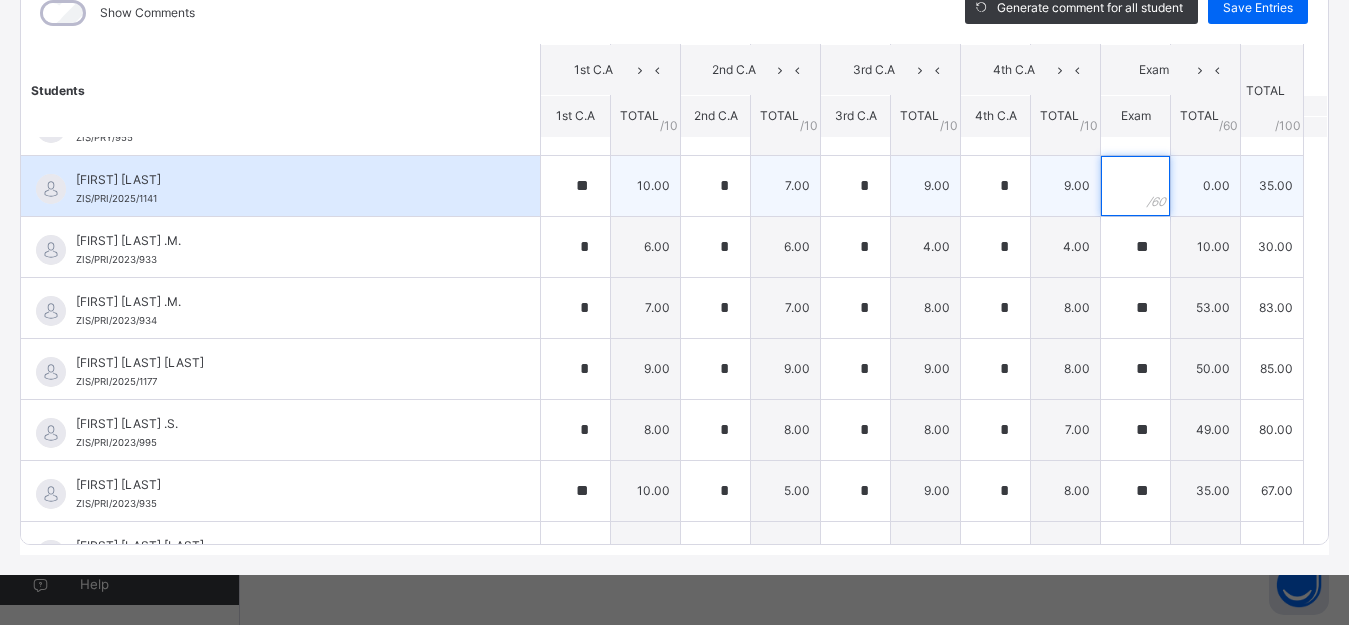 click at bounding box center (1135, 186) 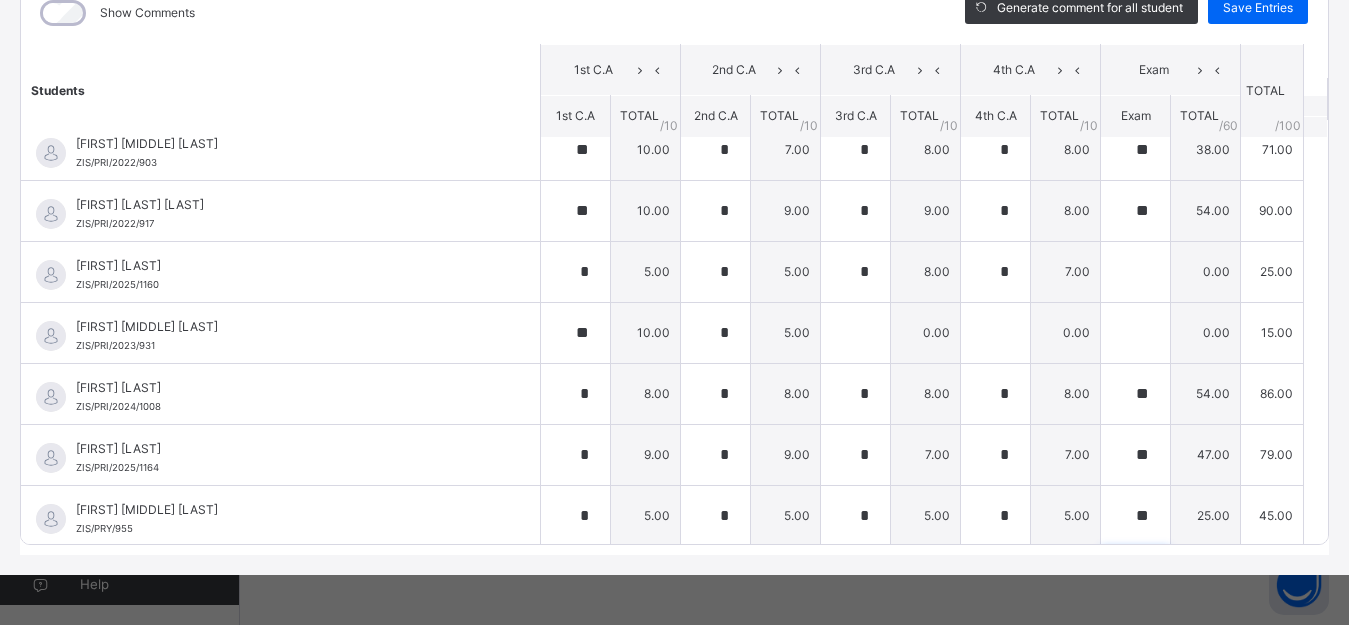 scroll, scrollTop: 9, scrollLeft: 0, axis: vertical 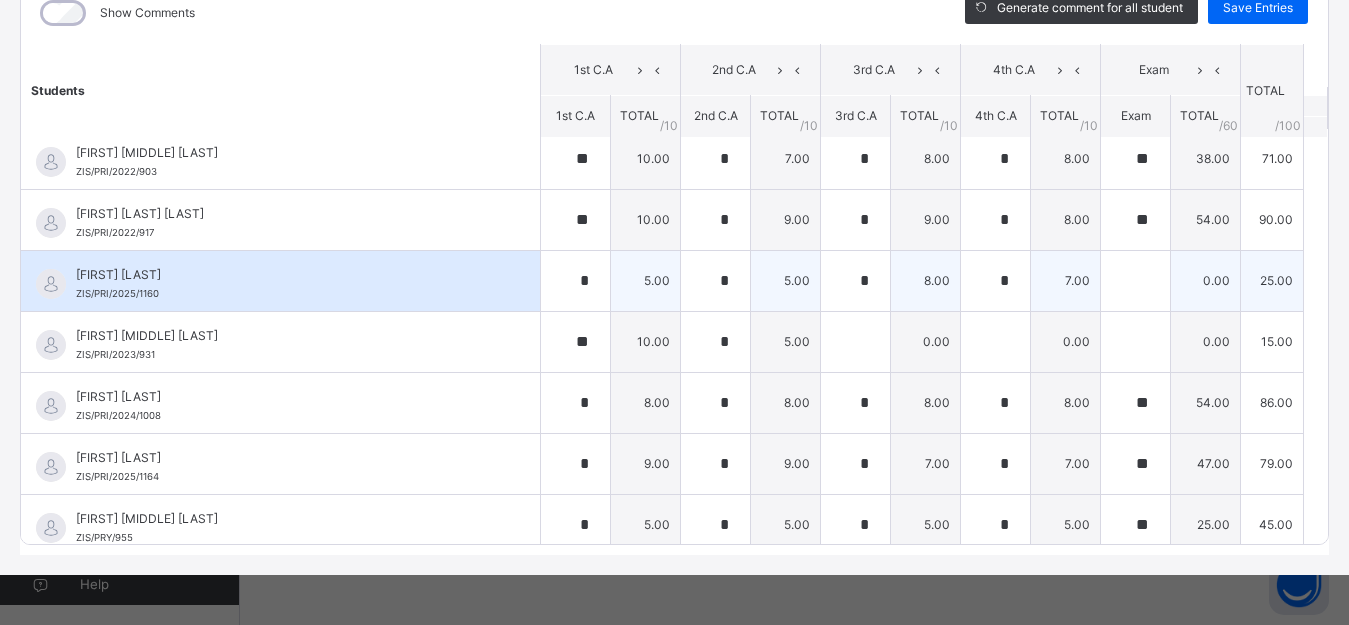 type on "**" 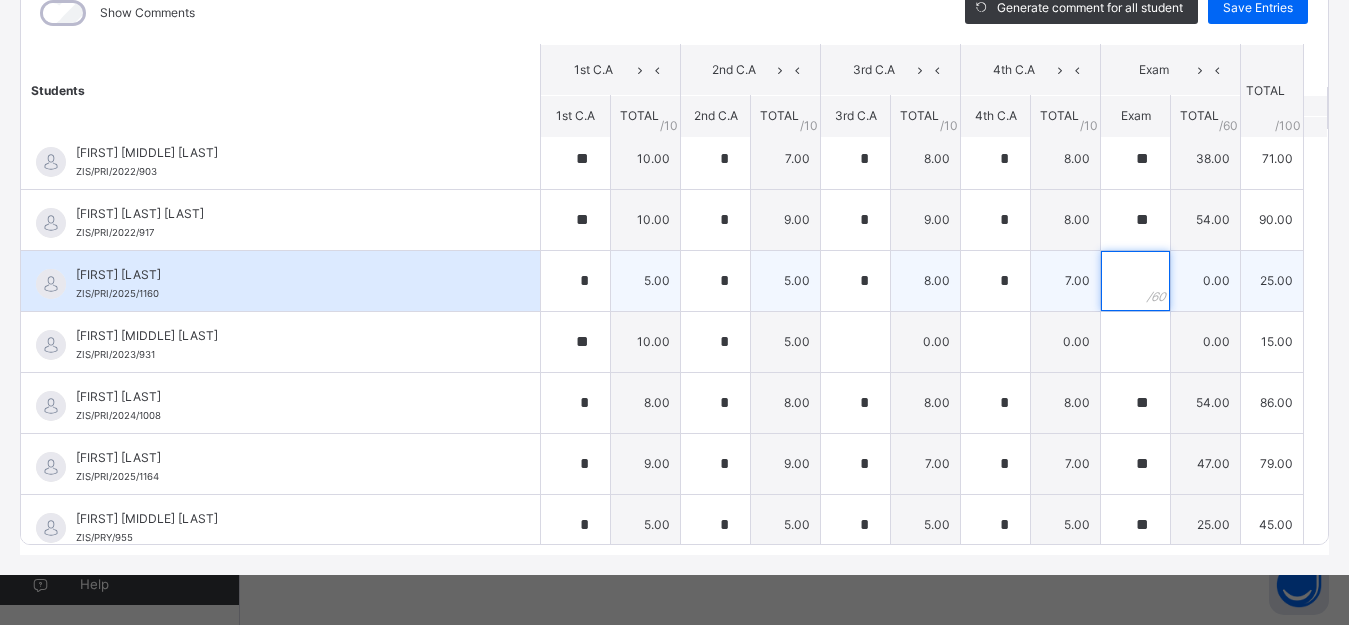 click at bounding box center (1135, 281) 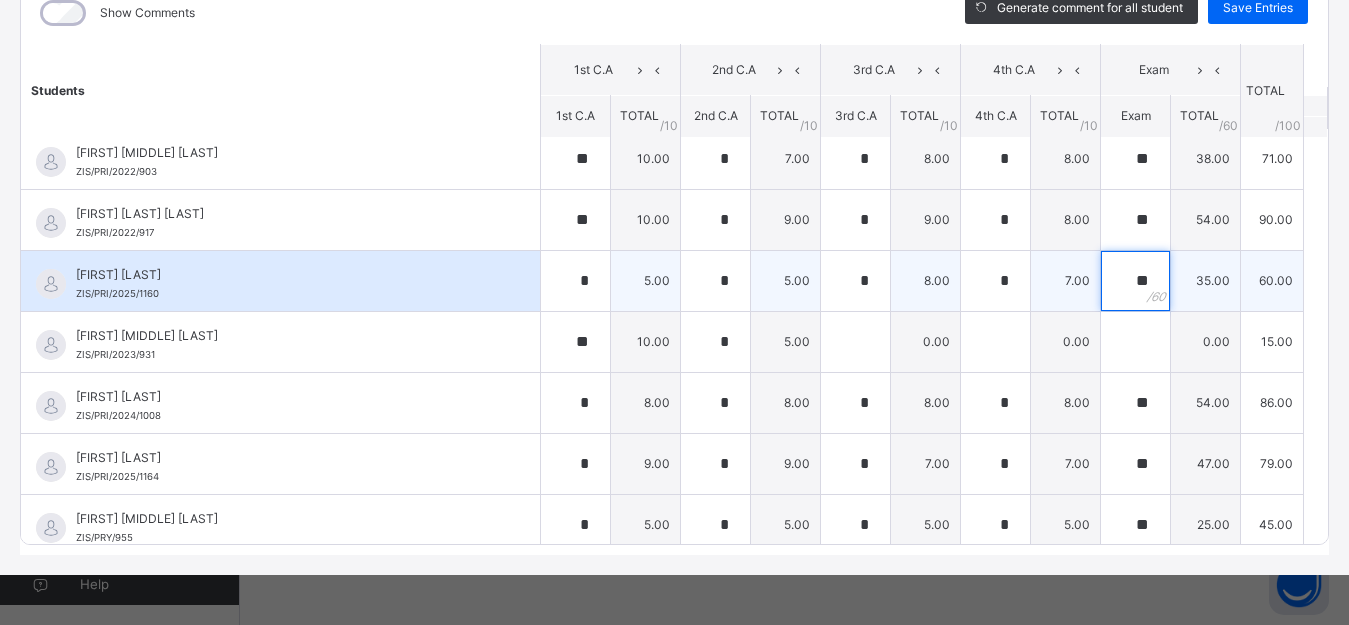 scroll, scrollTop: 0, scrollLeft: 0, axis: both 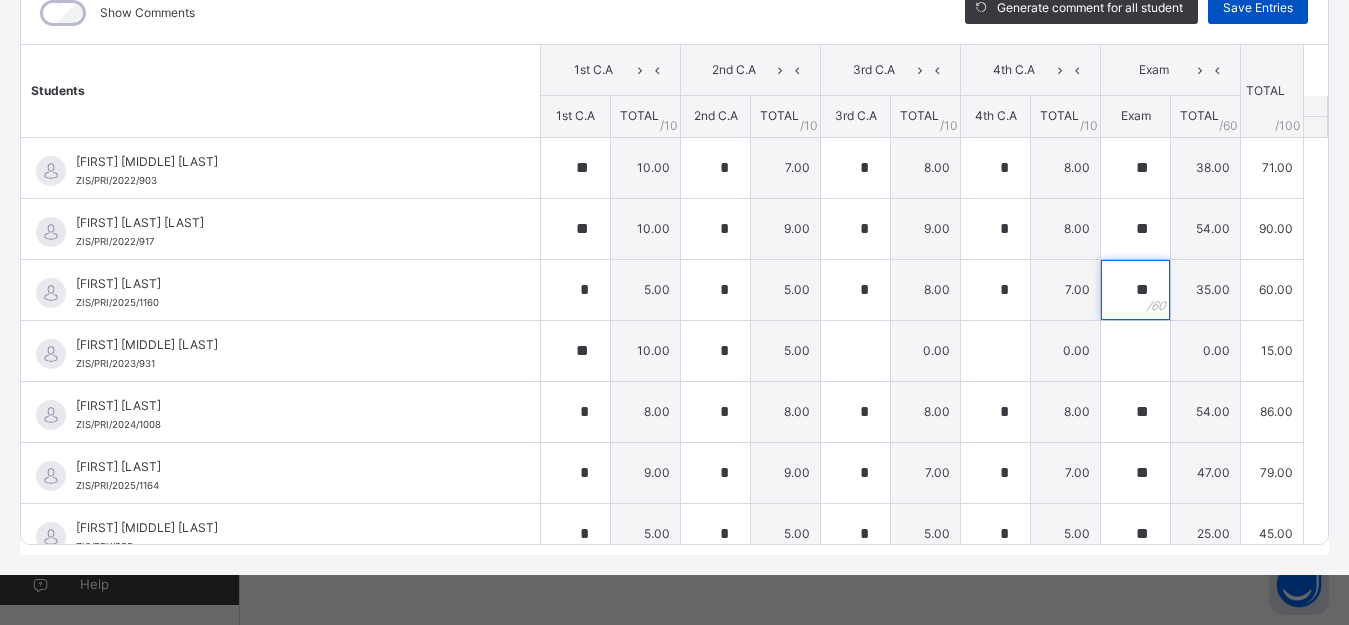 type on "**" 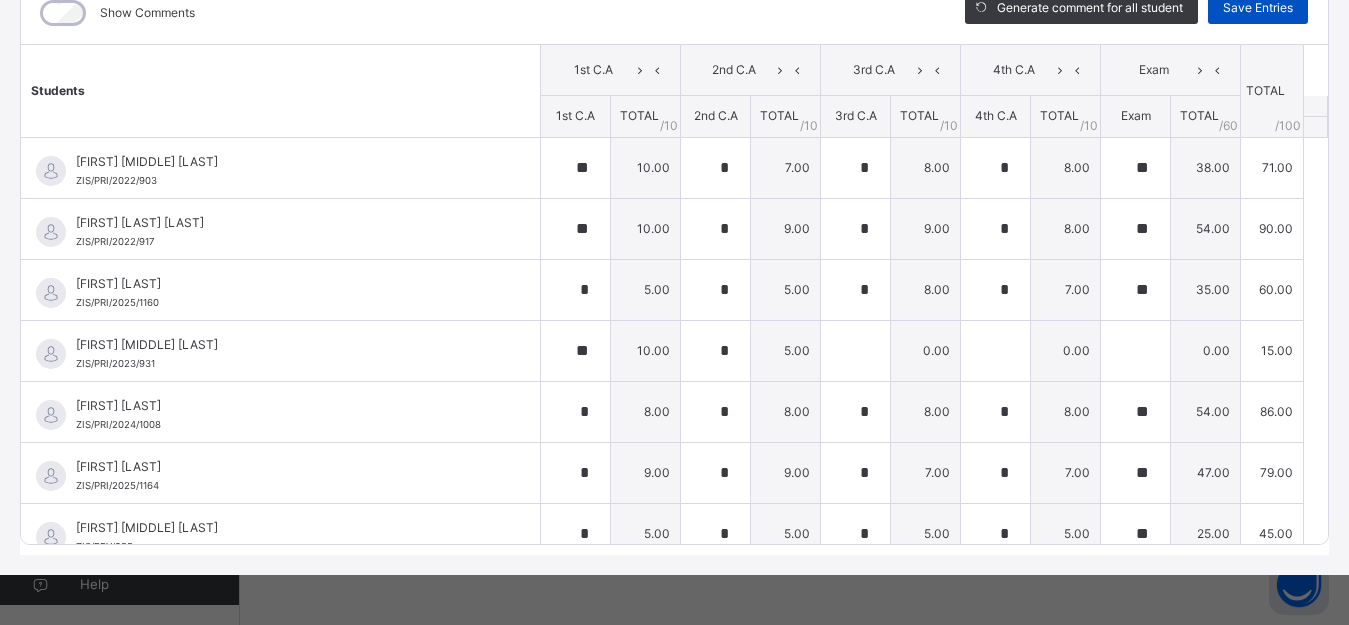 click on "Save Entries" at bounding box center [1258, 8] 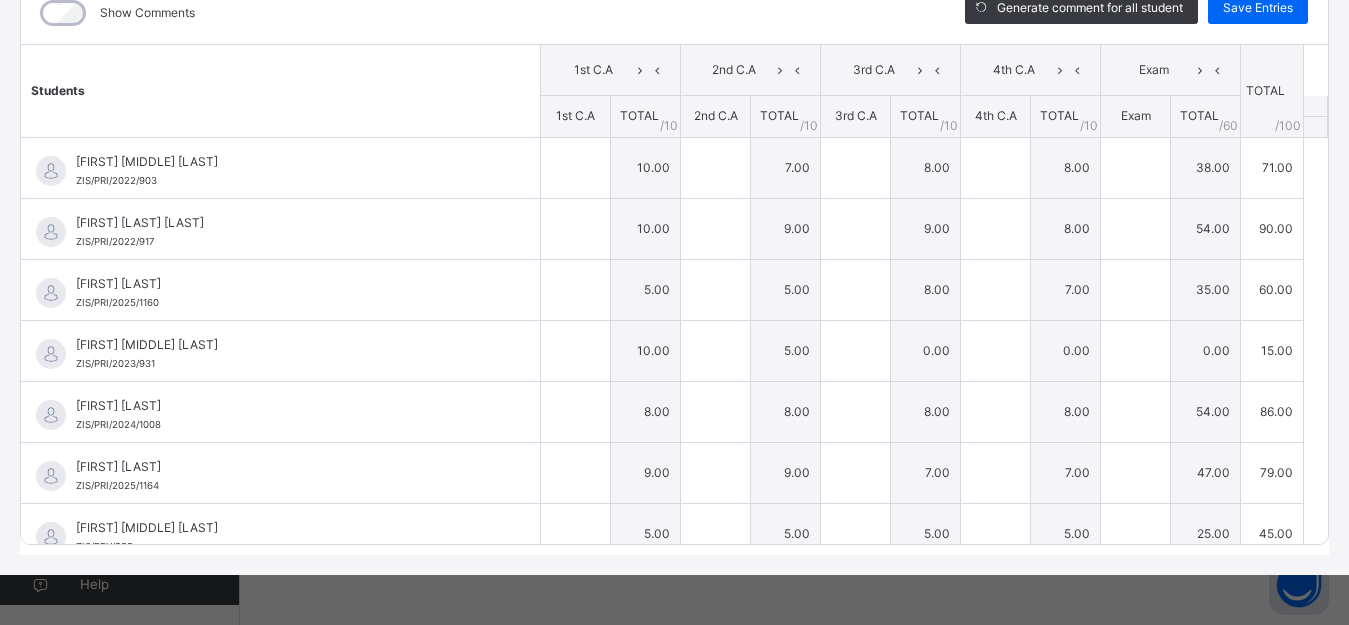 type on "**" 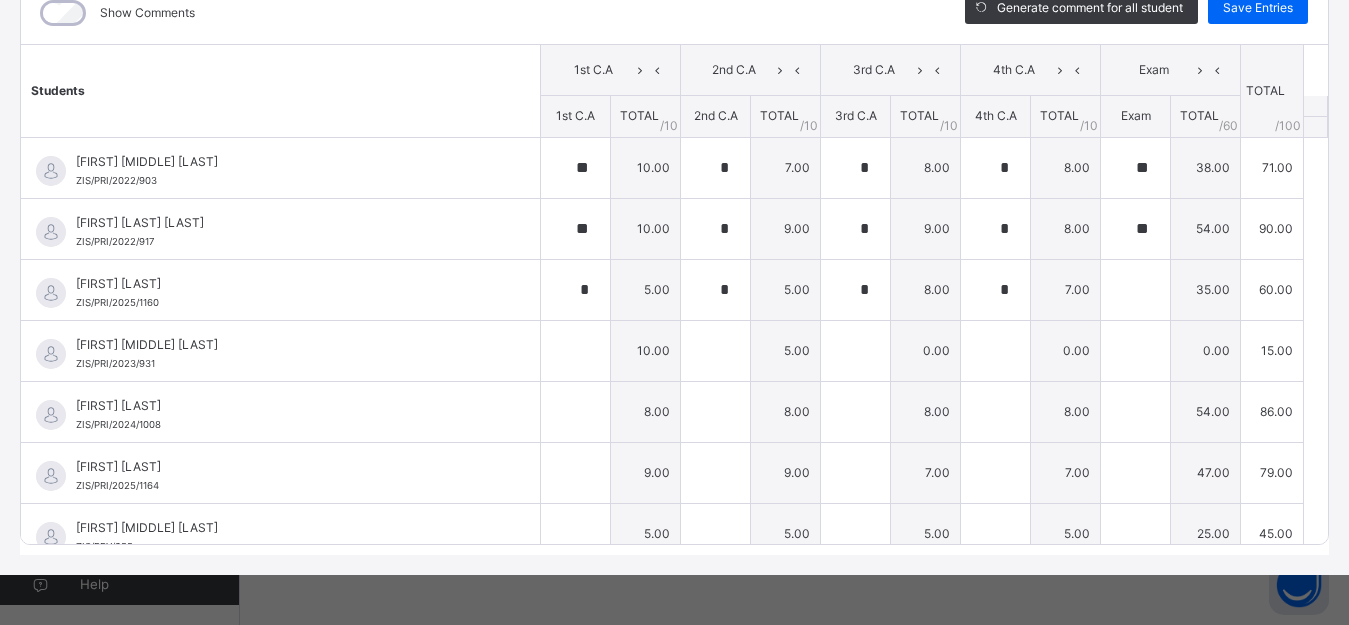 type on "**" 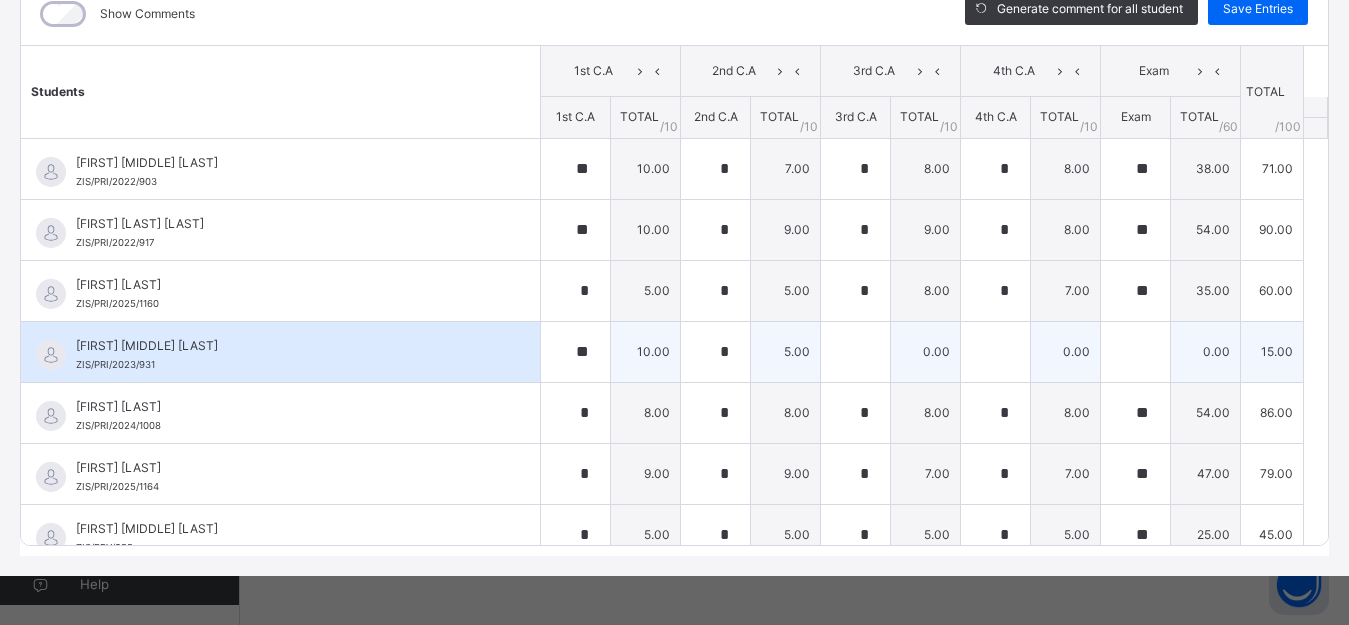 scroll, scrollTop: 286, scrollLeft: 0, axis: vertical 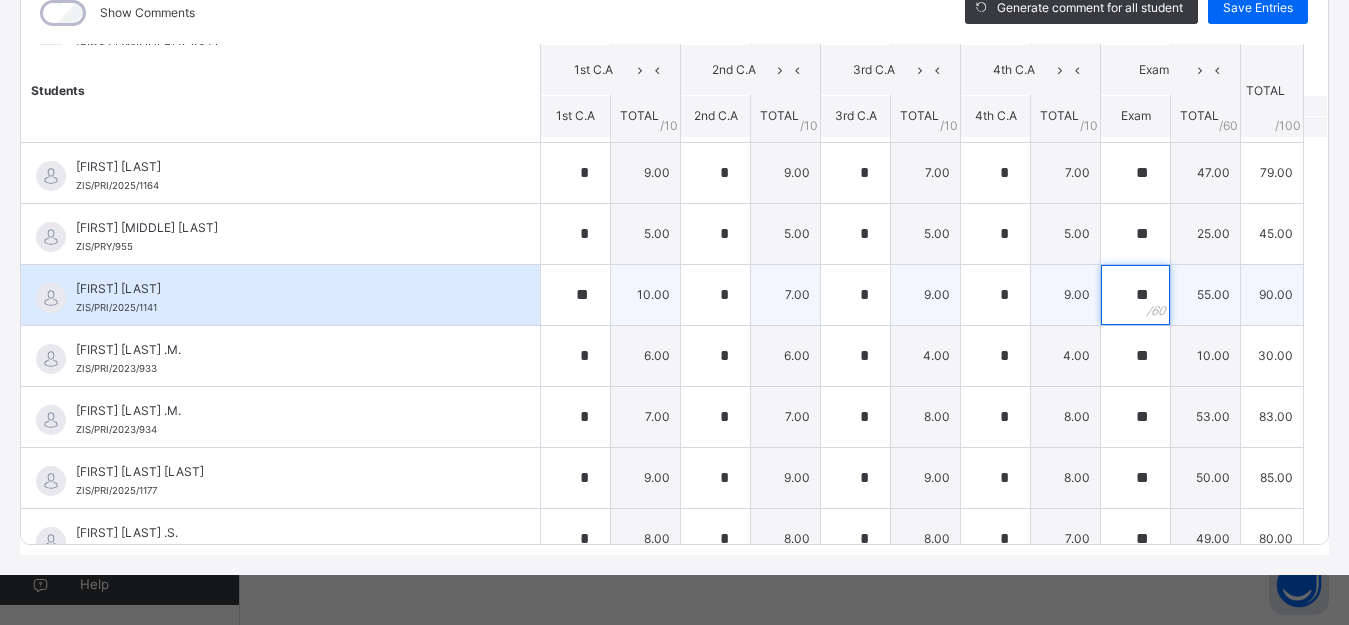 click on "**" at bounding box center [1135, 295] 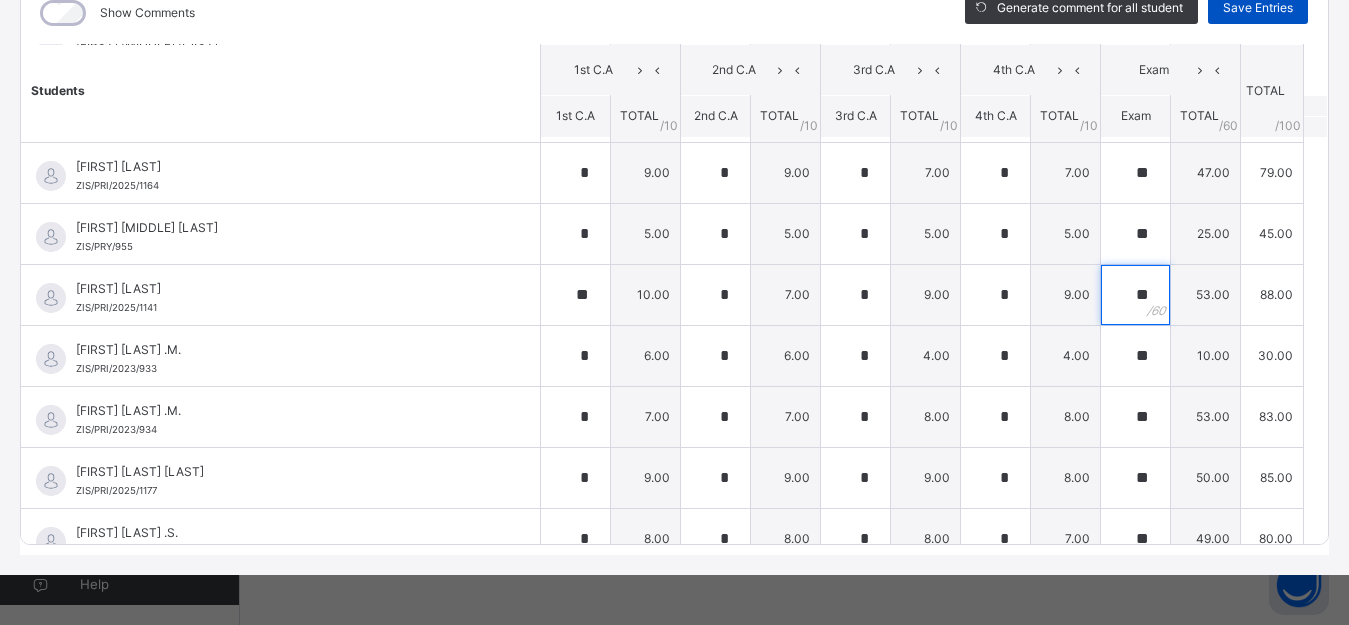 type on "**" 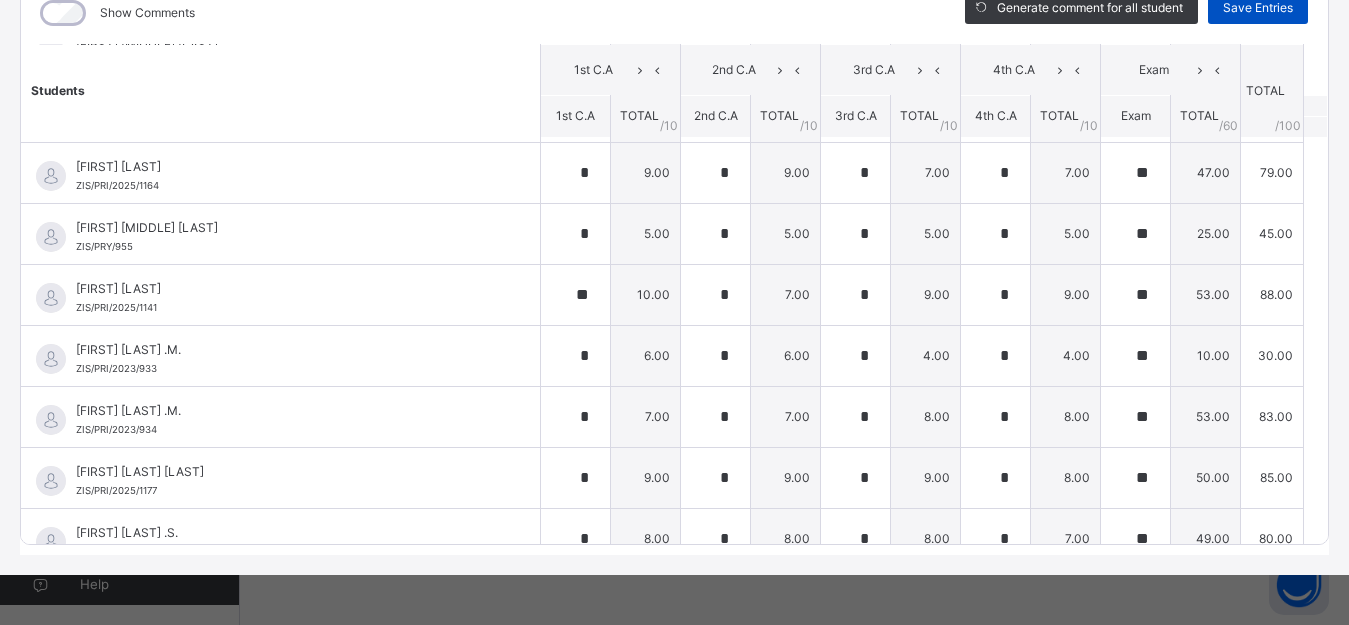 click on "Save Entries" at bounding box center (1258, 8) 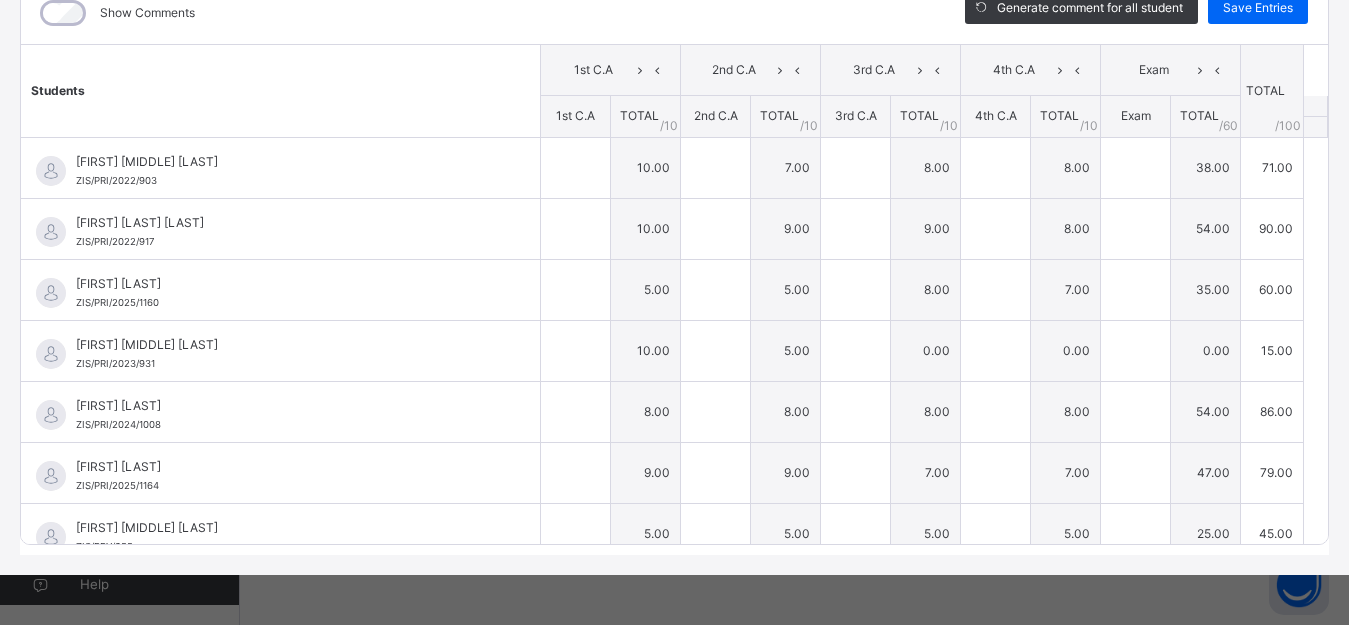 type on "**" 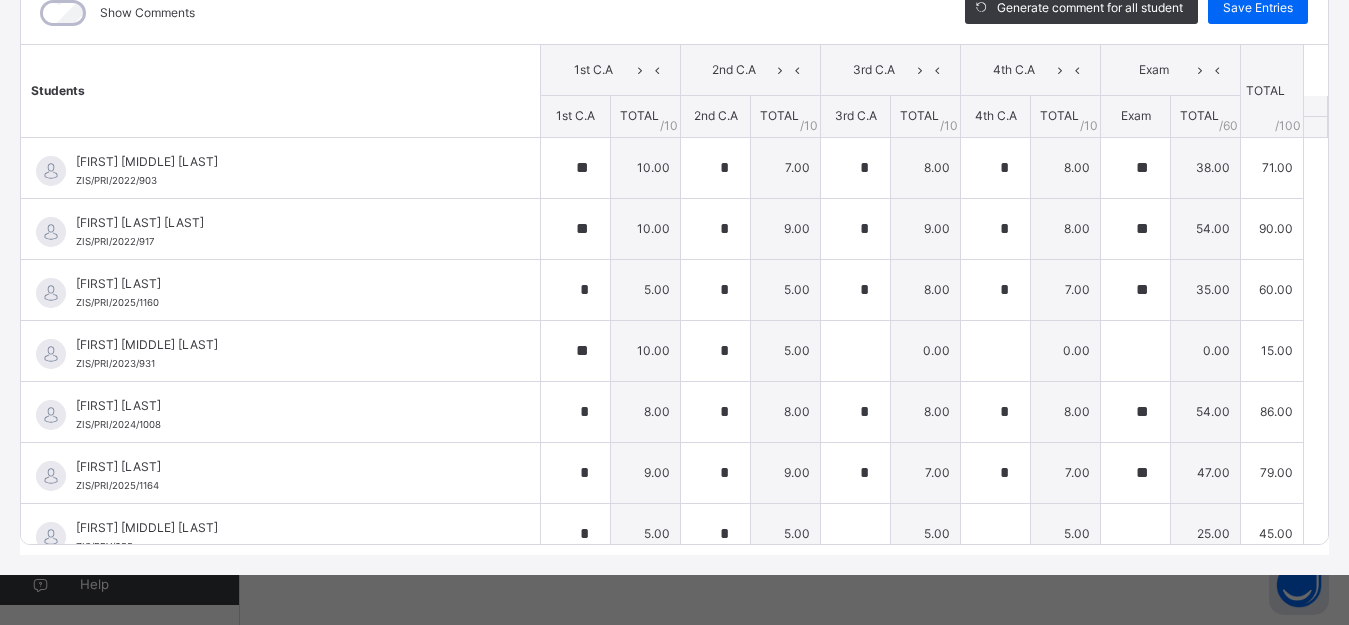 type on "*" 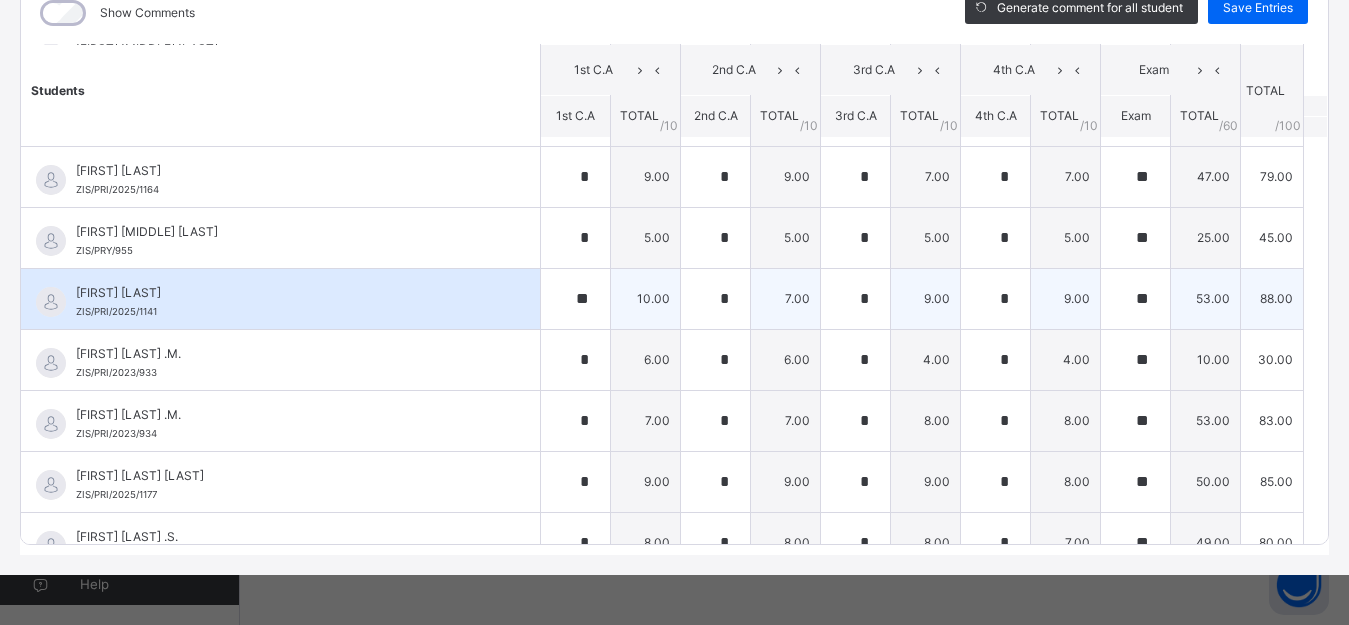 scroll, scrollTop: 300, scrollLeft: 0, axis: vertical 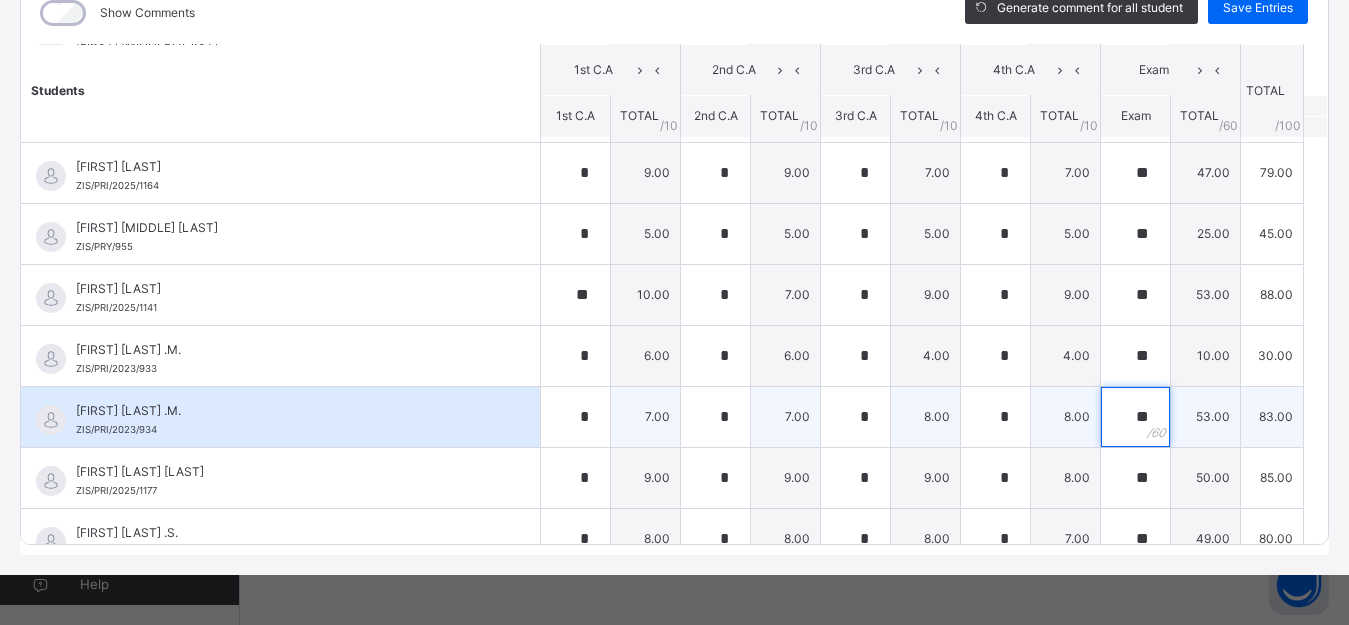 click on "**" at bounding box center [1135, 417] 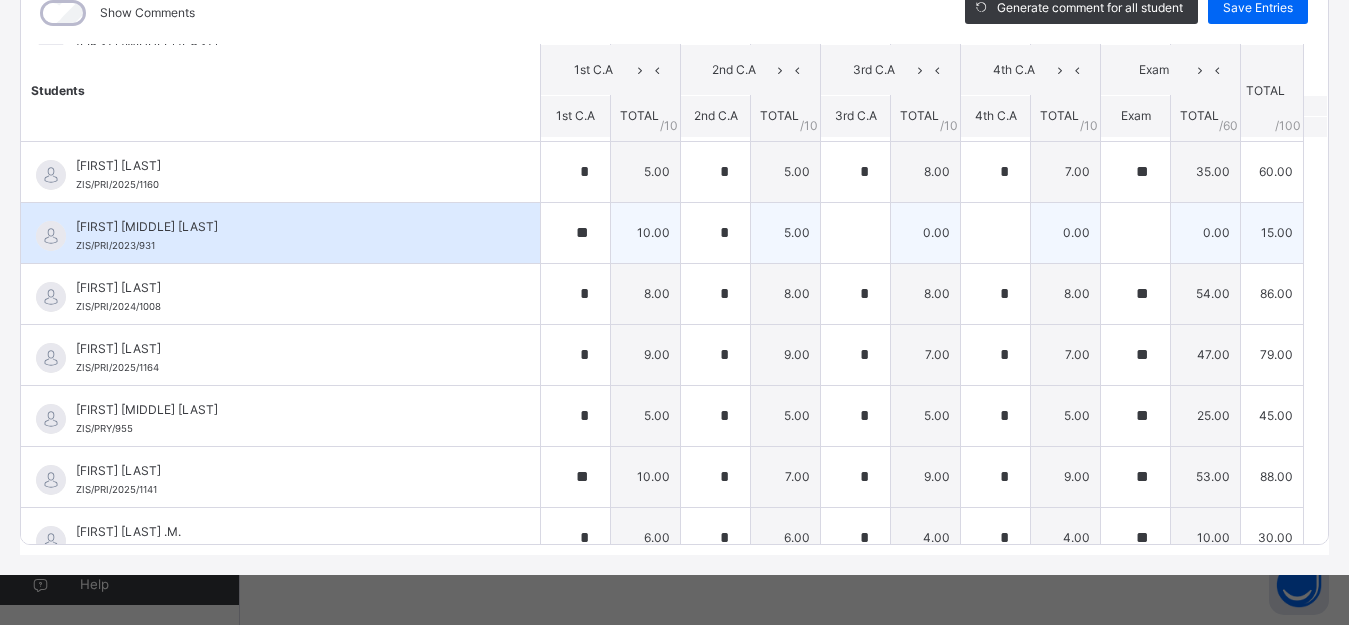 scroll, scrollTop: 0, scrollLeft: 0, axis: both 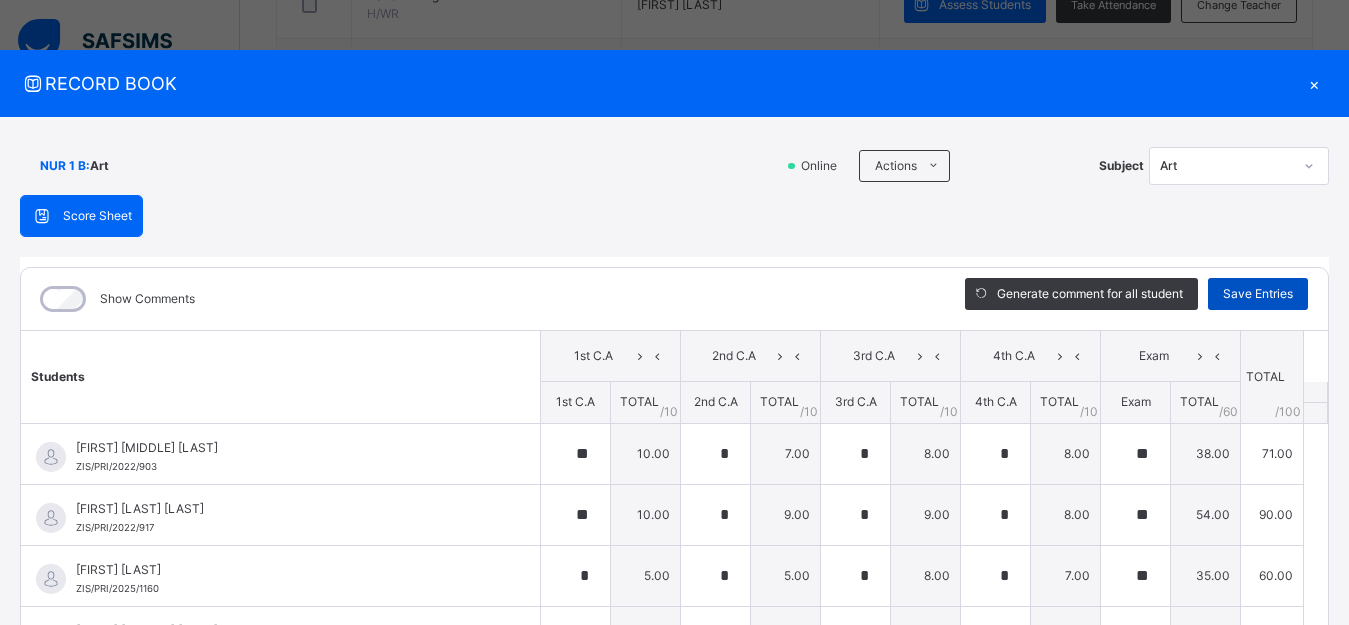 click on "Save Entries" at bounding box center [1258, 294] 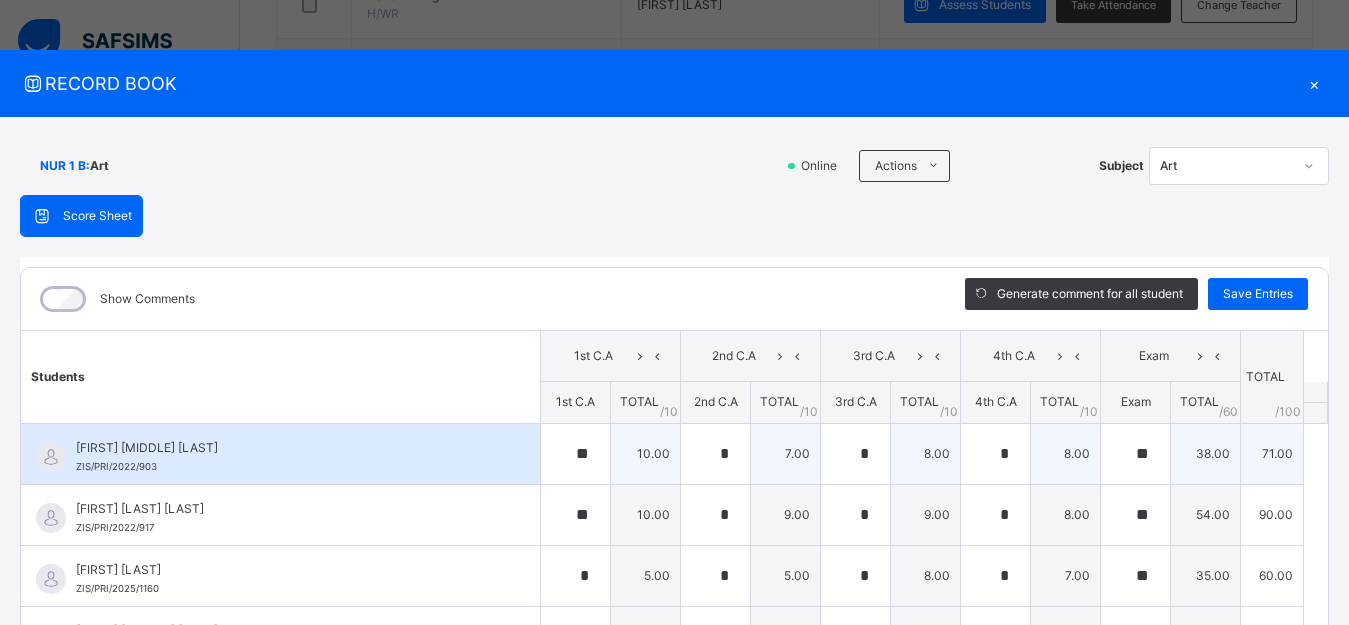 scroll, scrollTop: 509, scrollLeft: 0, axis: vertical 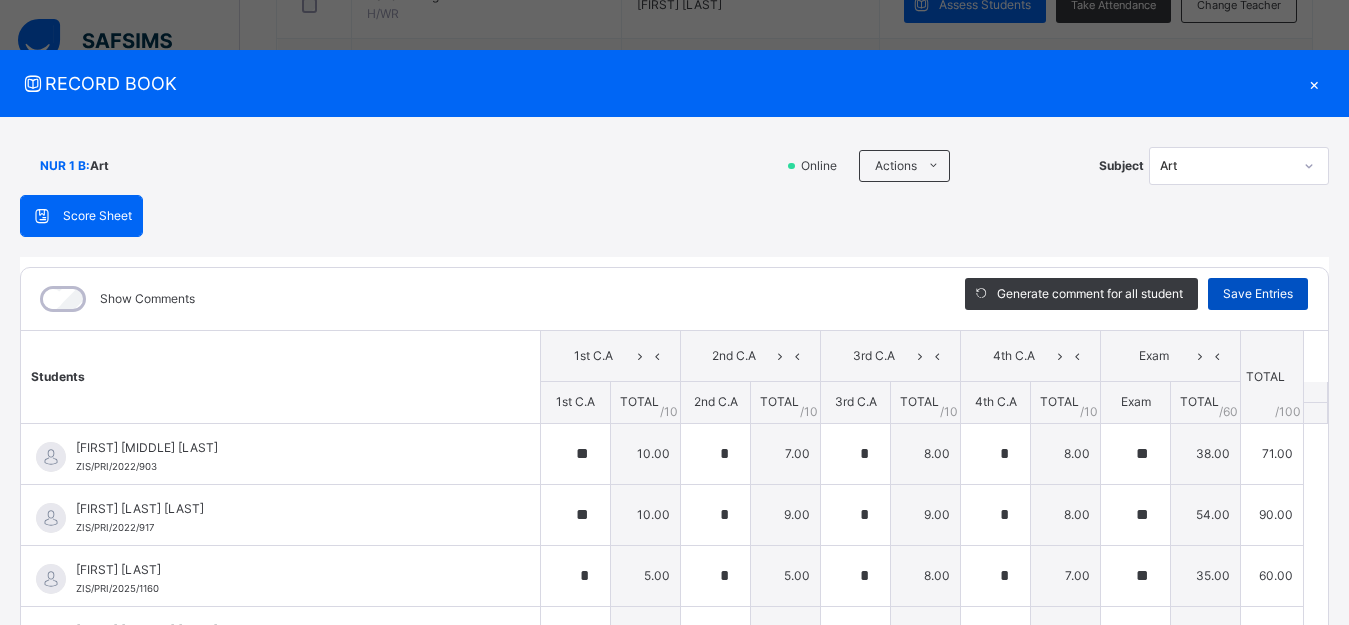 click on "Save Entries" at bounding box center [1258, 294] 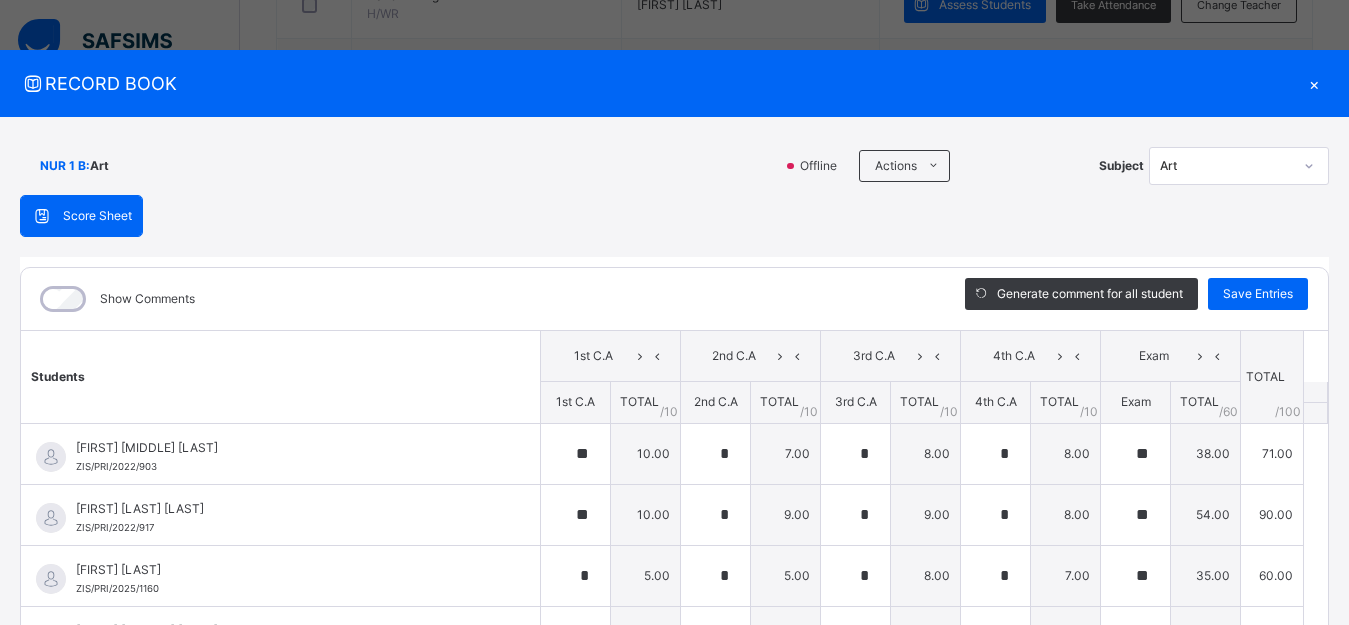 click on "×" at bounding box center [1314, 83] 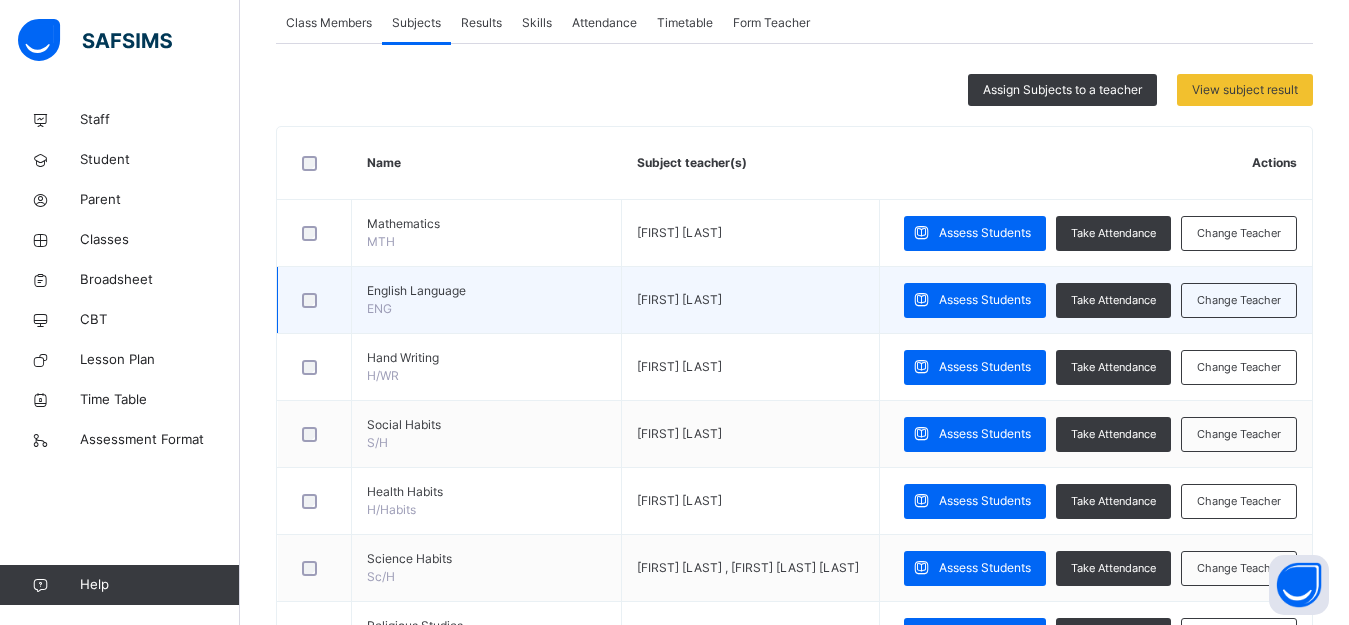 scroll, scrollTop: 0, scrollLeft: 0, axis: both 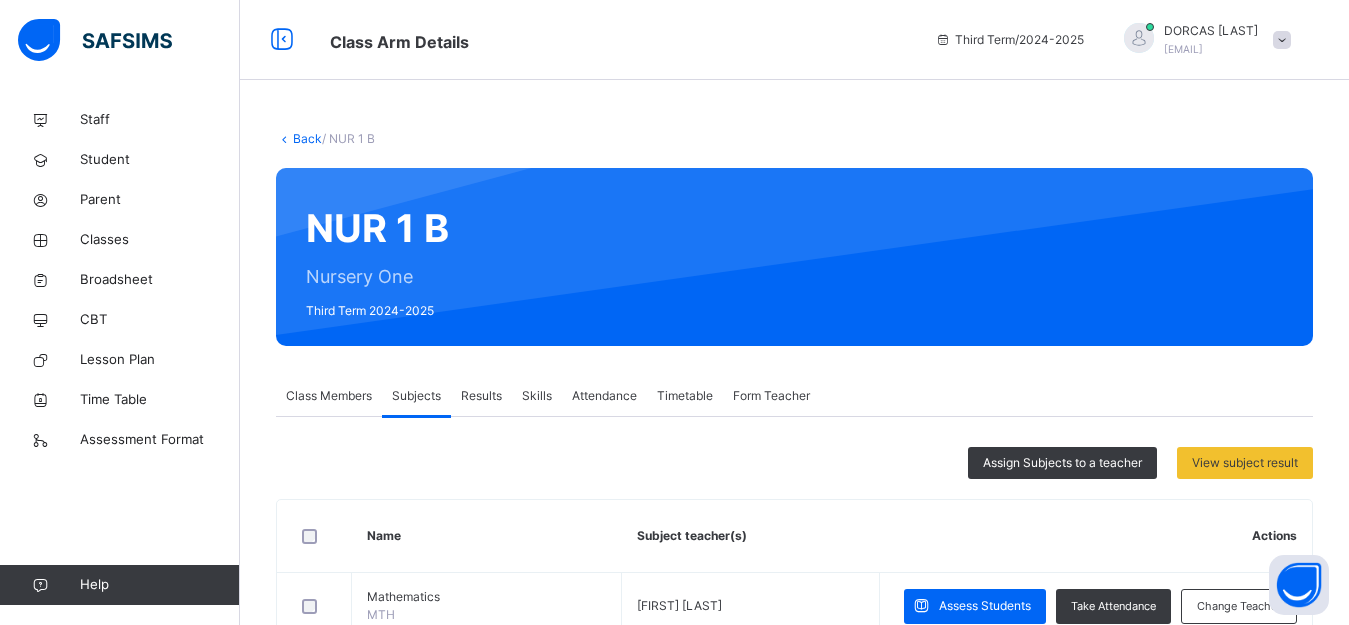 click on "Results" at bounding box center (481, 396) 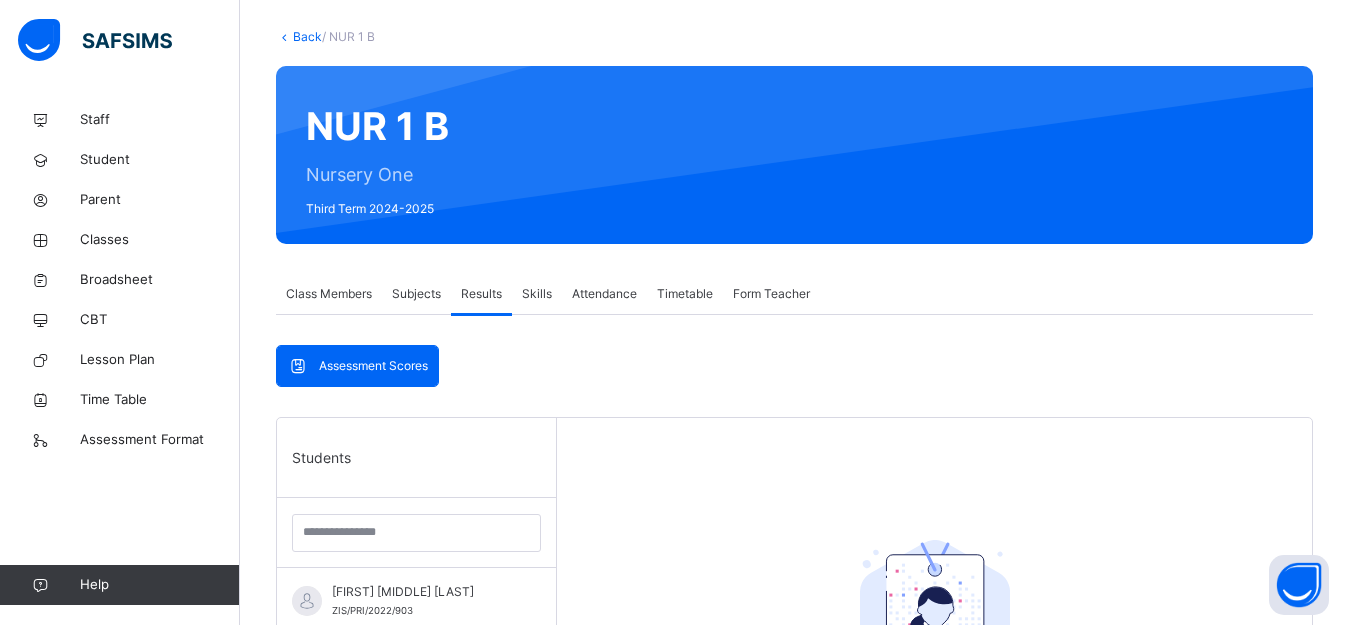 scroll, scrollTop: 300, scrollLeft: 0, axis: vertical 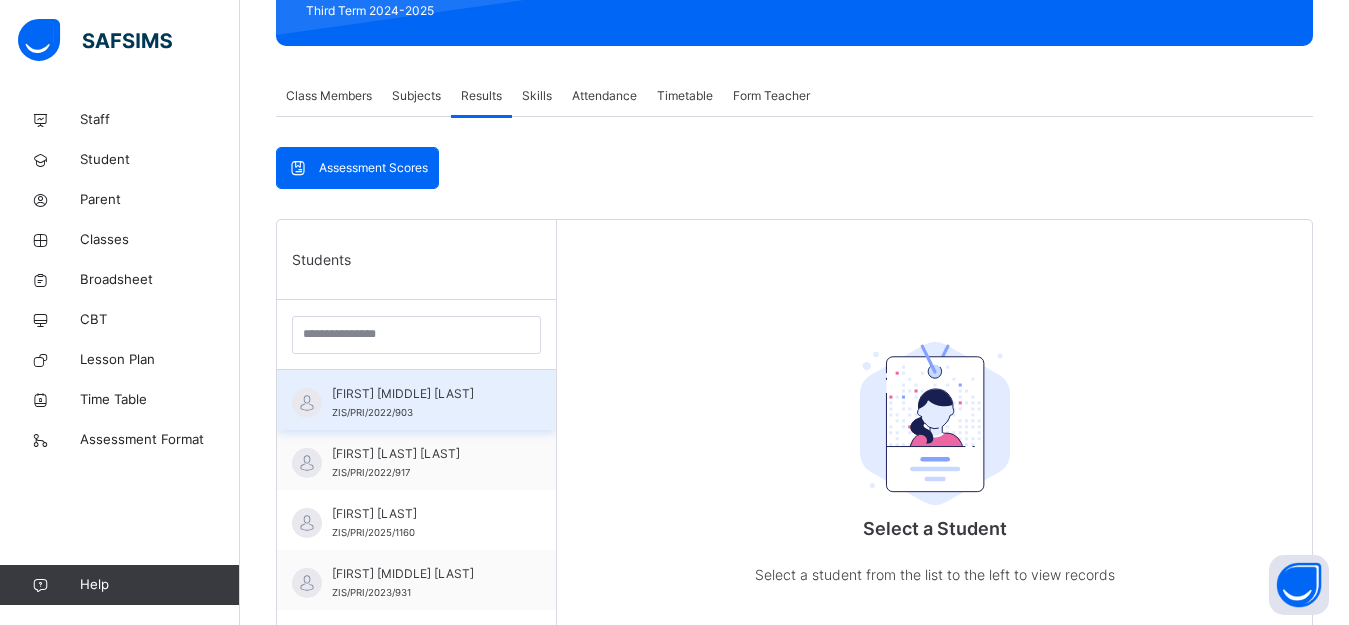 click on "[FIRST] [MIDDLE] [LAST]" at bounding box center (421, 394) 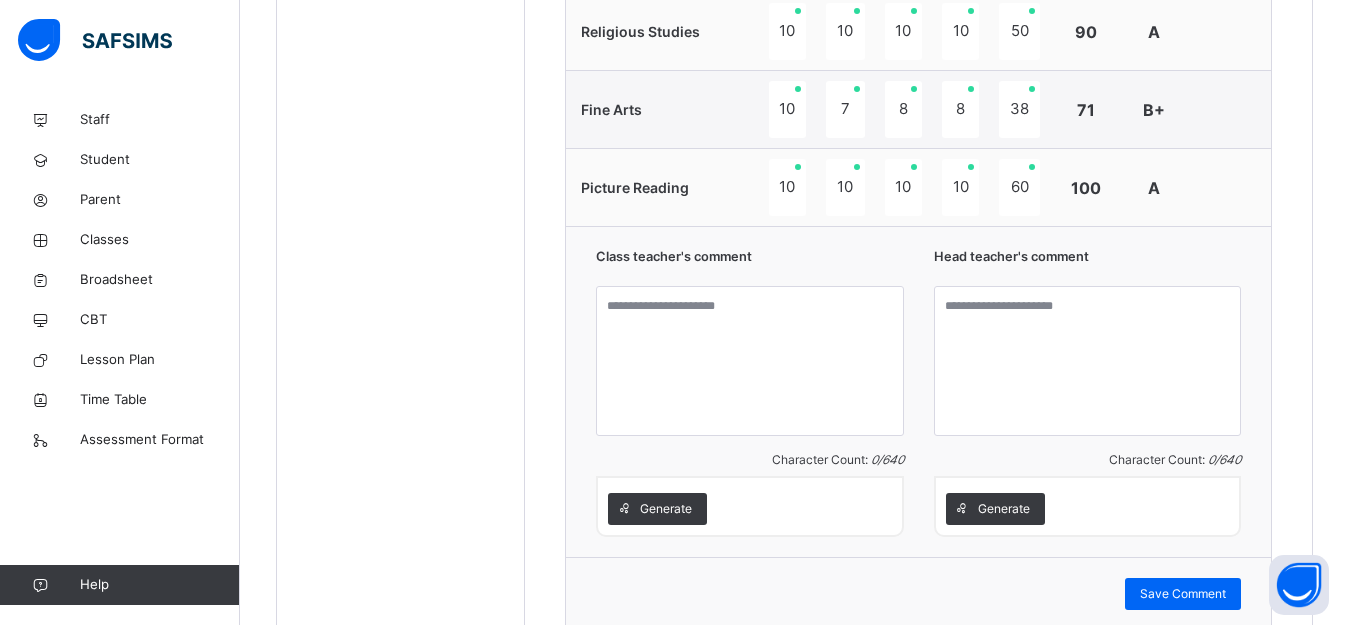 scroll, scrollTop: 1500, scrollLeft: 0, axis: vertical 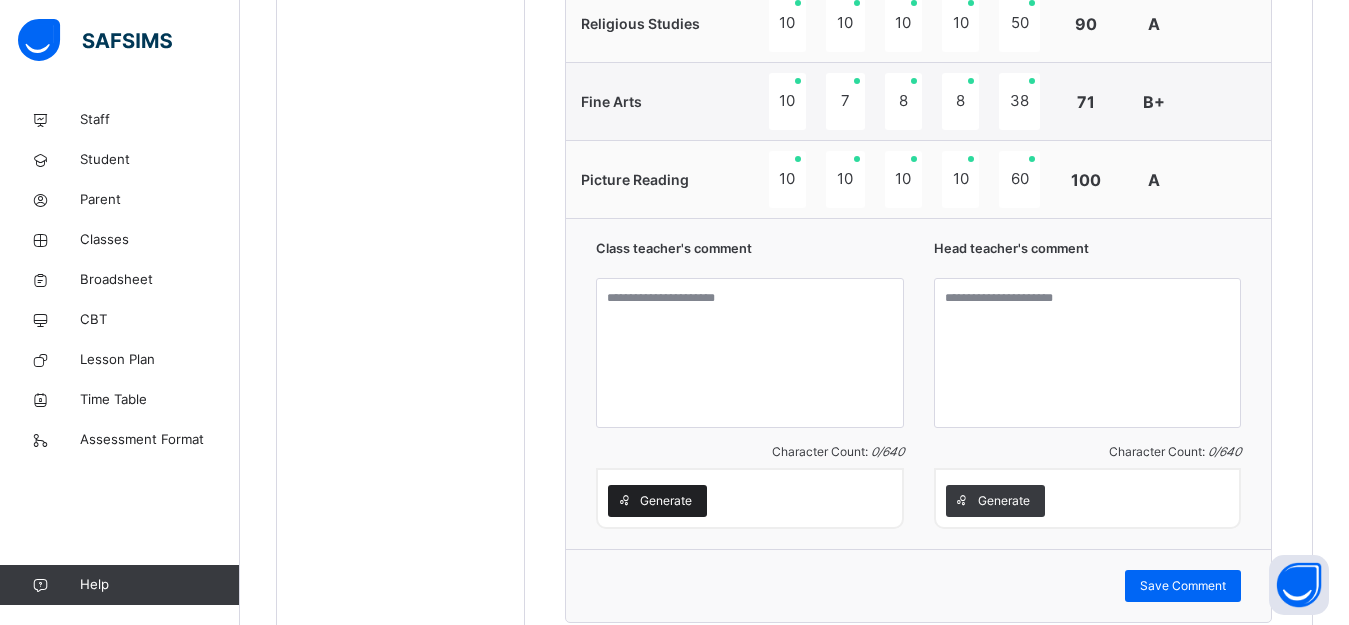 click on "Generate" at bounding box center (666, 501) 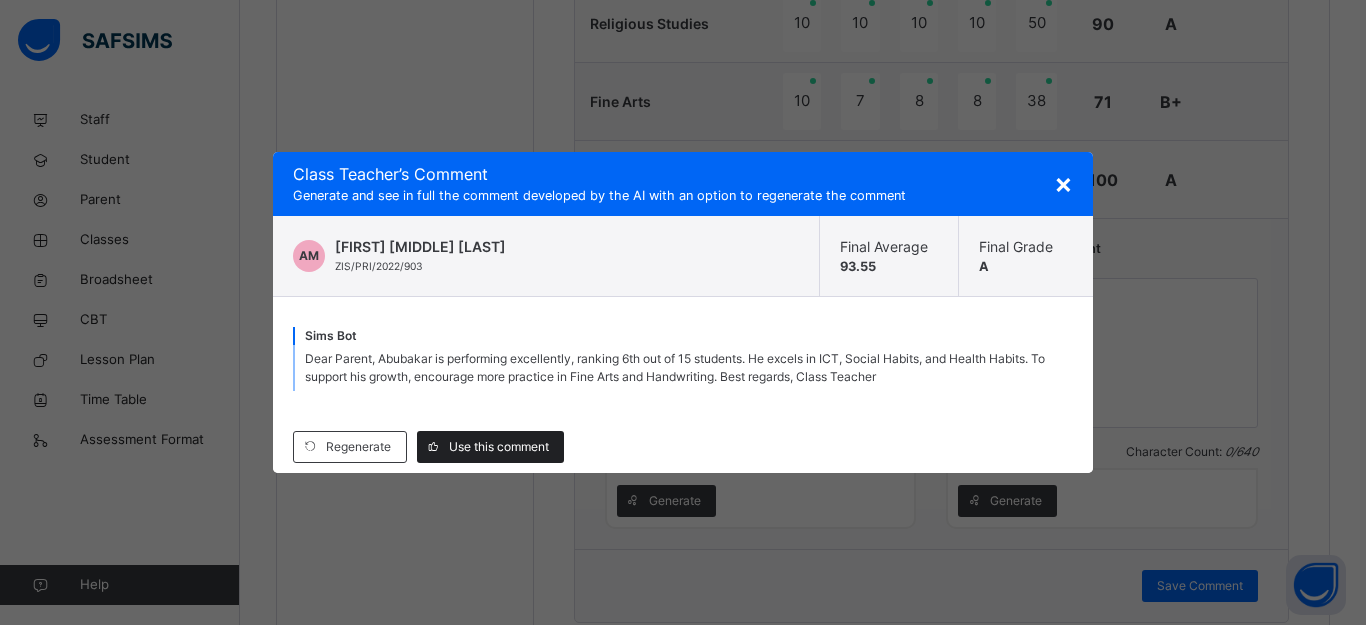 click on "Use this comment" at bounding box center [499, 447] 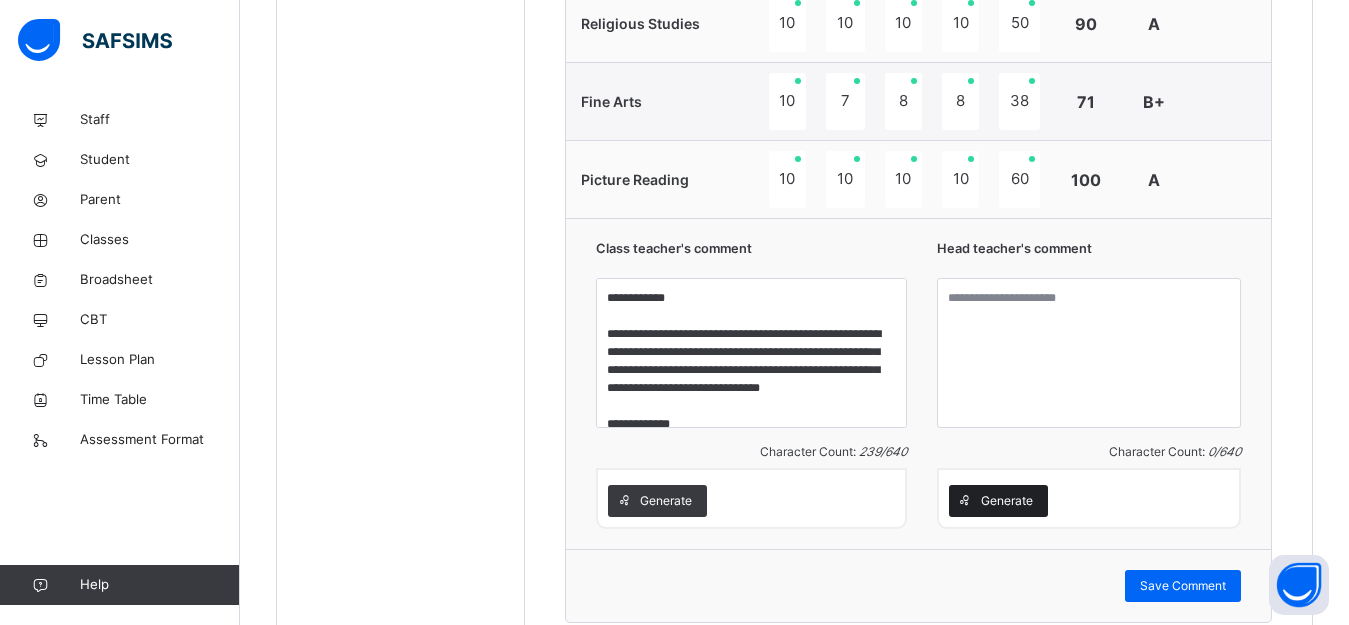 click on "Generate" at bounding box center (1007, 501) 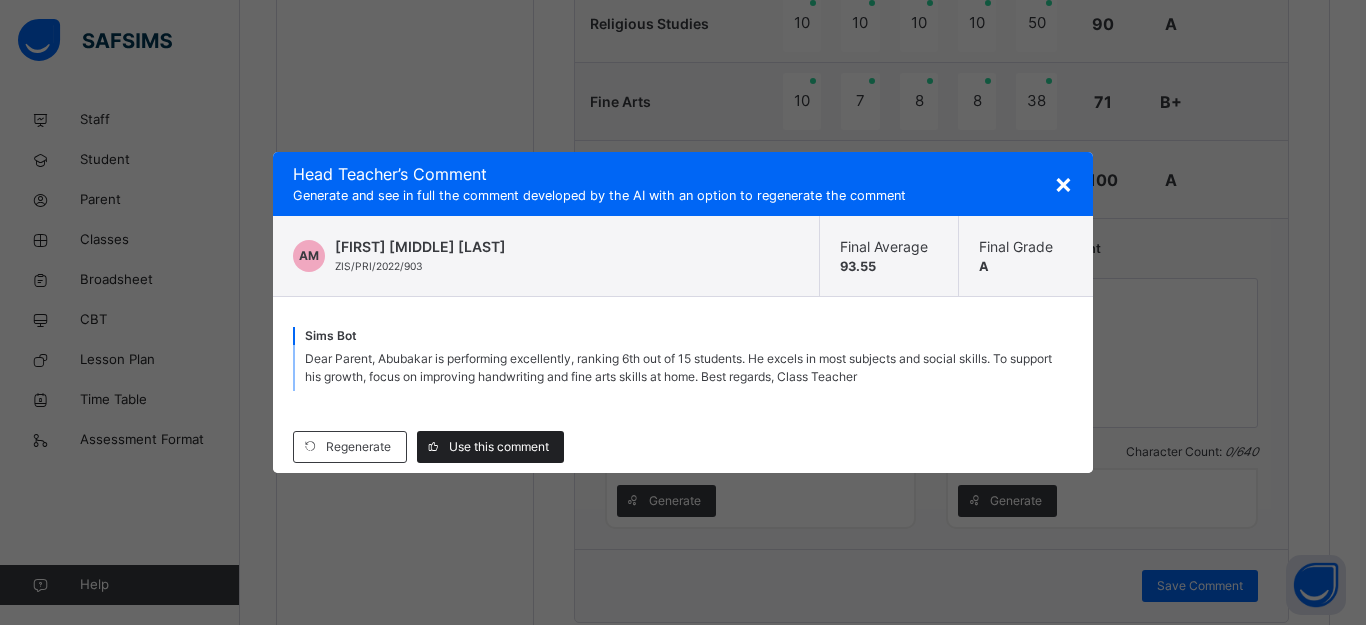 click on "Use this comment" at bounding box center (499, 447) 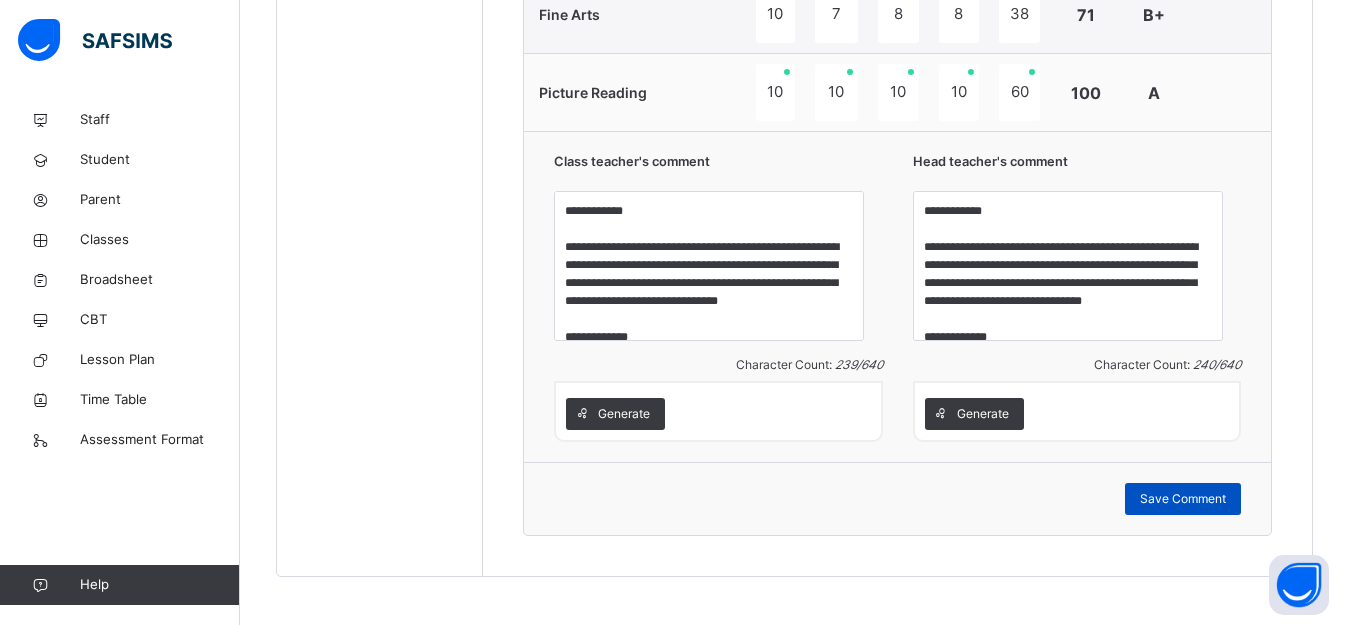 scroll, scrollTop: 1599, scrollLeft: 0, axis: vertical 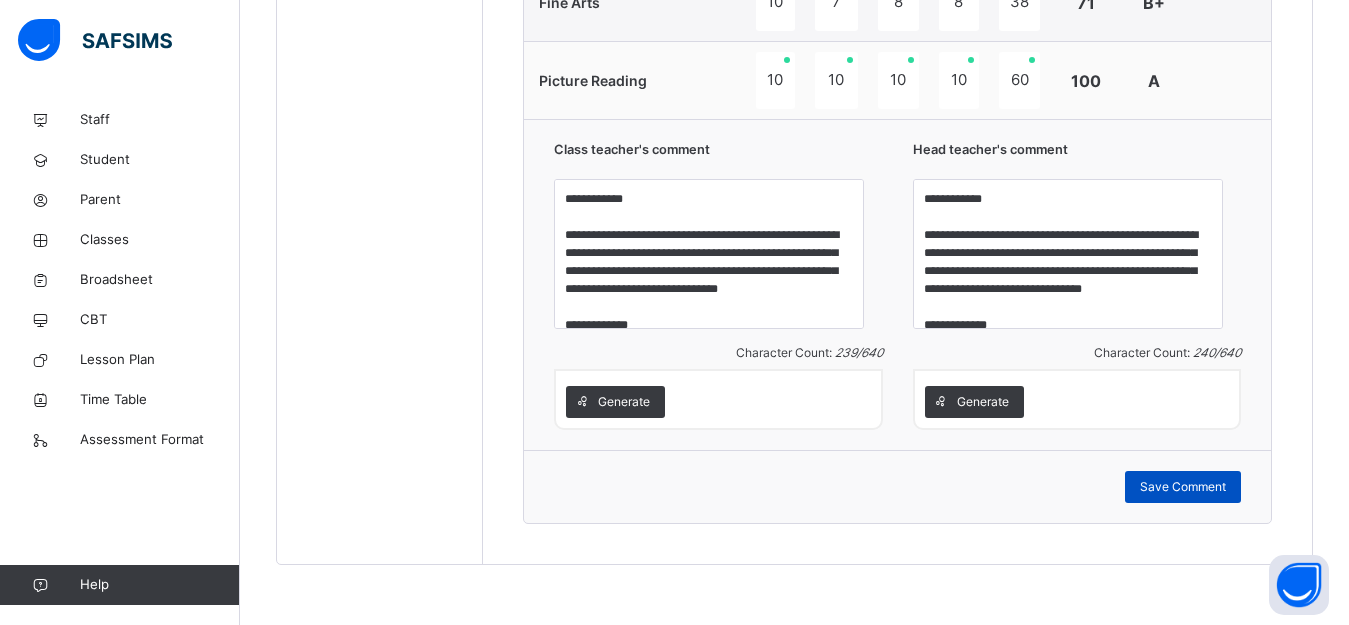 click on "Save Comment" at bounding box center (1183, 487) 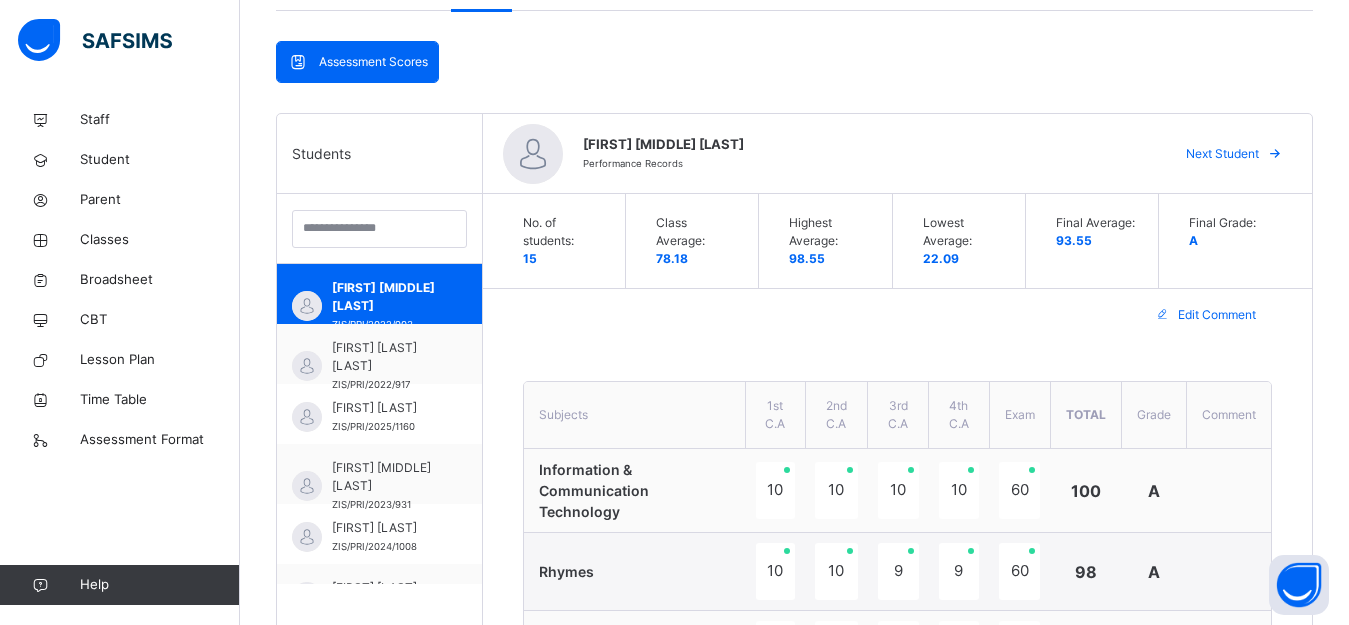 scroll, scrollTop: 399, scrollLeft: 0, axis: vertical 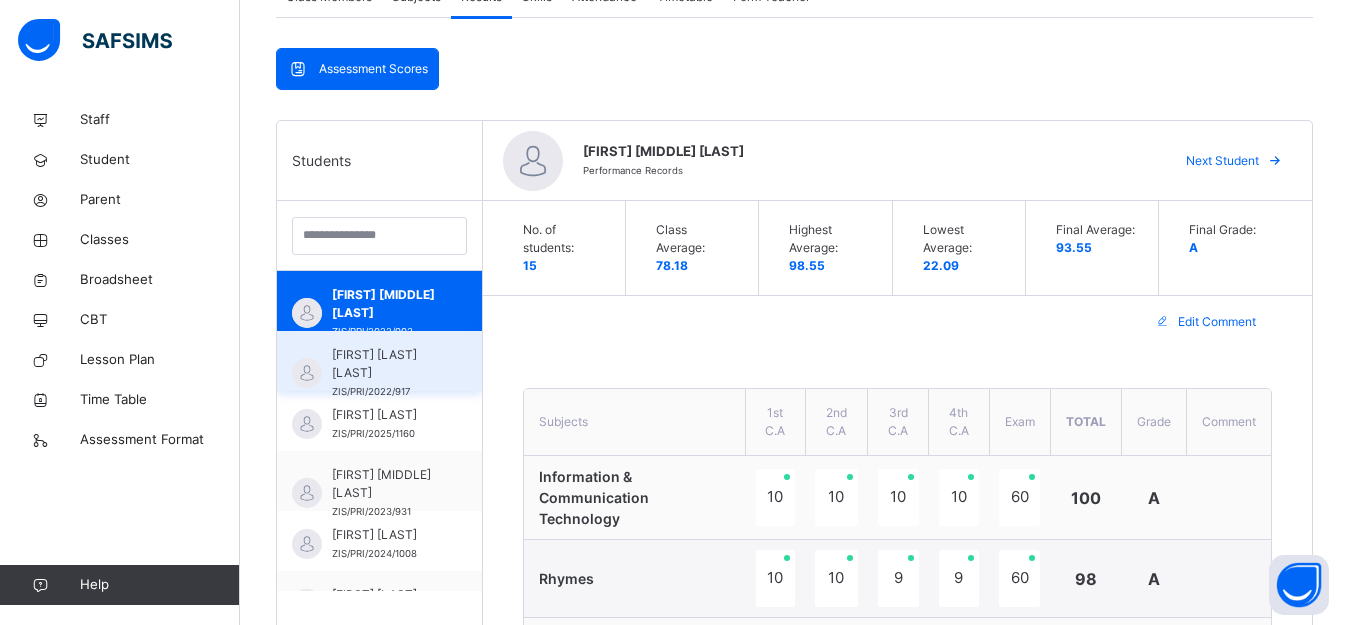 click on "[FIRST] [LAST] [LAST] [ID]" at bounding box center (384, 373) 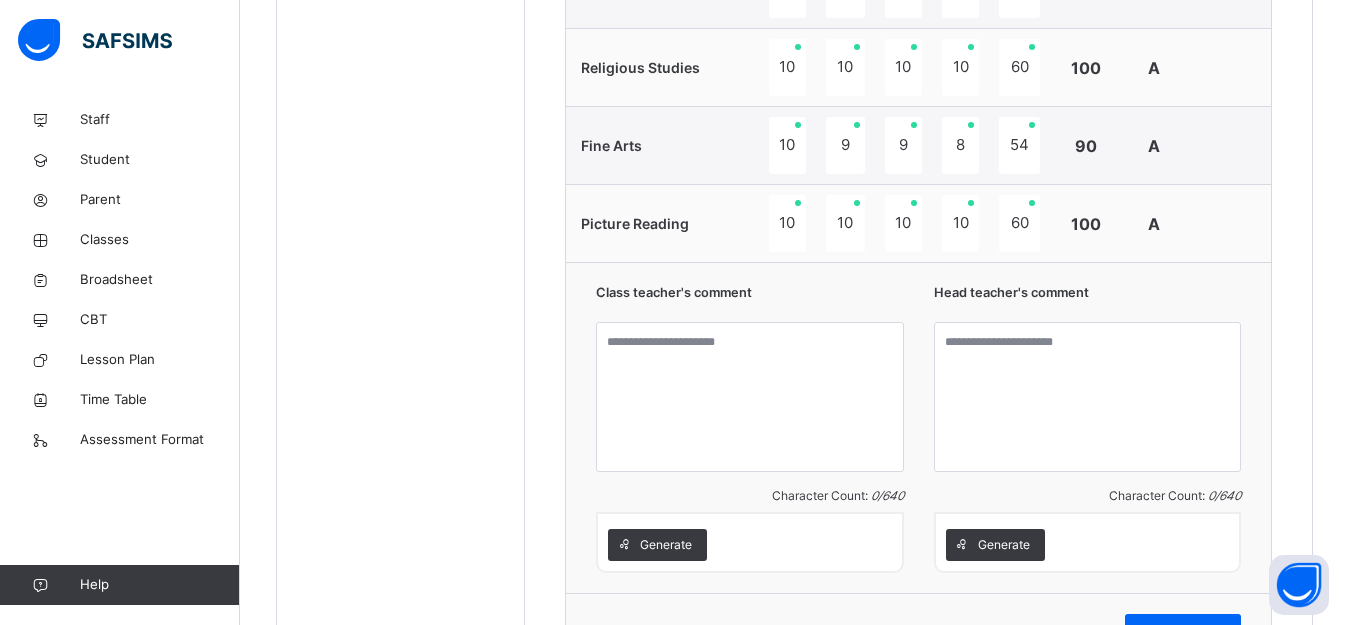 scroll, scrollTop: 1499, scrollLeft: 0, axis: vertical 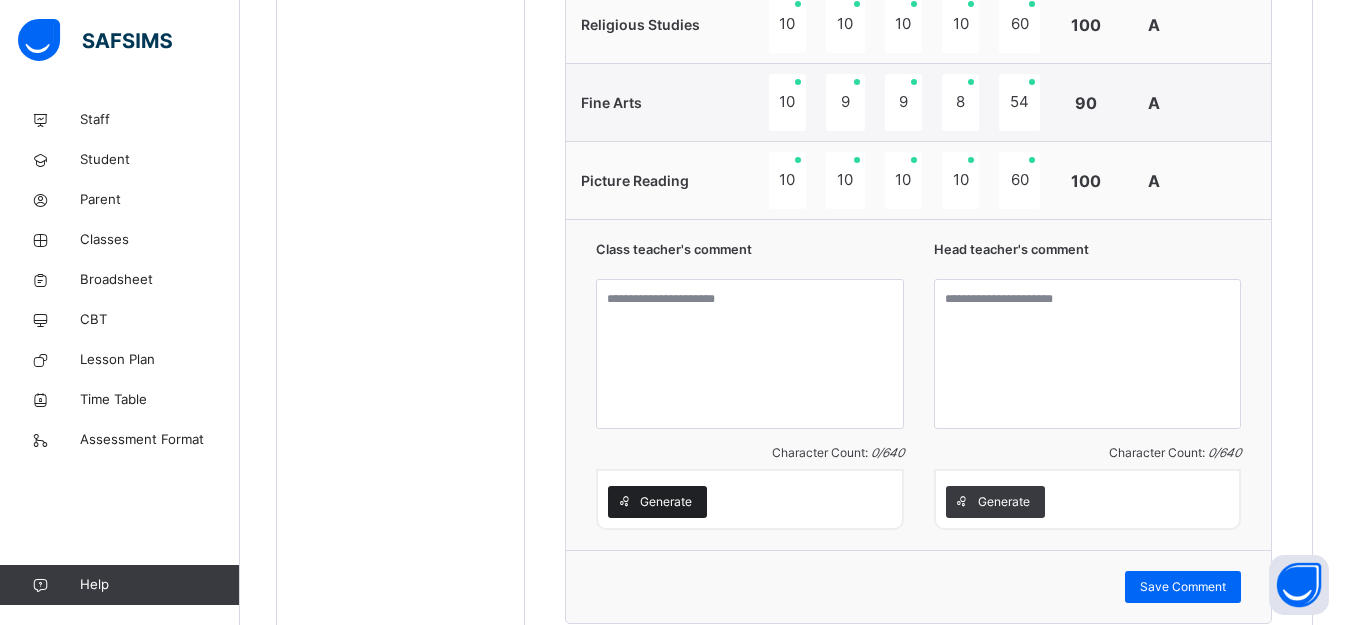click on "Generate" at bounding box center [666, 502] 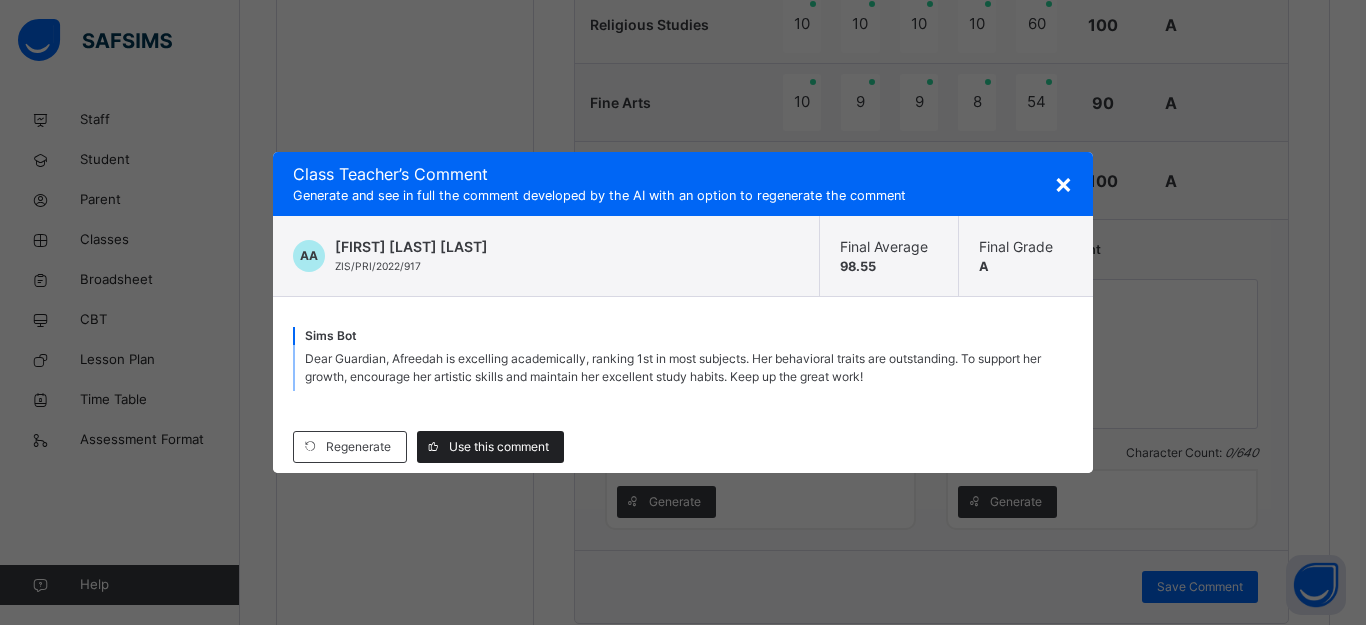 click on "Use this comment" at bounding box center (499, 447) 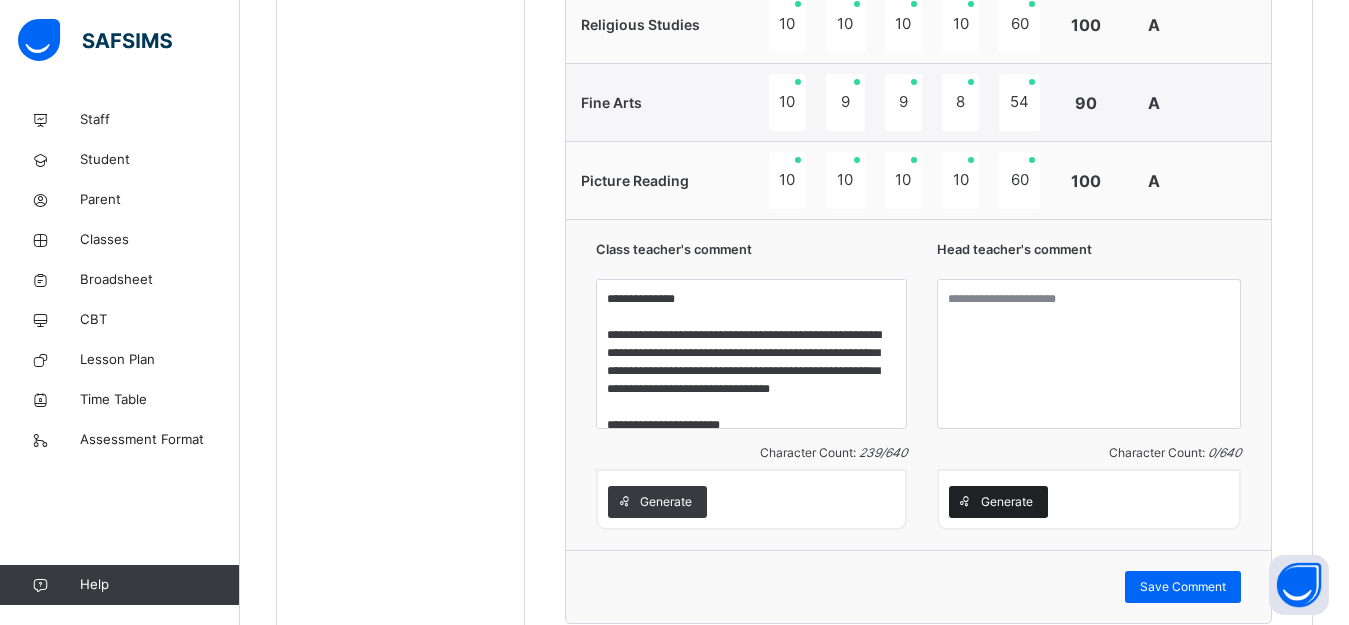 click on "Generate" at bounding box center [1007, 502] 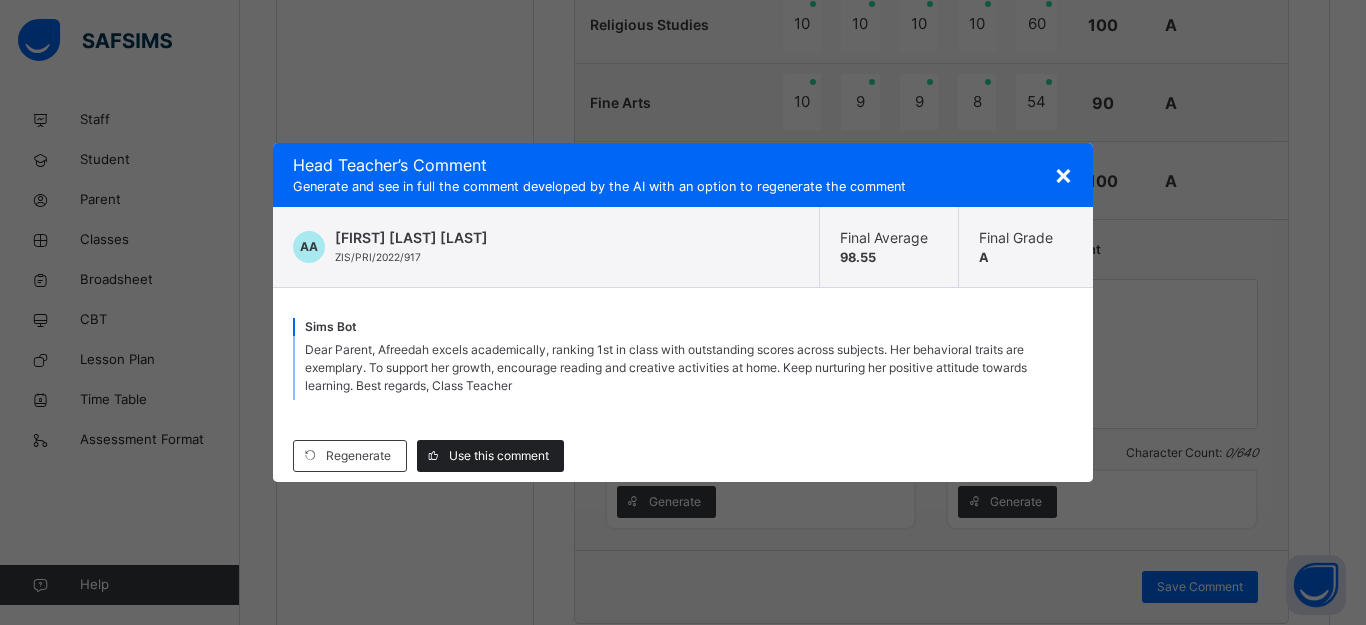 click on "Use this comment" at bounding box center (499, 456) 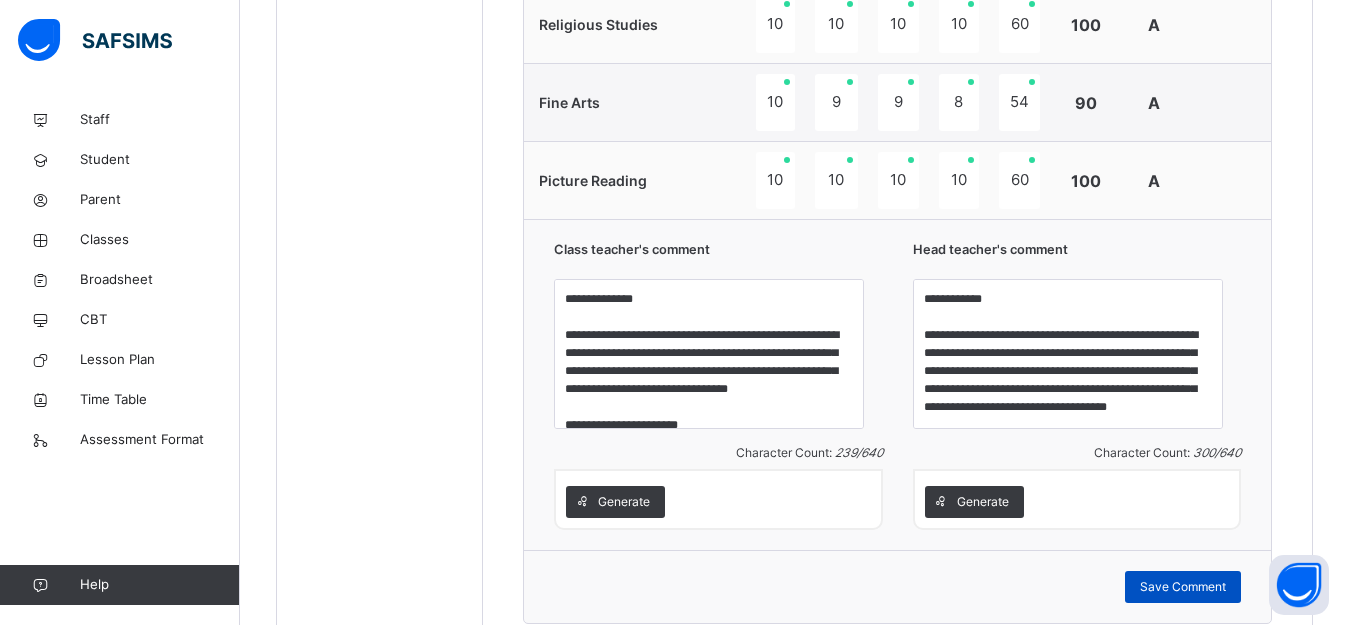 click on "Save Comment" at bounding box center (1183, 587) 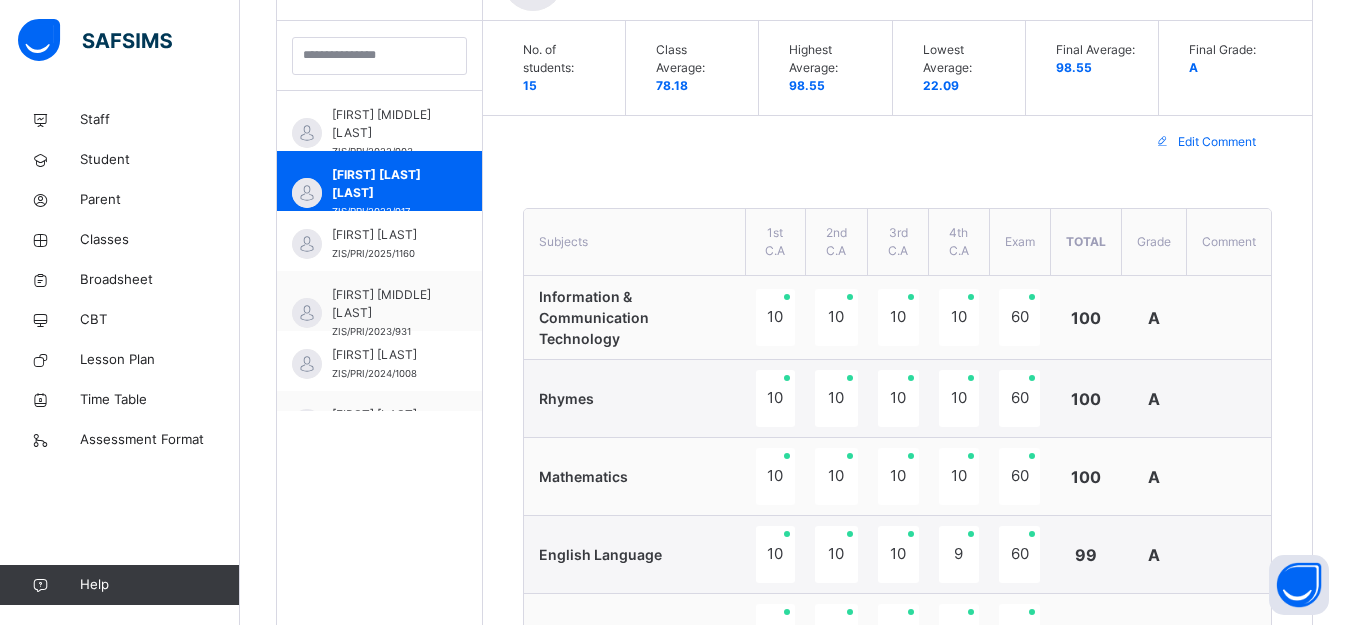 scroll, scrollTop: 499, scrollLeft: 0, axis: vertical 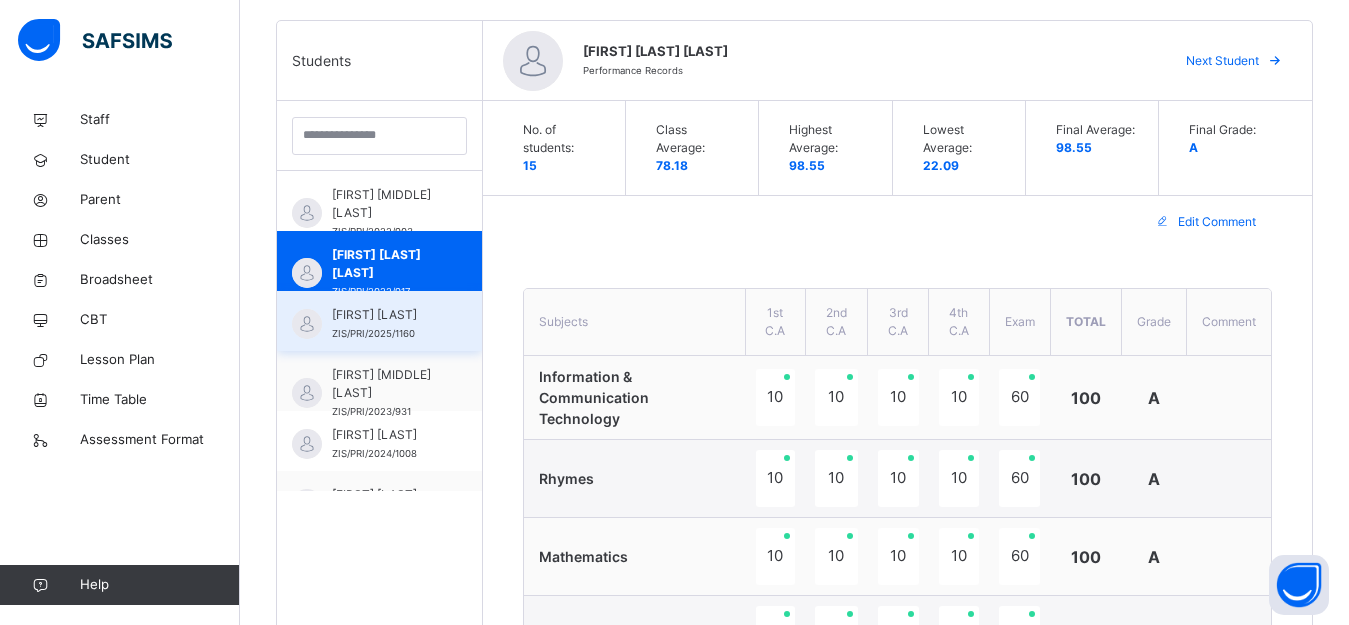 click on "[FIRST] [LAST]" at bounding box center (384, 315) 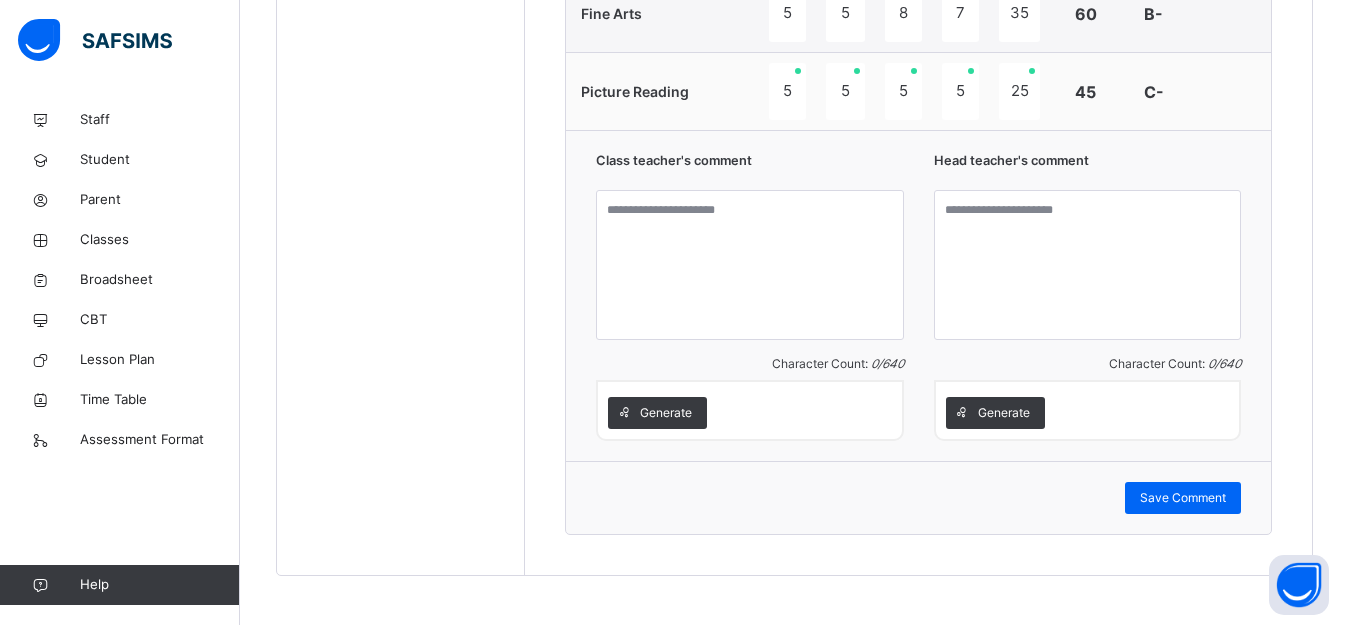 scroll, scrollTop: 1599, scrollLeft: 0, axis: vertical 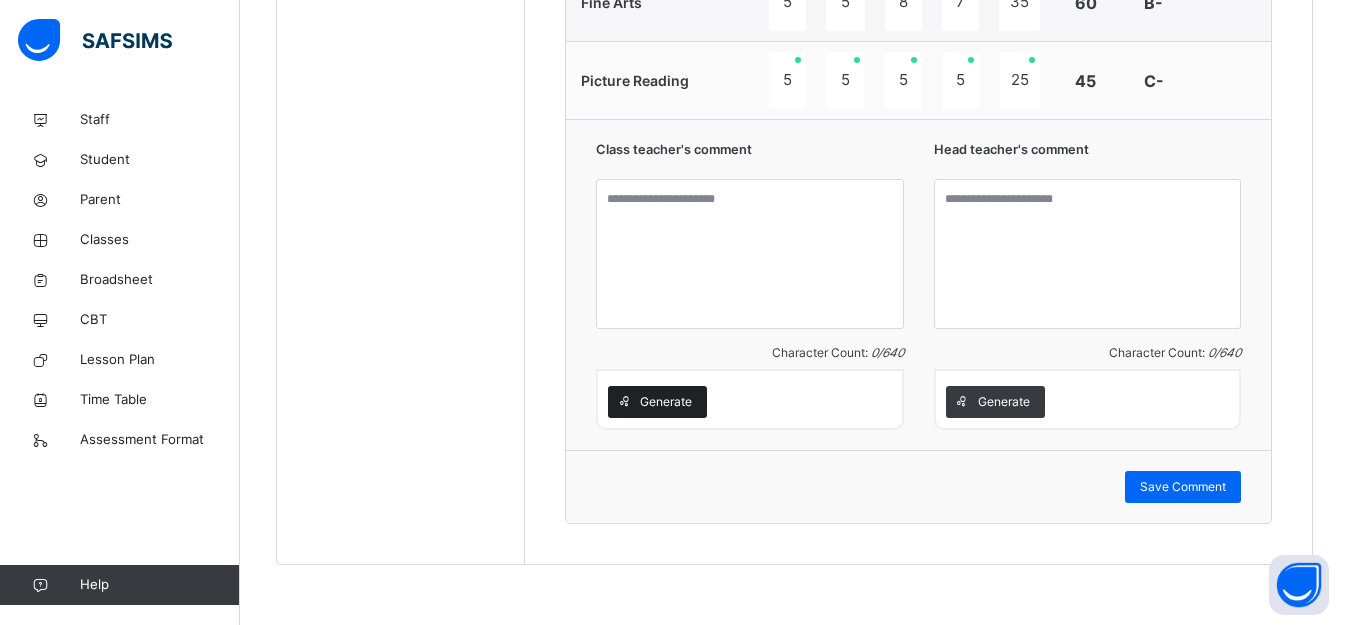 click on "Generate" at bounding box center (666, 402) 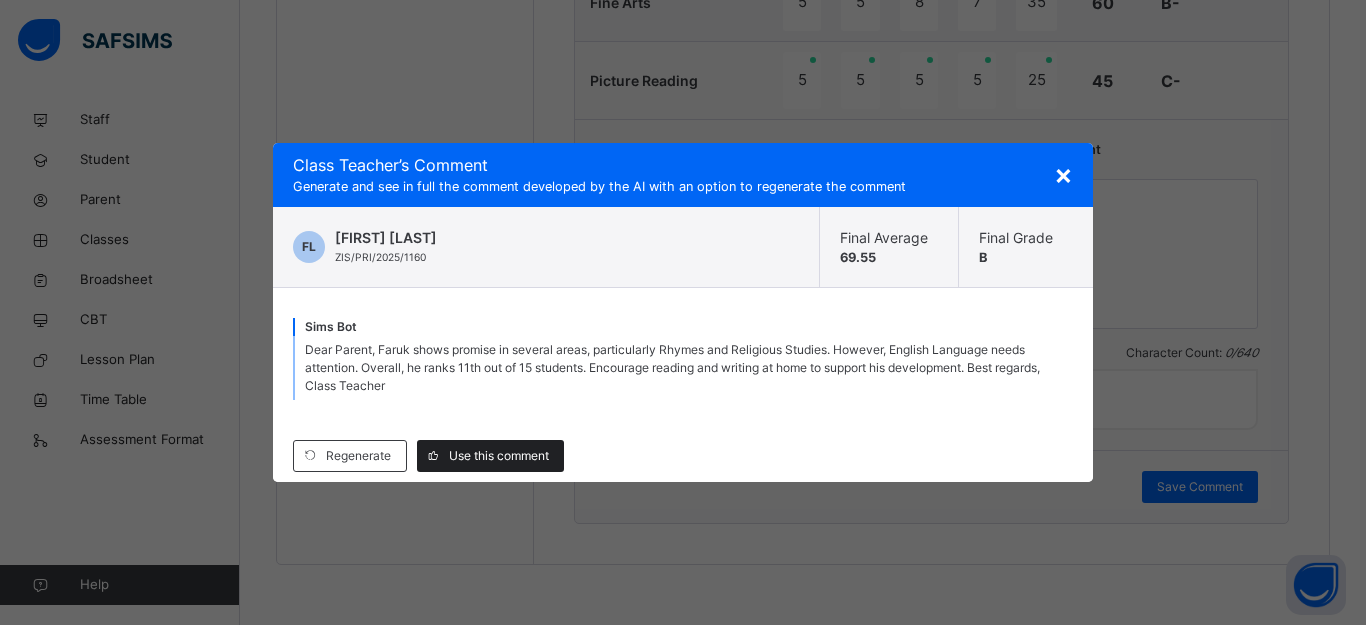 click on "Use this comment" at bounding box center [499, 456] 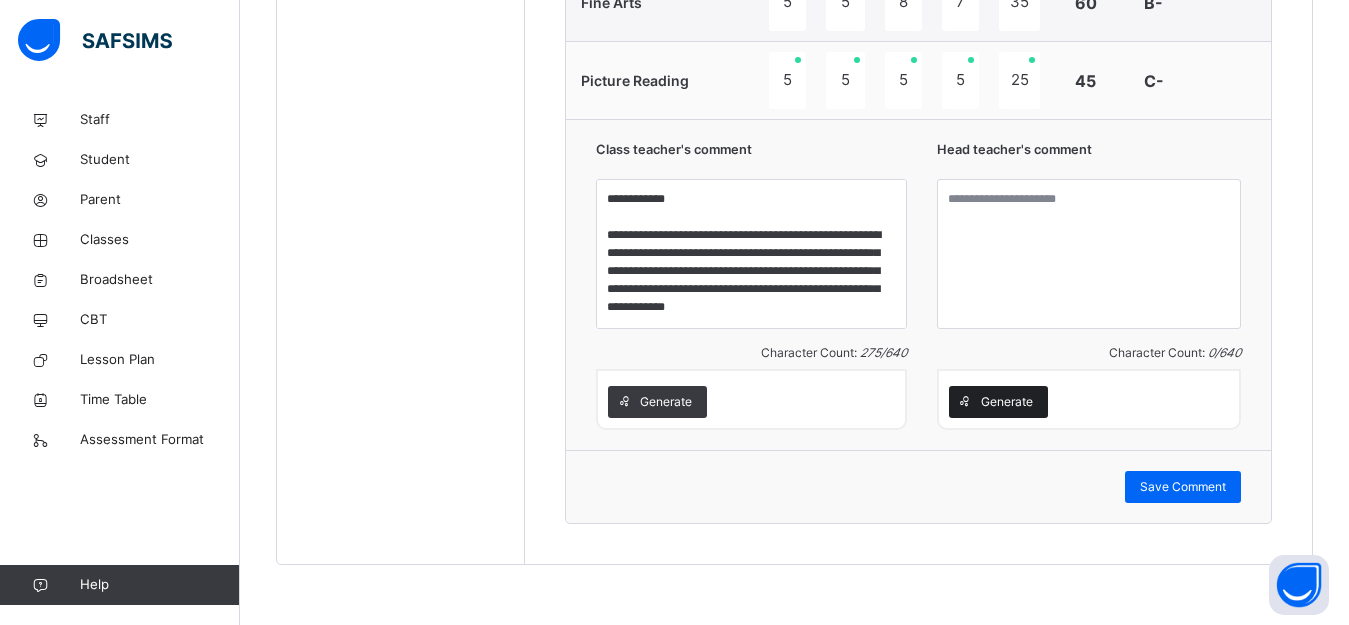 click on "Generate" at bounding box center [1007, 402] 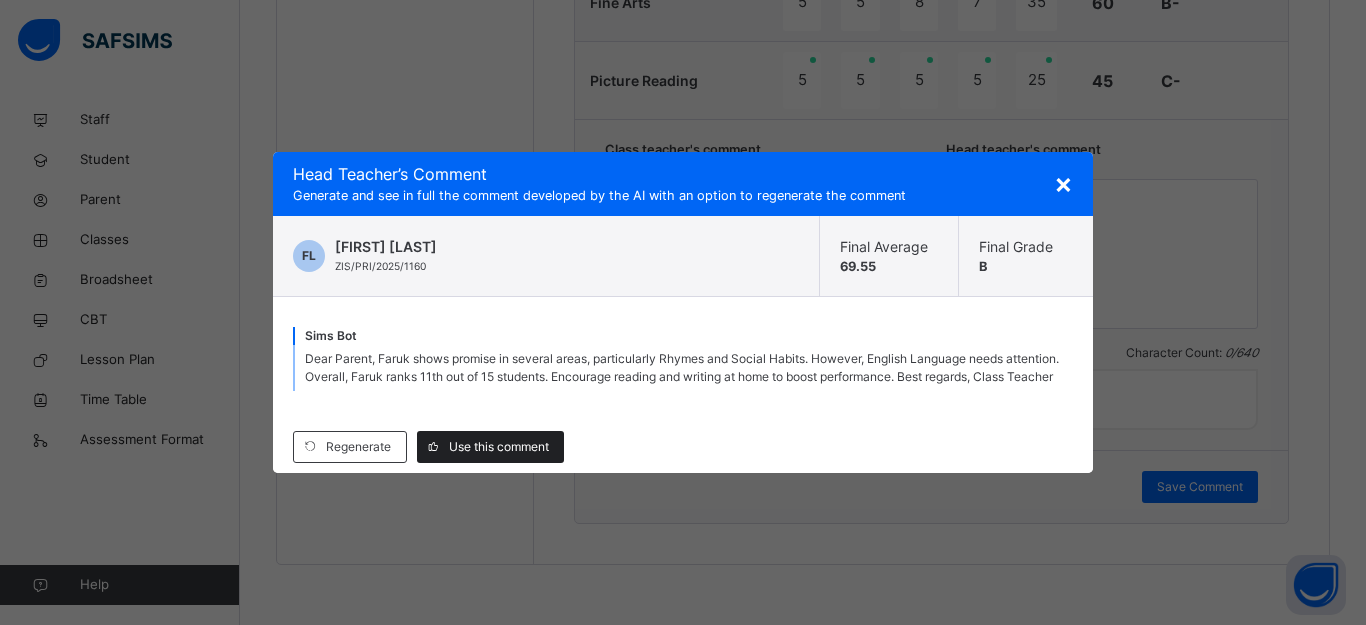 click on "Use this comment" at bounding box center [499, 447] 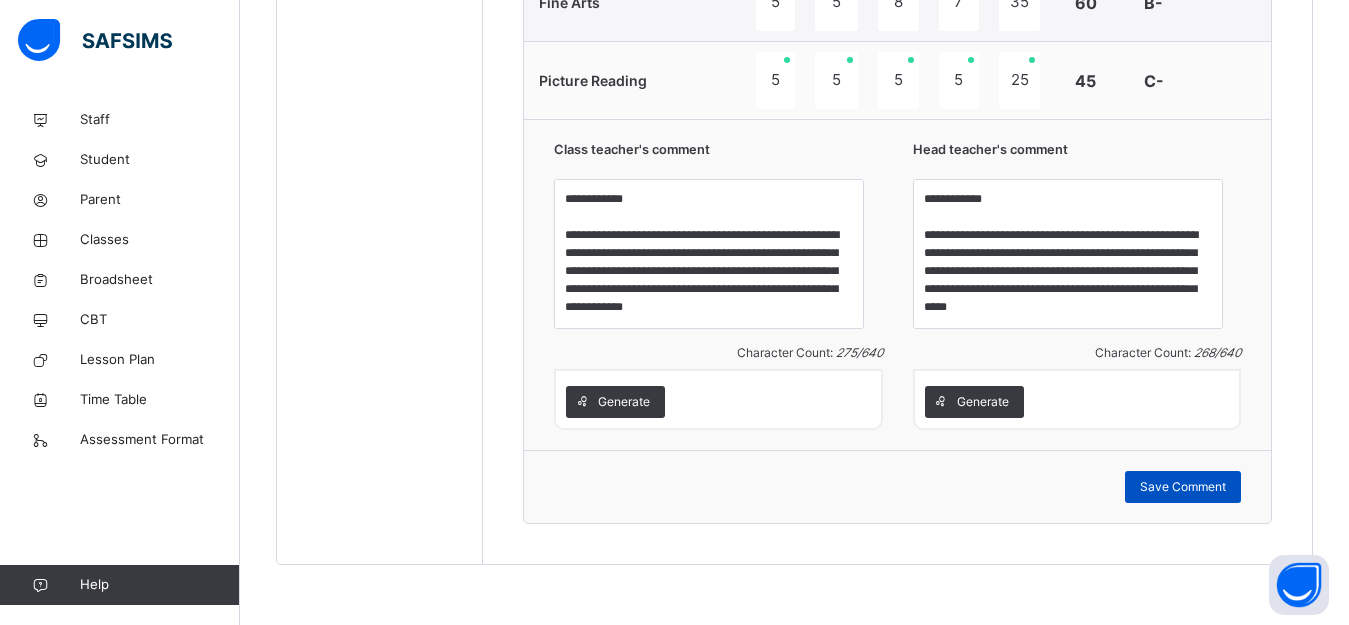click on "Save Comment" at bounding box center [1183, 487] 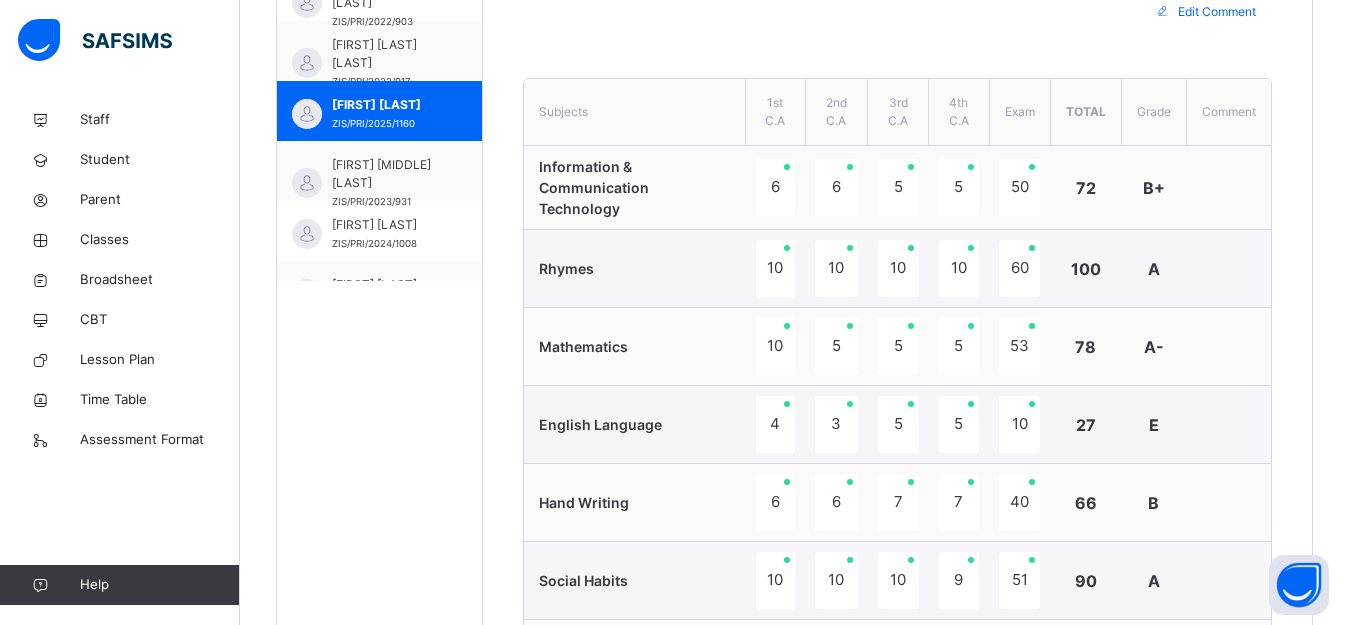 scroll, scrollTop: 599, scrollLeft: 0, axis: vertical 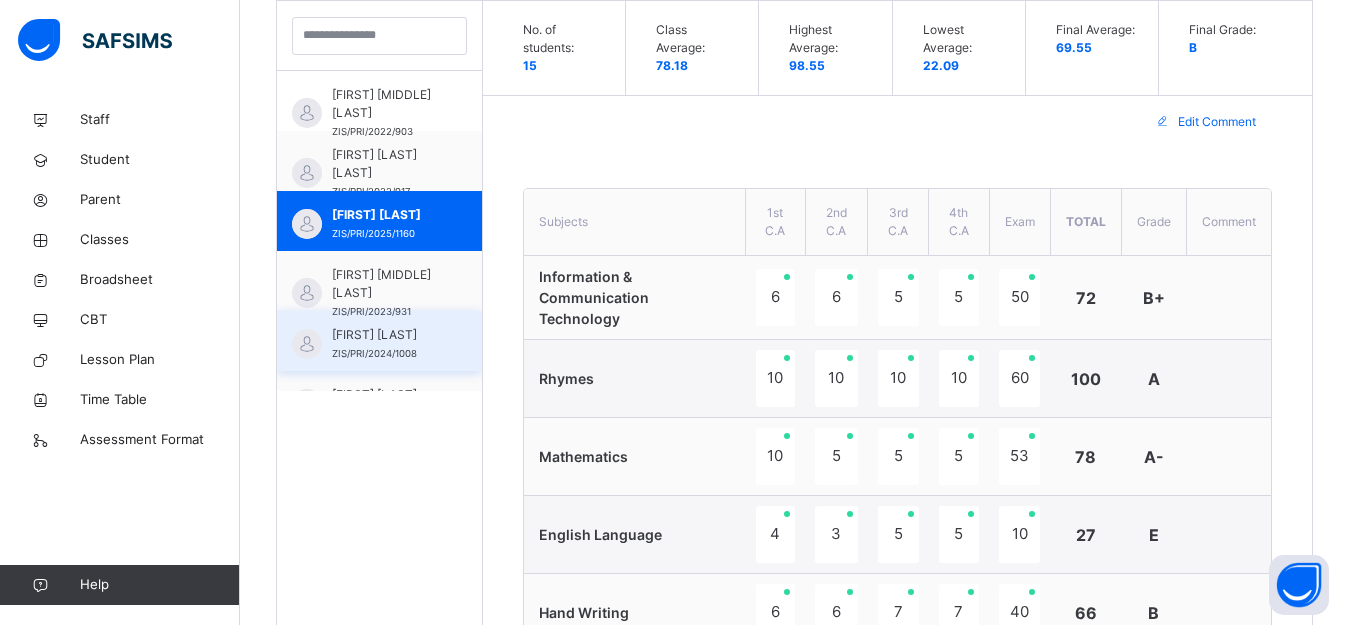click on "[FIRST] [LAST]" at bounding box center (384, 335) 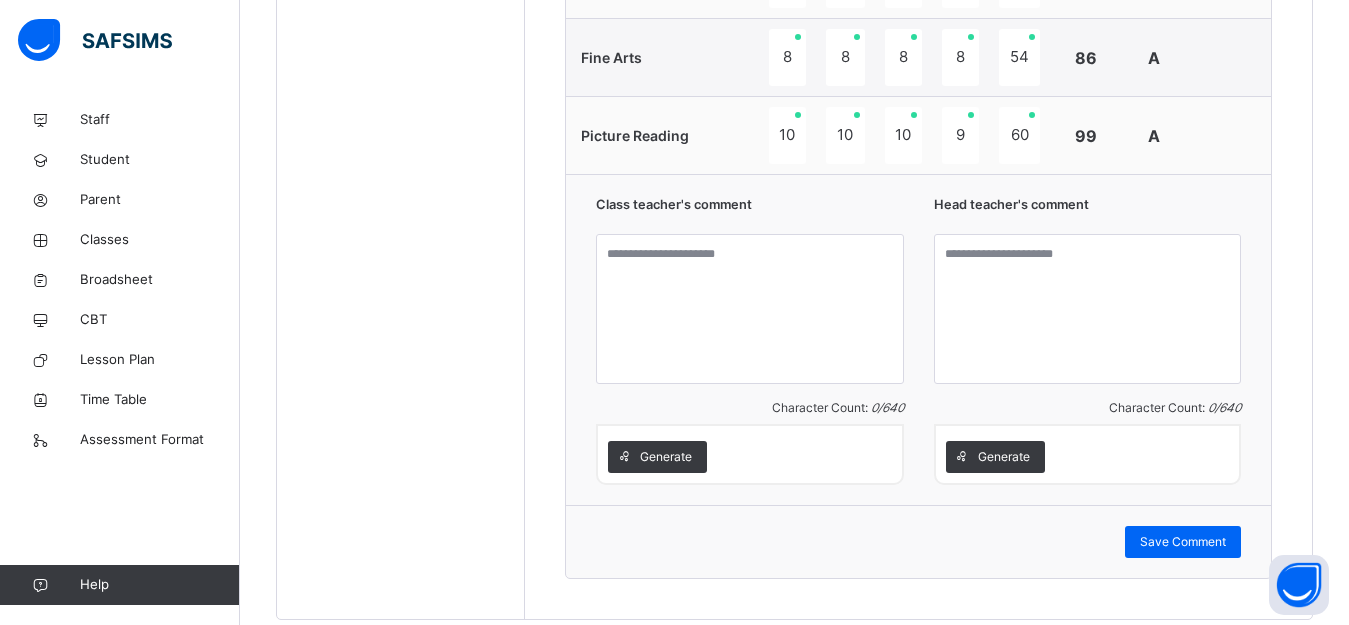 scroll, scrollTop: 1599, scrollLeft: 0, axis: vertical 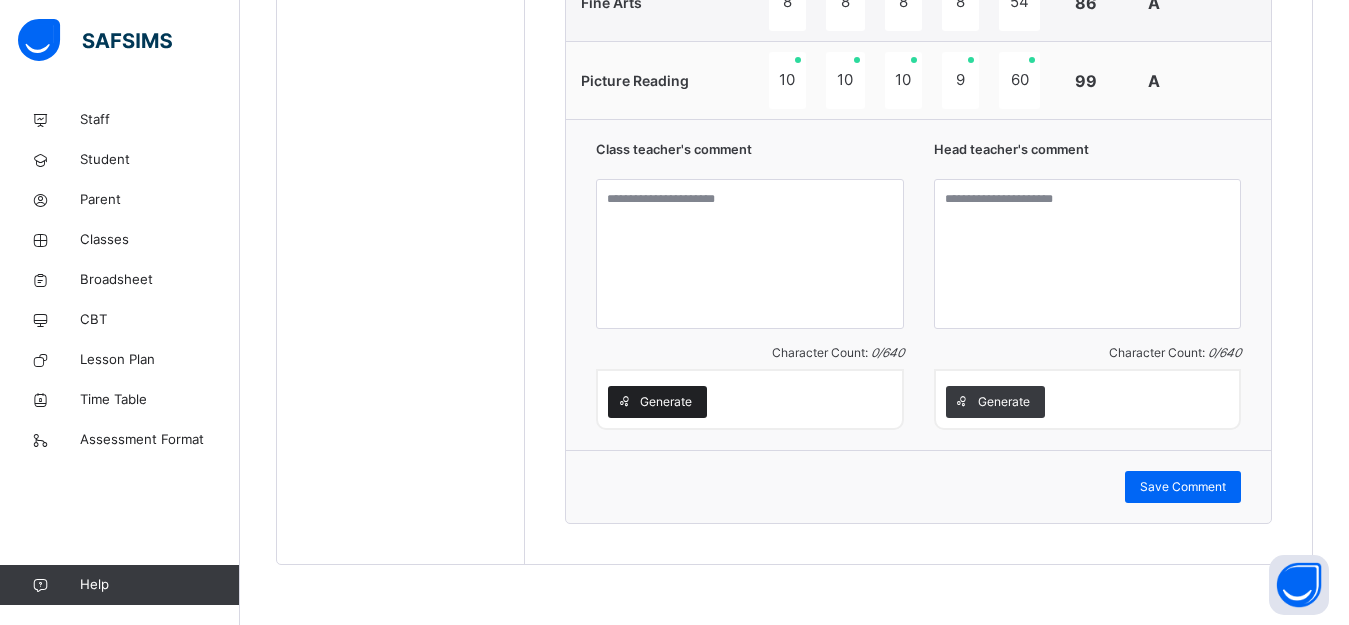 click on "Generate" at bounding box center [666, 402] 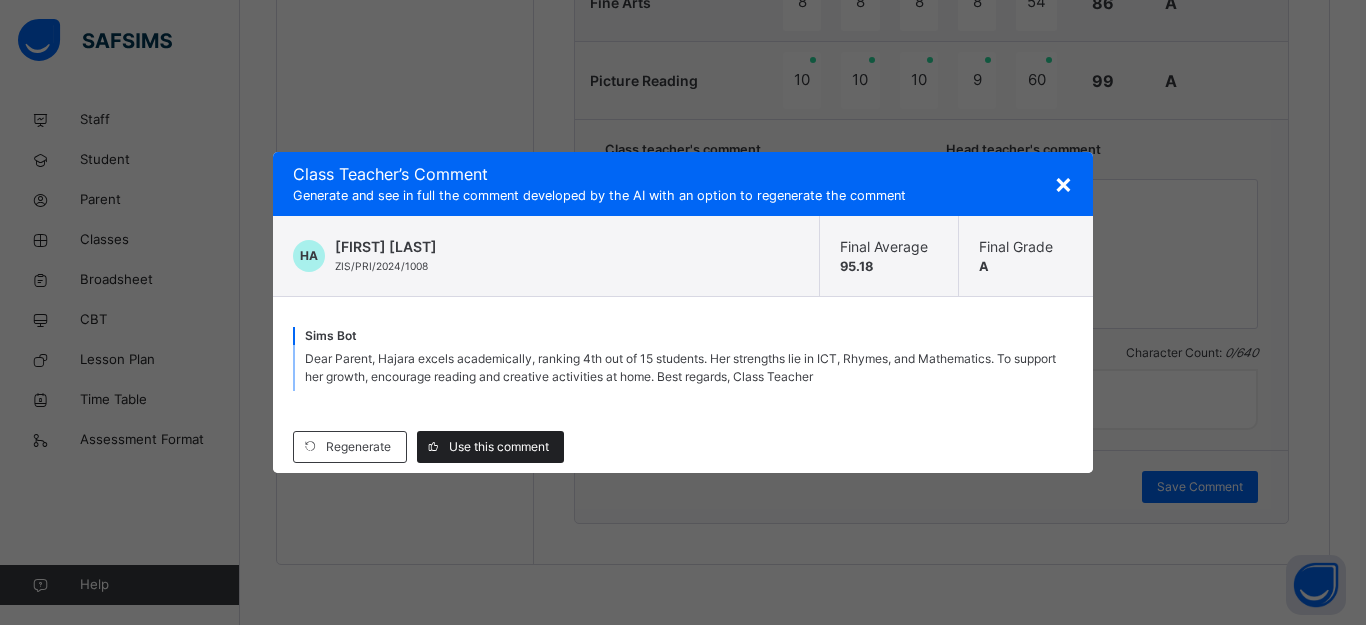 click on "Use this comment" at bounding box center [499, 447] 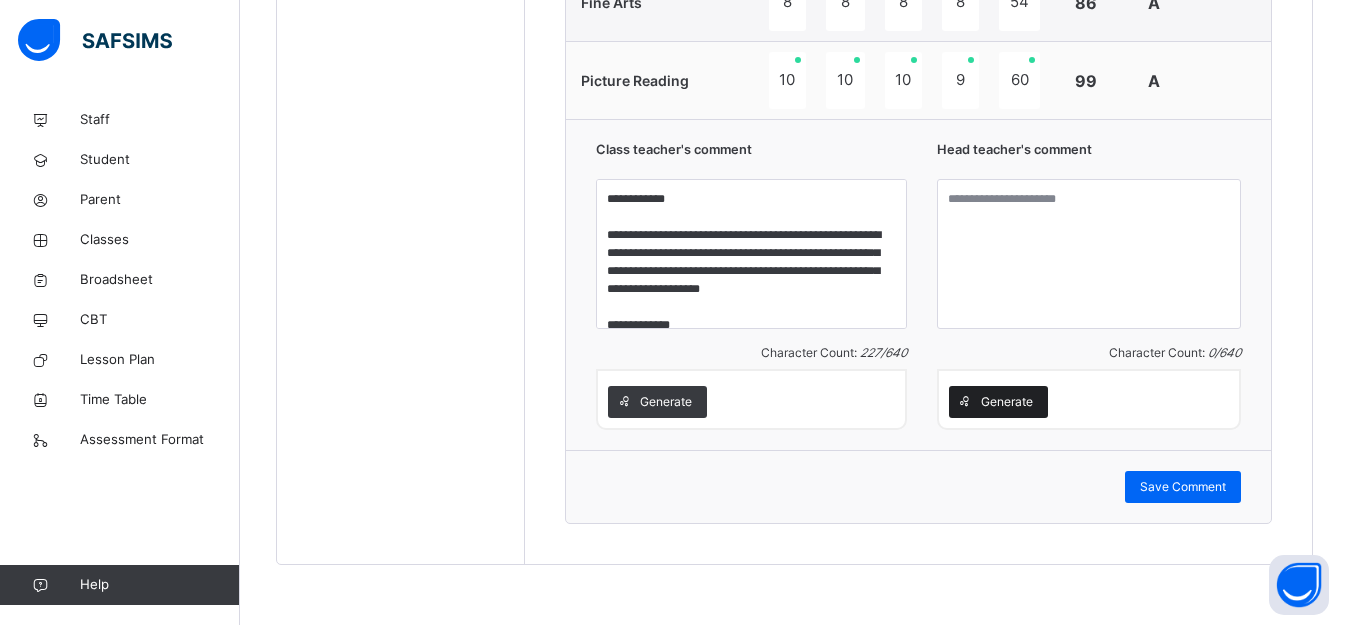 click on "Generate" at bounding box center (1007, 402) 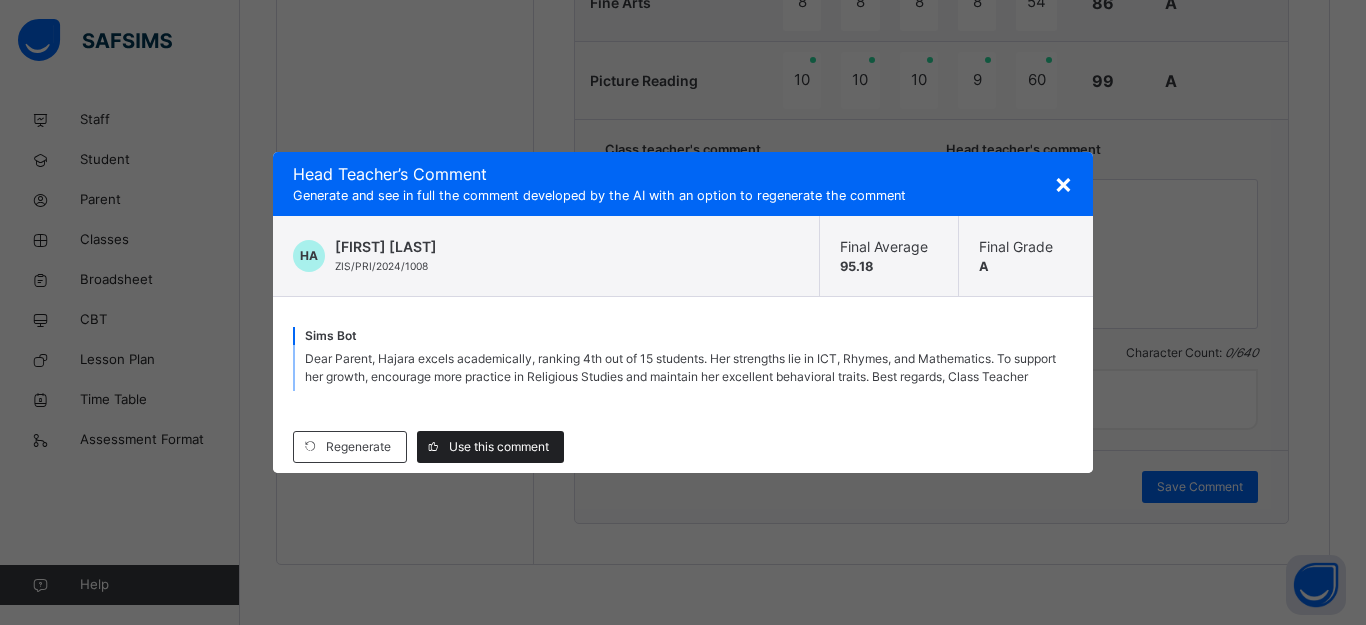 click on "Use this comment" at bounding box center [499, 447] 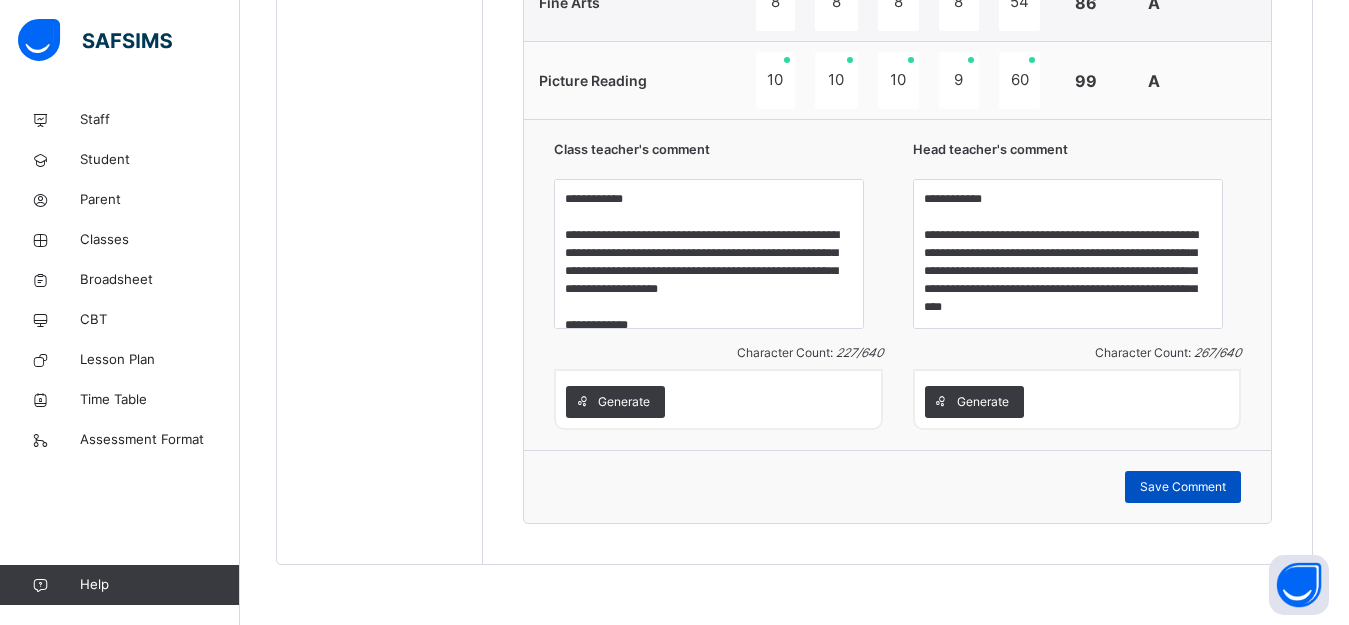 click on "Save Comment" at bounding box center (1183, 487) 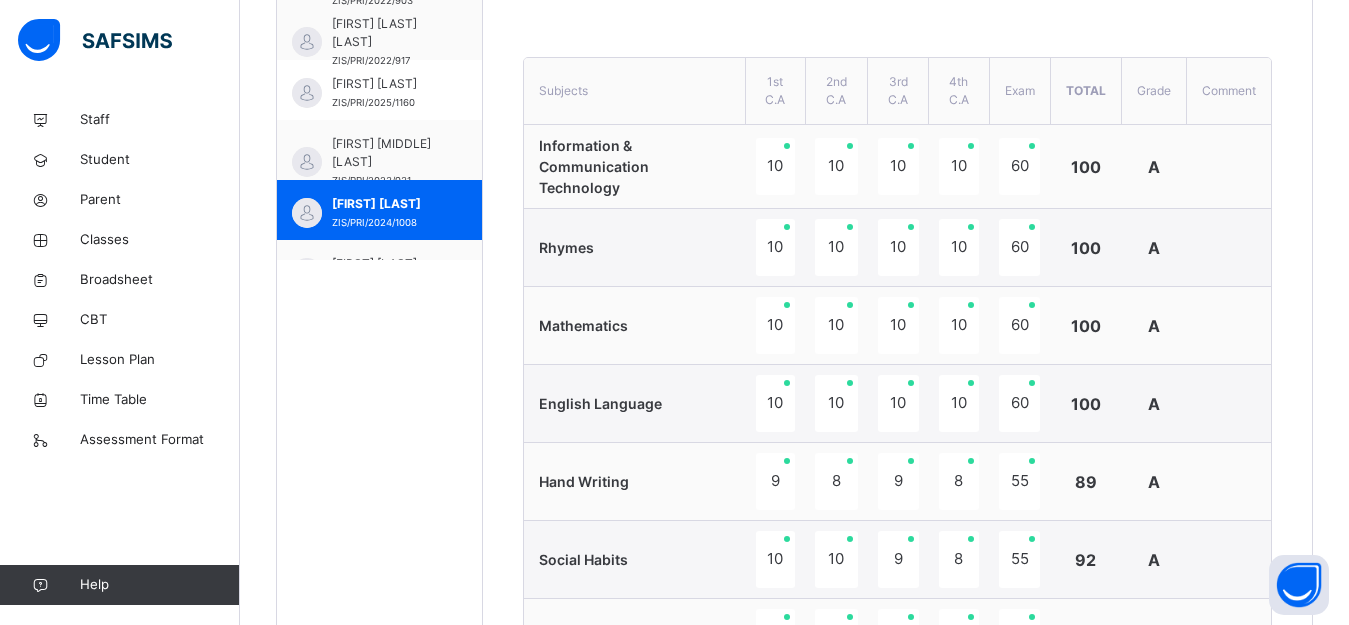 scroll, scrollTop: 599, scrollLeft: 0, axis: vertical 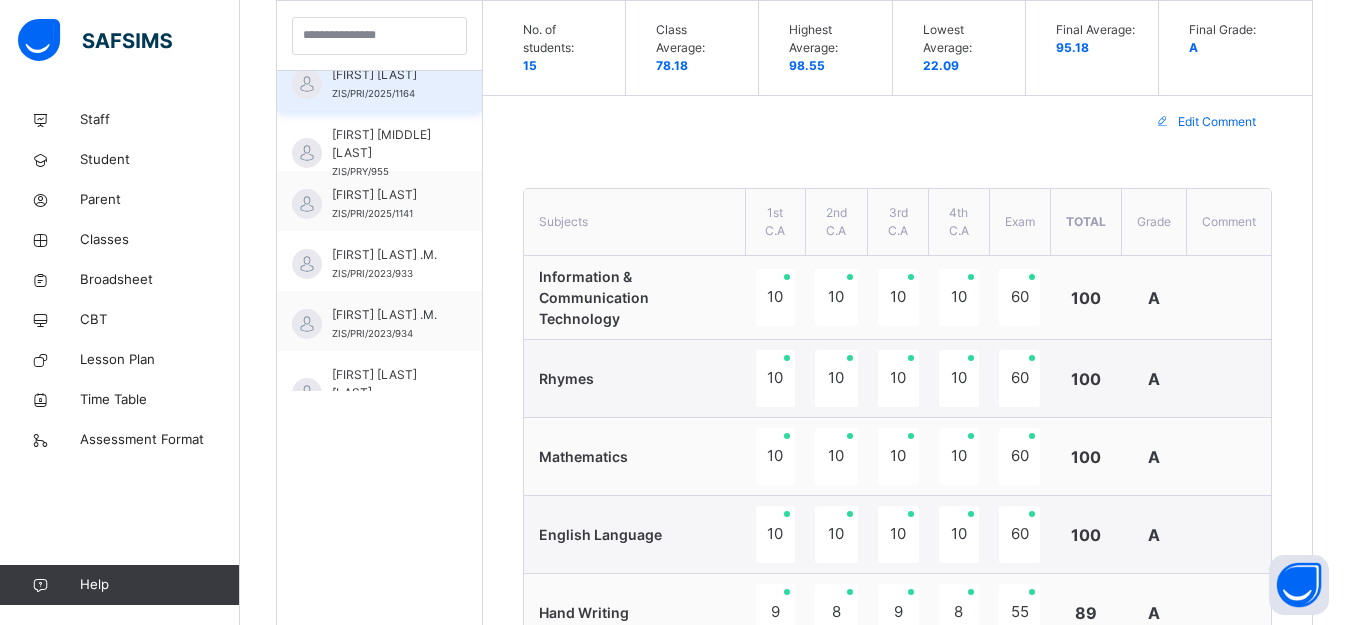 click on "[FIRST] [LAST] ZIS/PRI/2025/1164" at bounding box center [379, 81] 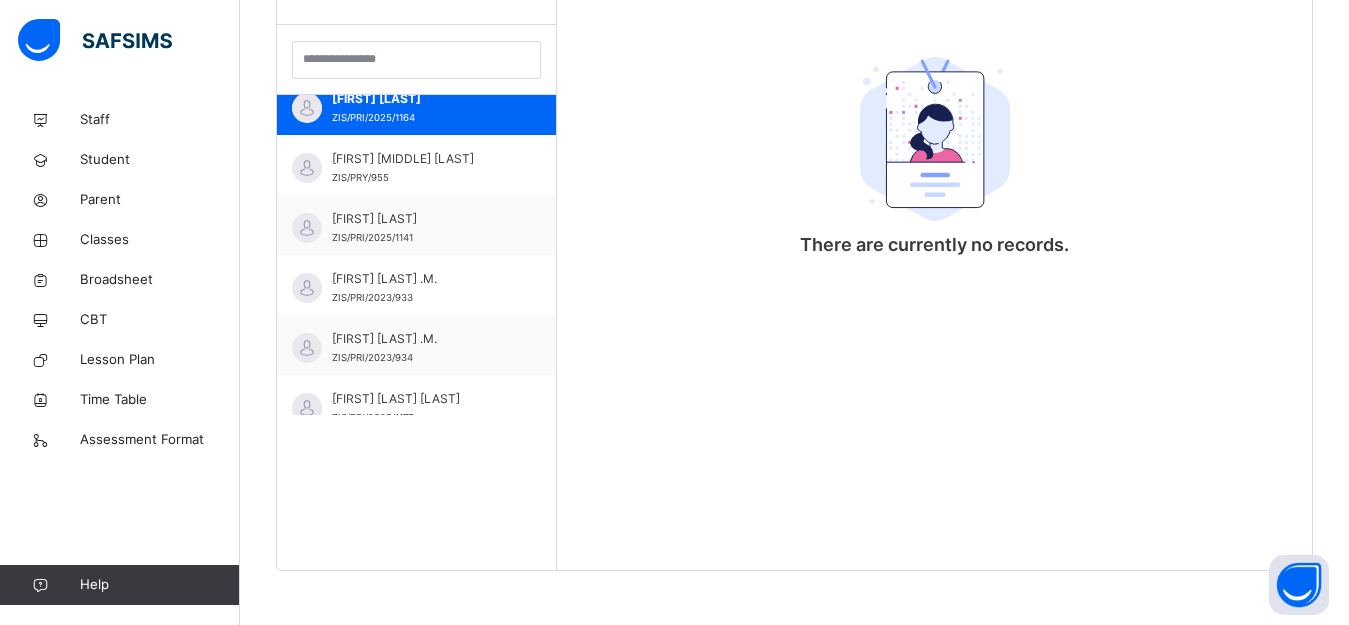 scroll, scrollTop: 581, scrollLeft: 0, axis: vertical 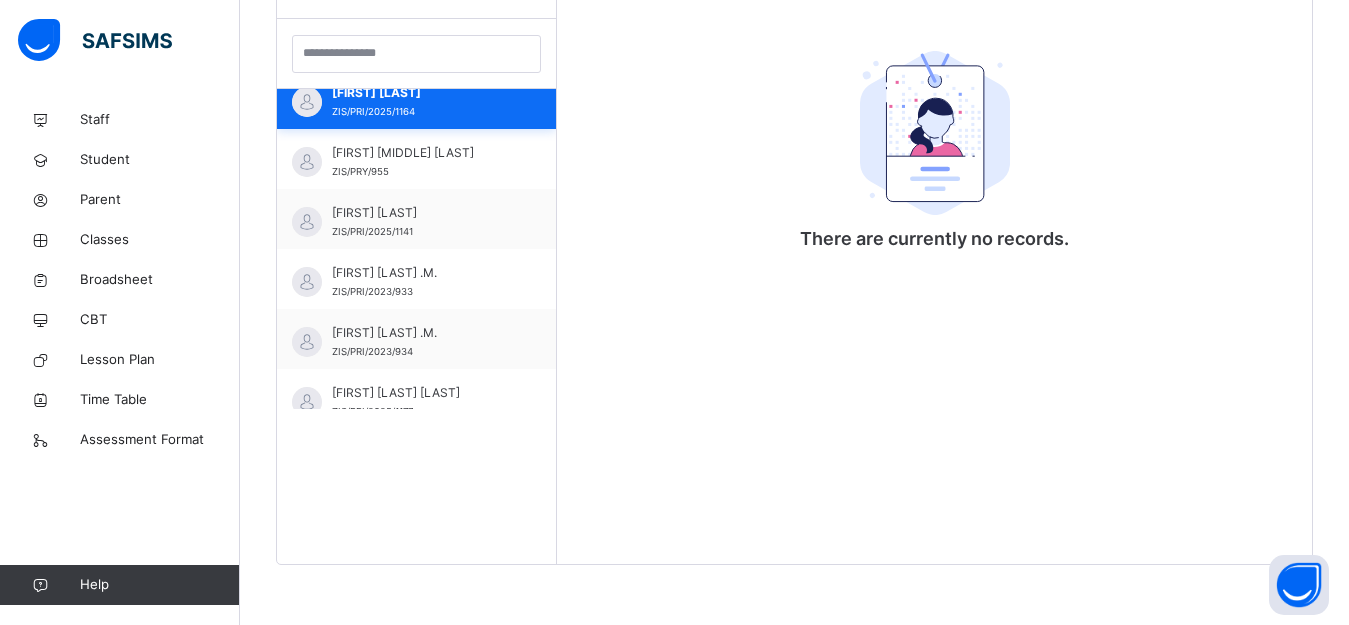 click on "[FIRST] [LAST] ZIS/PRI/2025/1164" at bounding box center [416, 99] 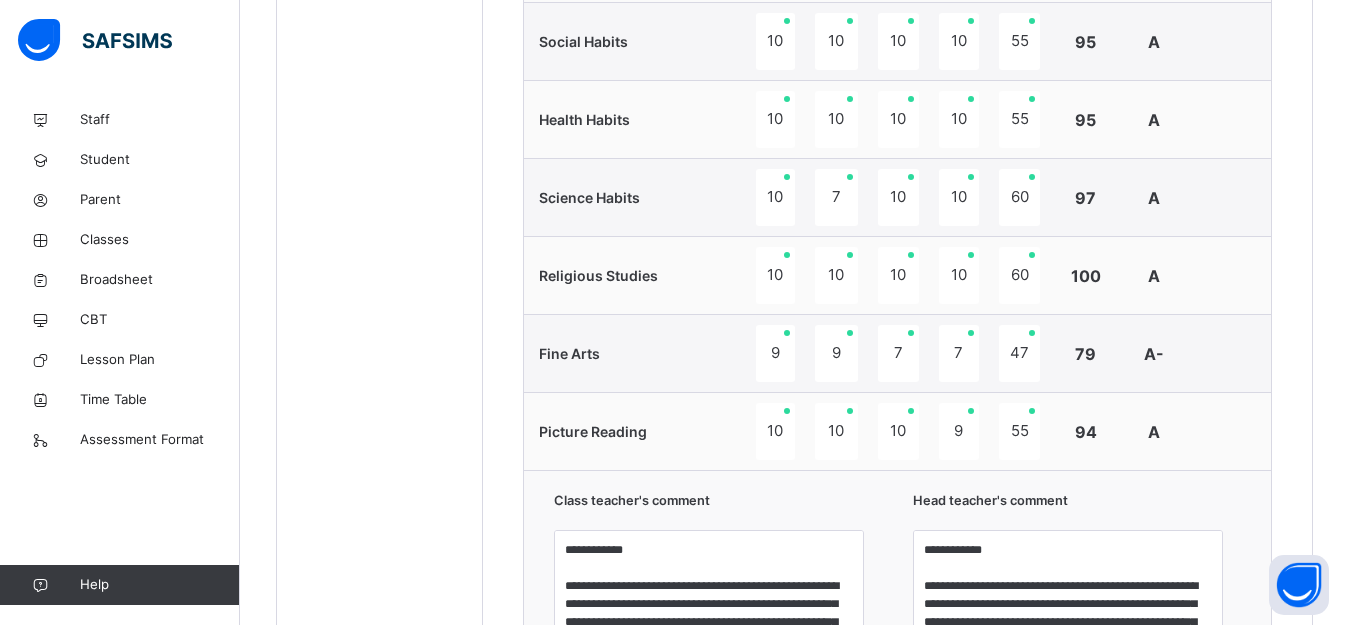 scroll, scrollTop: 1599, scrollLeft: 0, axis: vertical 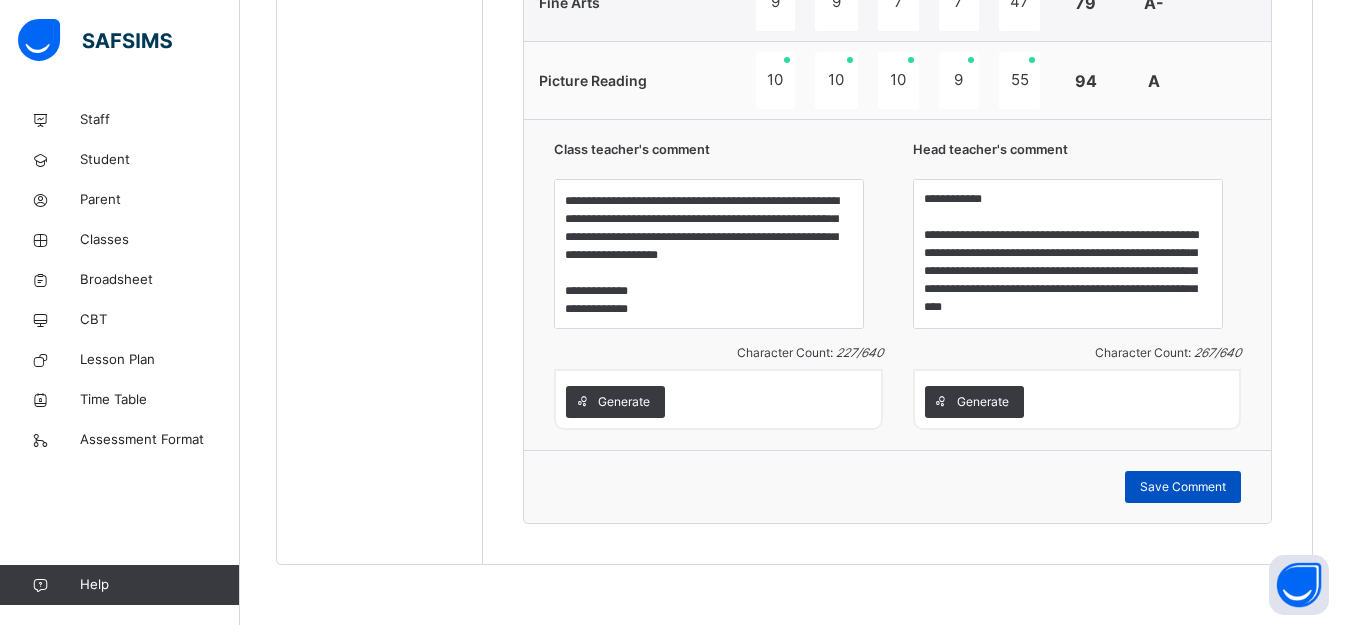 click on "Save Comment" at bounding box center (1183, 487) 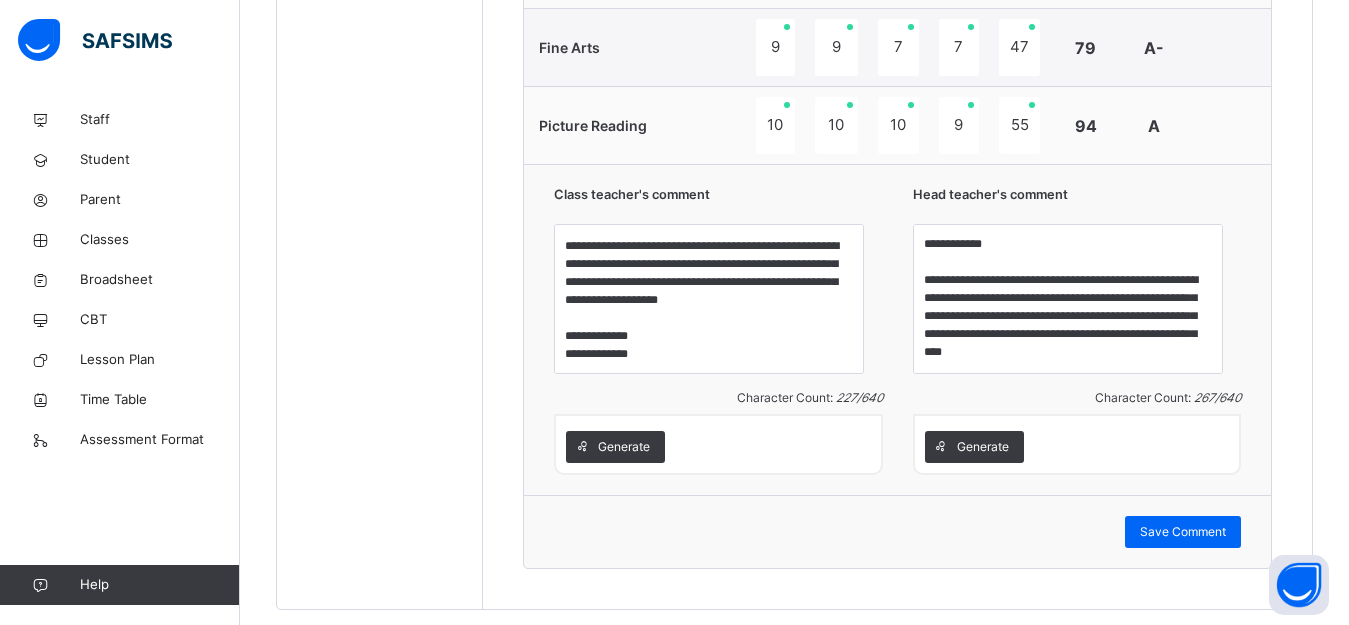 scroll, scrollTop: 1599, scrollLeft: 0, axis: vertical 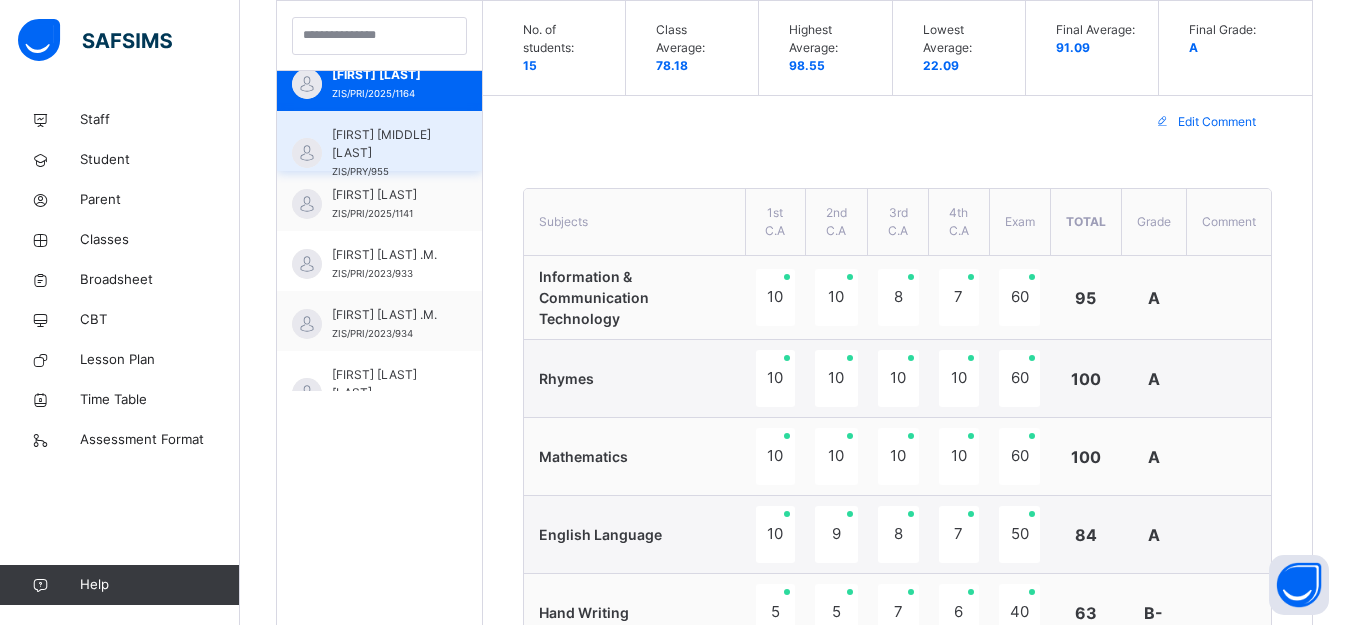 click on "[FIRST] [MIDDLE] [LAST]" at bounding box center [384, 144] 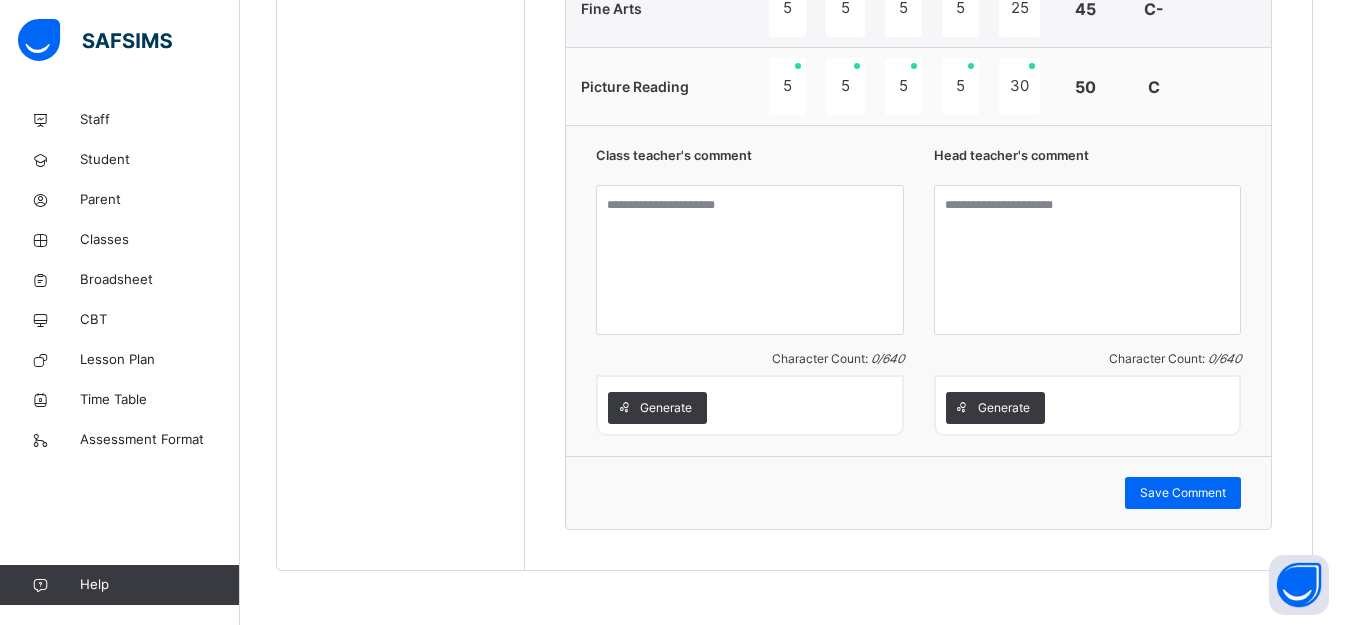 scroll, scrollTop: 1599, scrollLeft: 0, axis: vertical 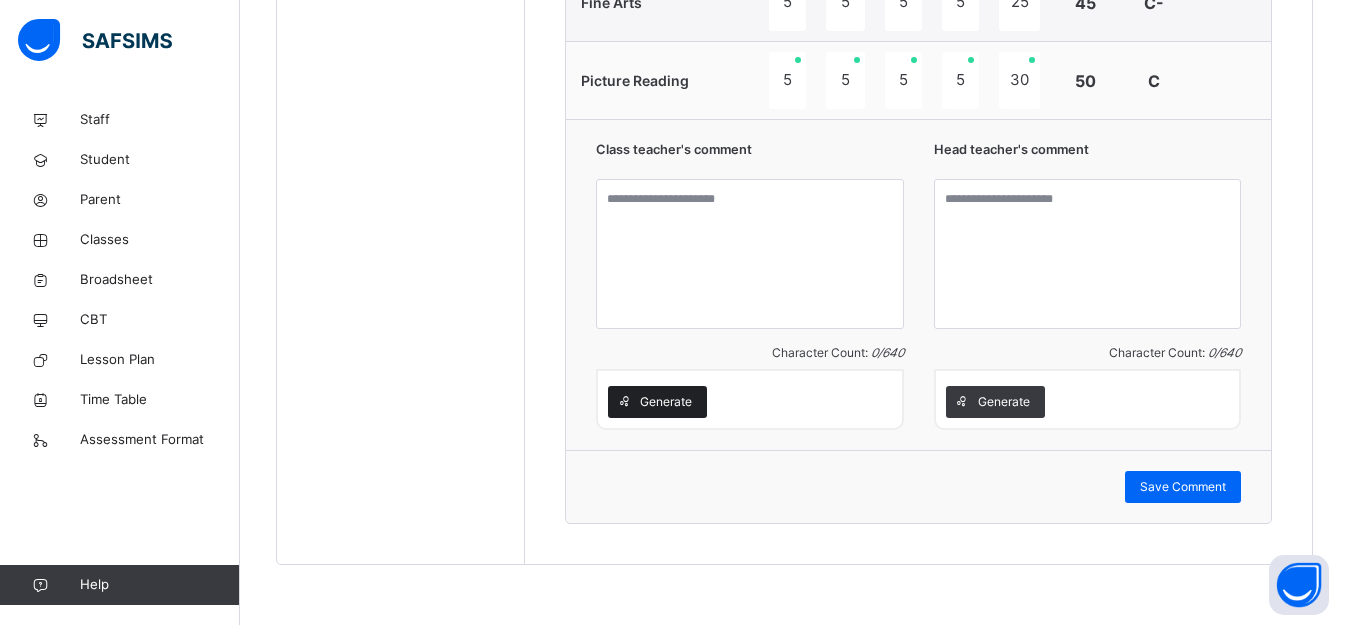 click on "Generate" at bounding box center [666, 402] 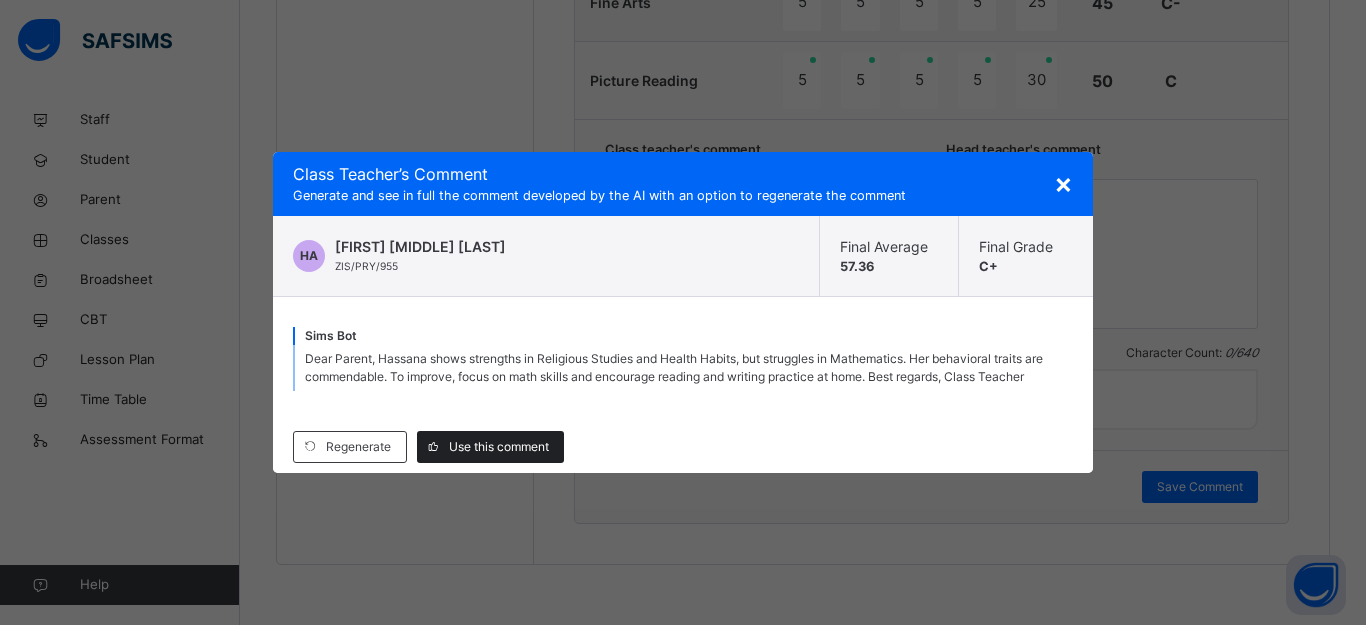 click on "Use this comment" at bounding box center (499, 447) 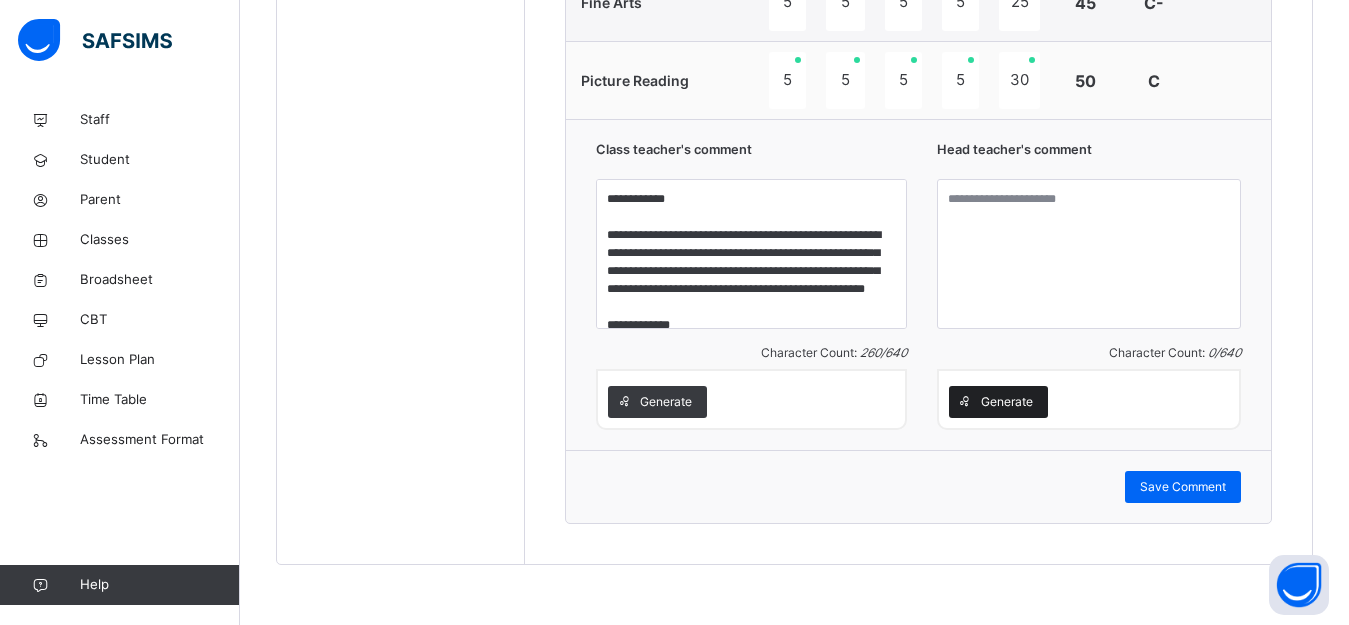 click on "Generate" at bounding box center (1007, 402) 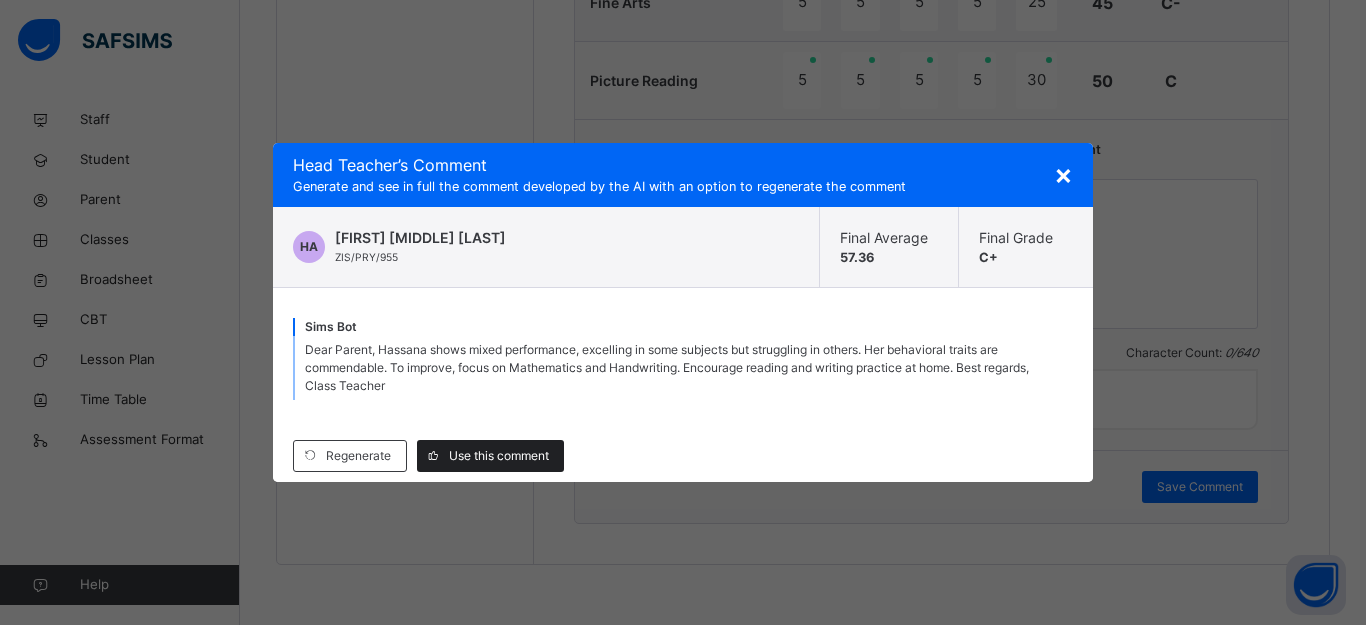 click on "Use this comment" at bounding box center (499, 456) 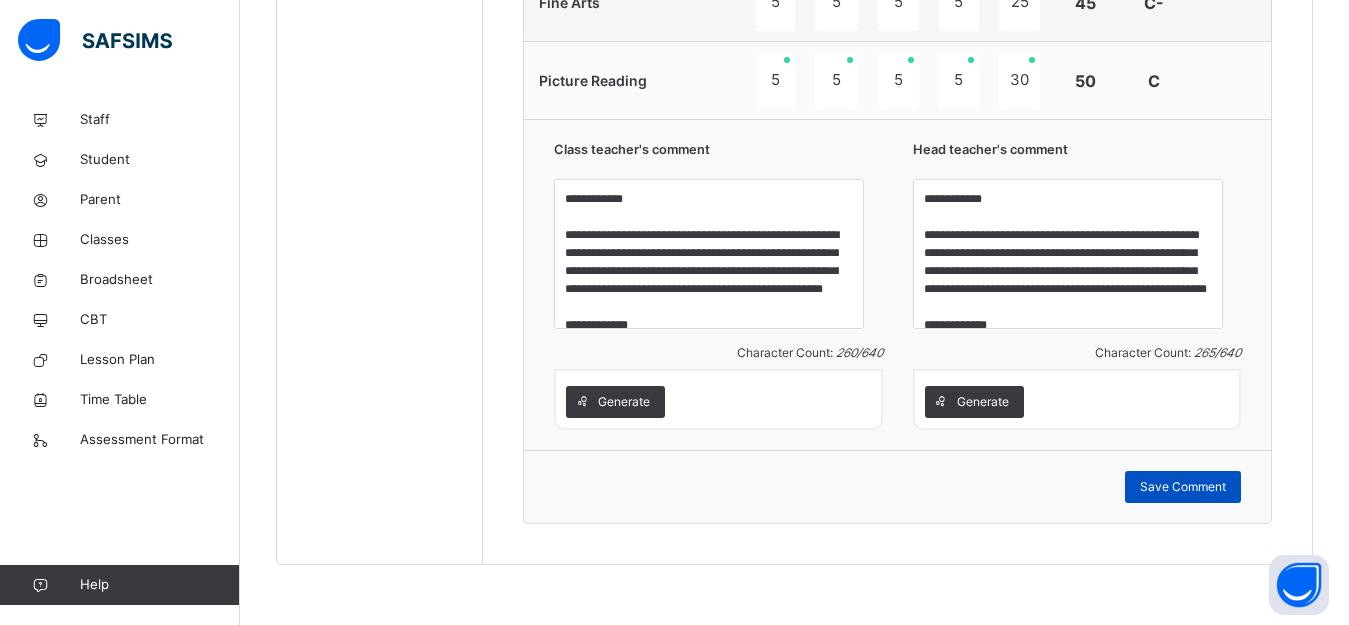 click on "Save Comment" at bounding box center (1183, 487) 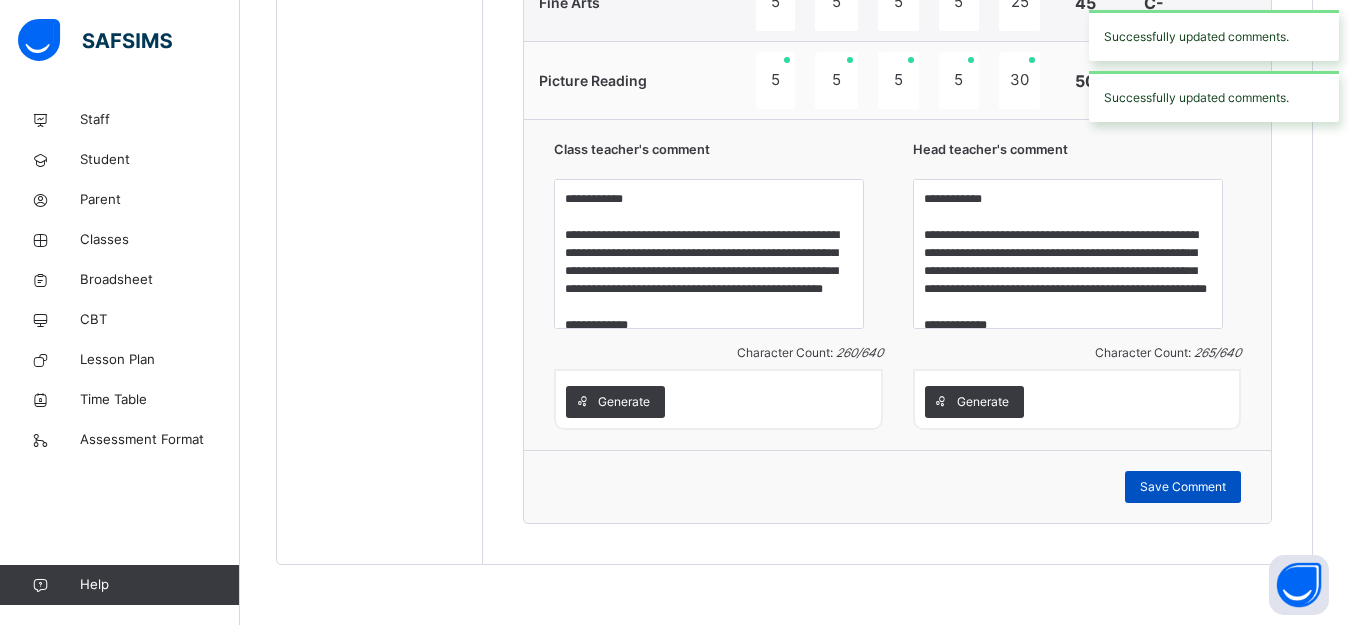click on "Save Comment" at bounding box center (1183, 487) 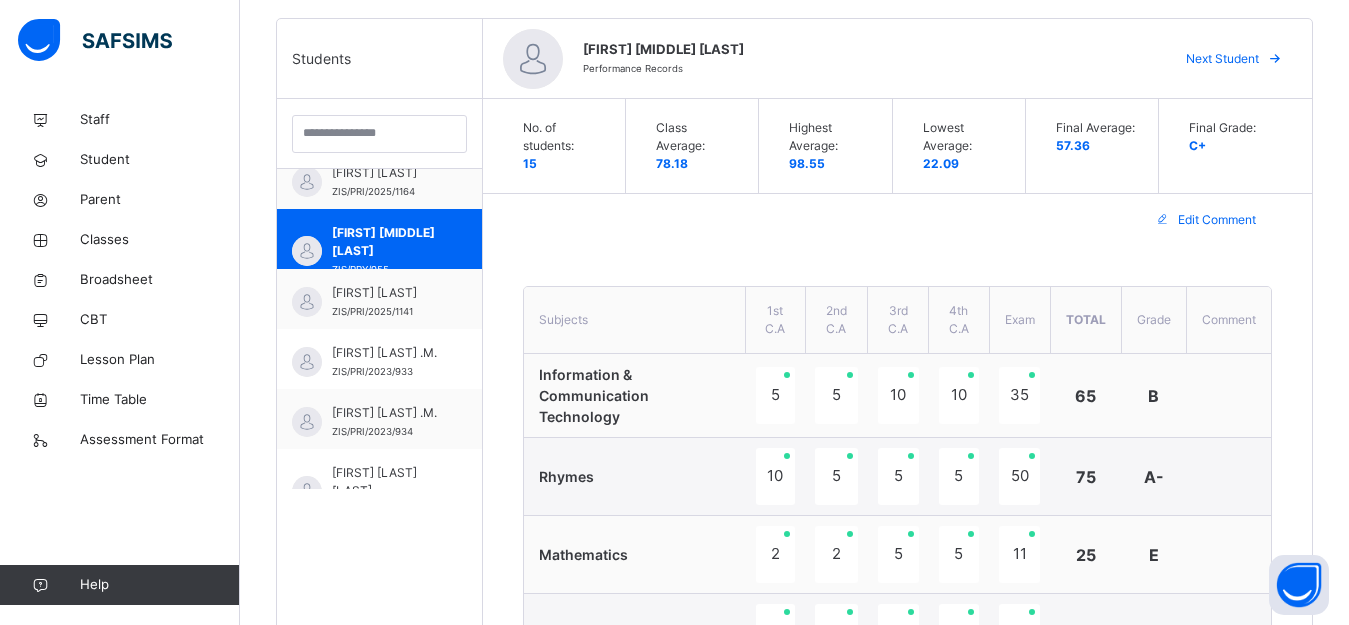 scroll, scrollTop: 499, scrollLeft: 0, axis: vertical 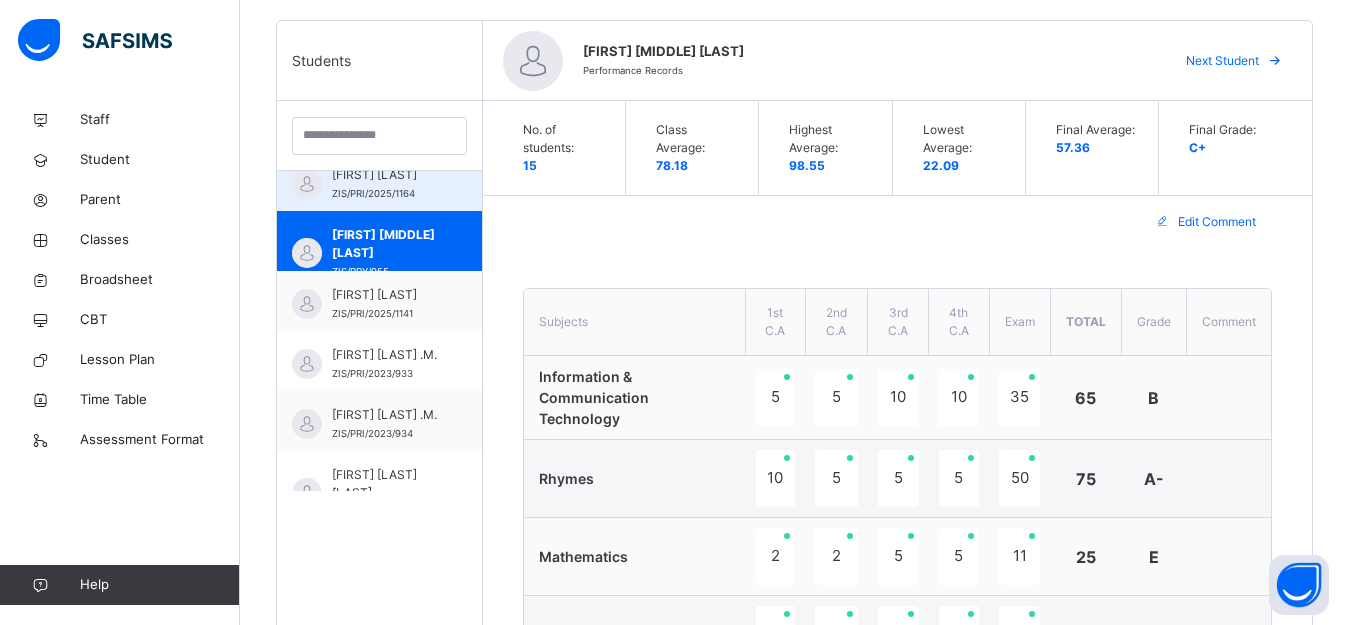 click on "[FIRST] [LAST] ZIS/PRI/2025/1164" at bounding box center (384, 184) 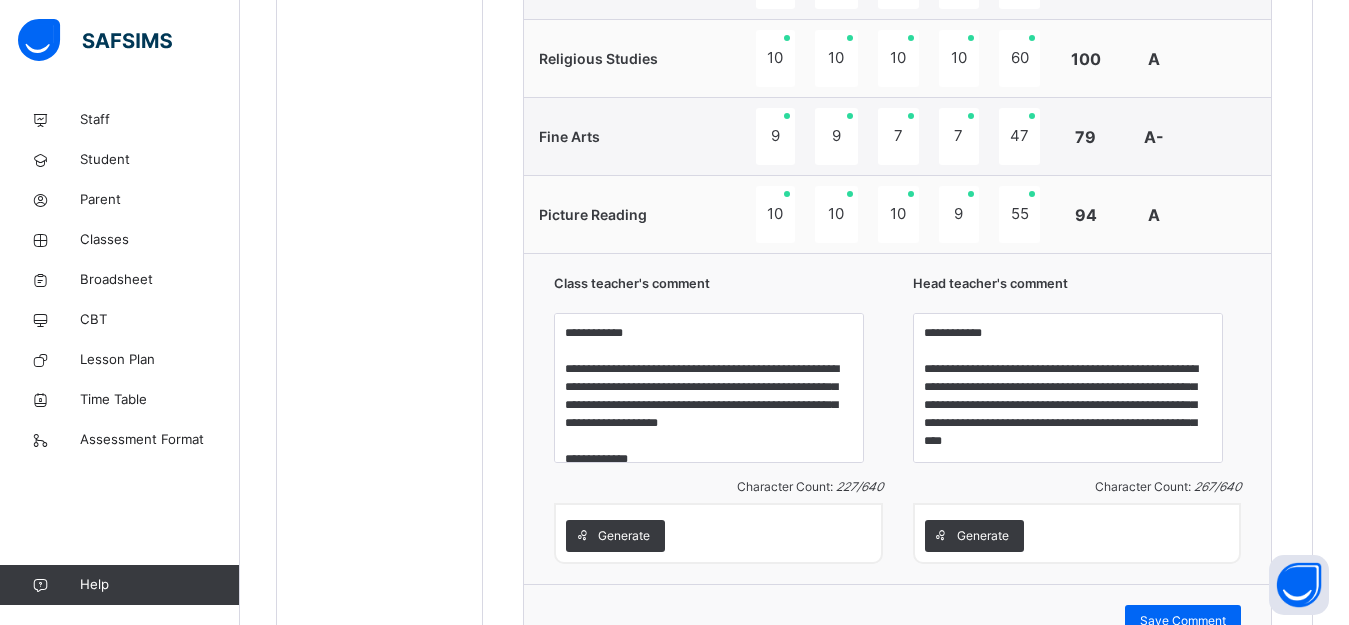 scroll, scrollTop: 1499, scrollLeft: 0, axis: vertical 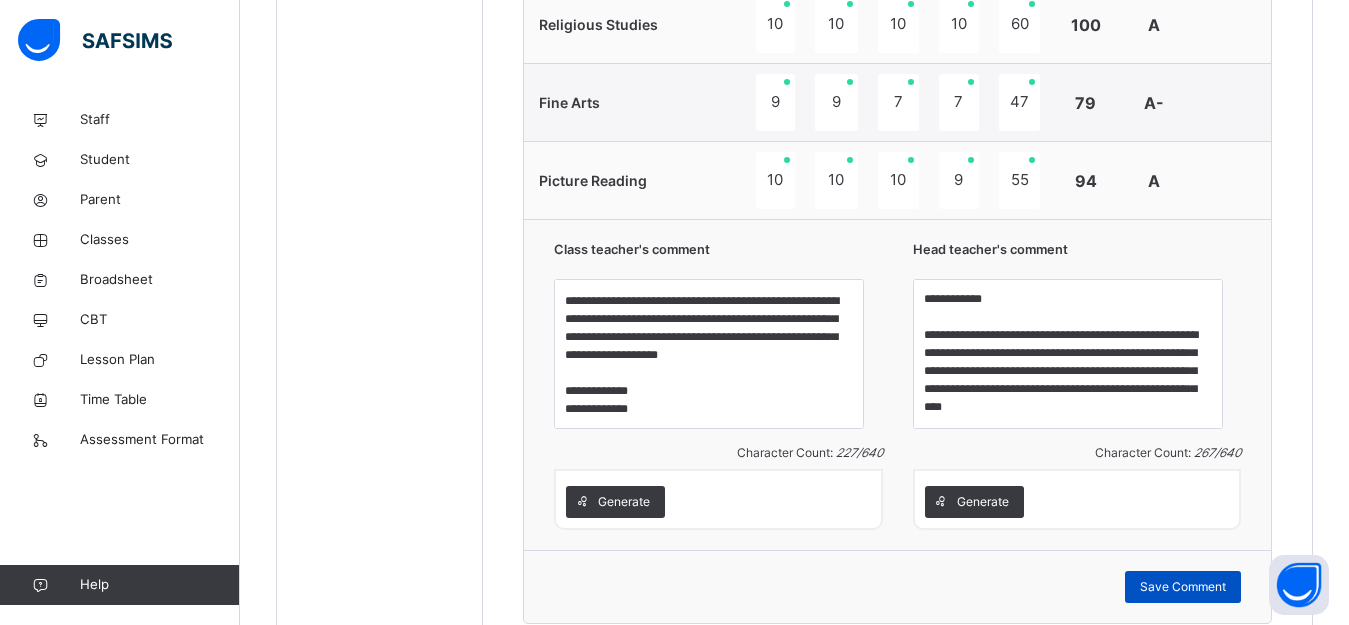 click on "Save Comment" at bounding box center (1183, 587) 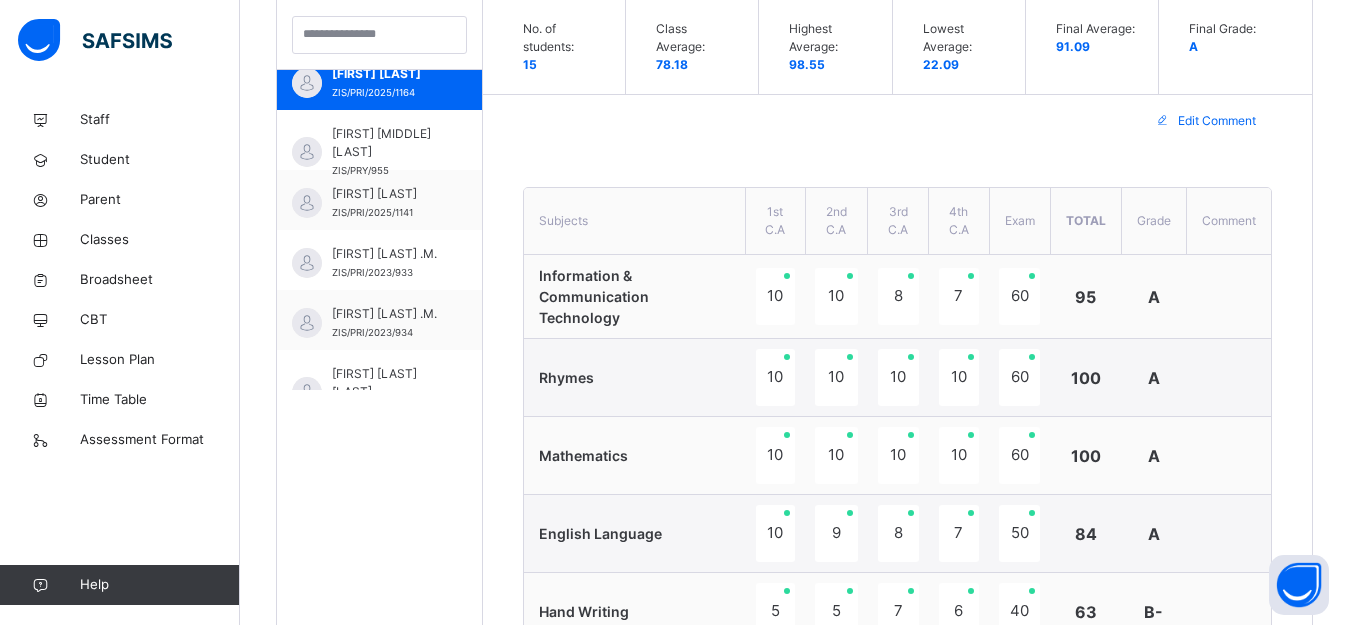 scroll, scrollTop: 599, scrollLeft: 0, axis: vertical 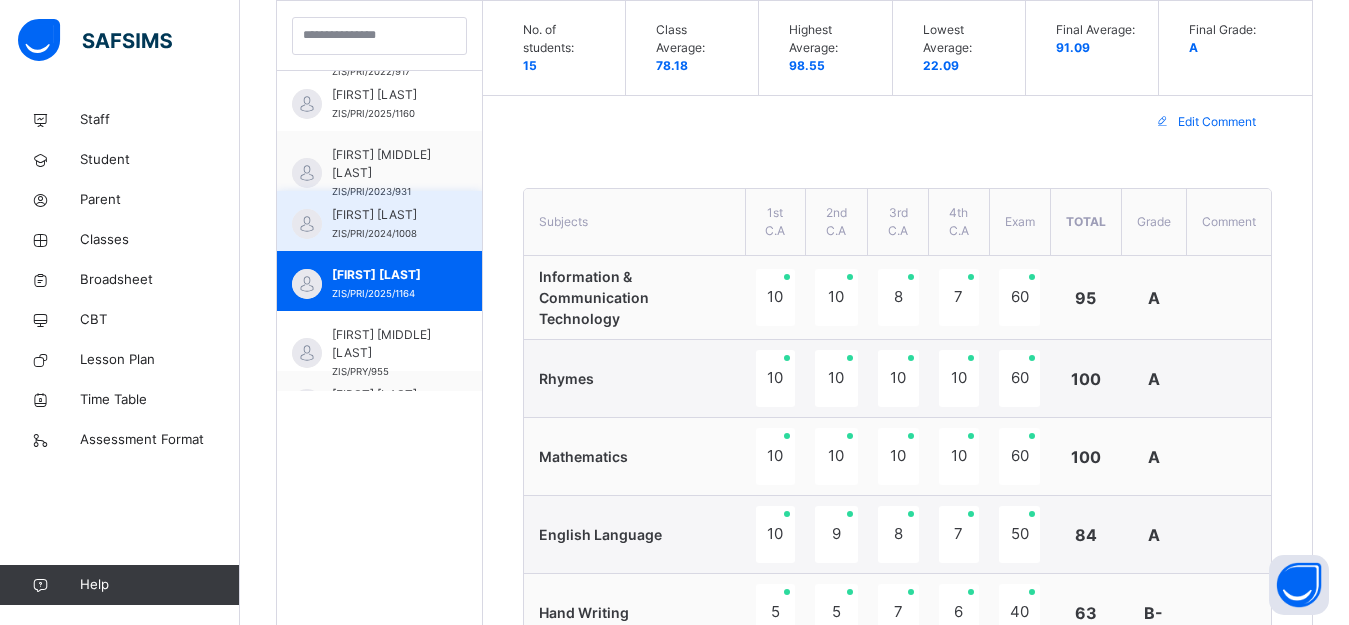 click on "[FIRST] [LAST] ZIS/PRI/2024/1008" at bounding box center [384, 224] 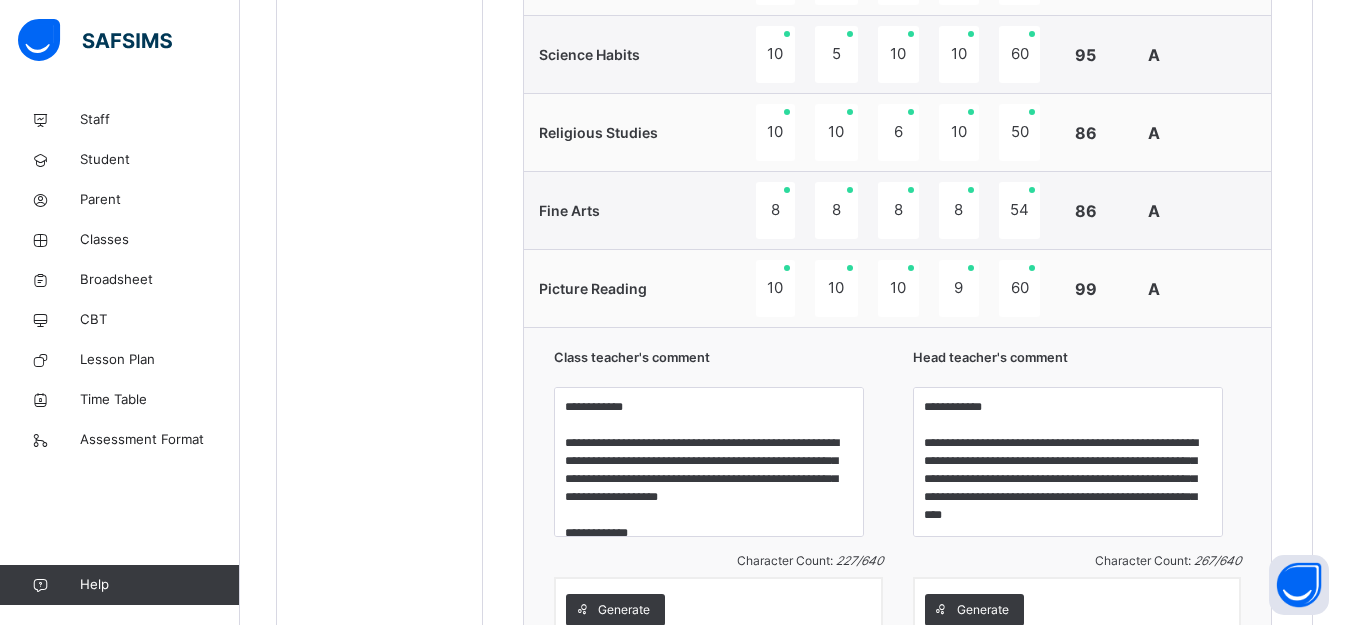 scroll, scrollTop: 1599, scrollLeft: 0, axis: vertical 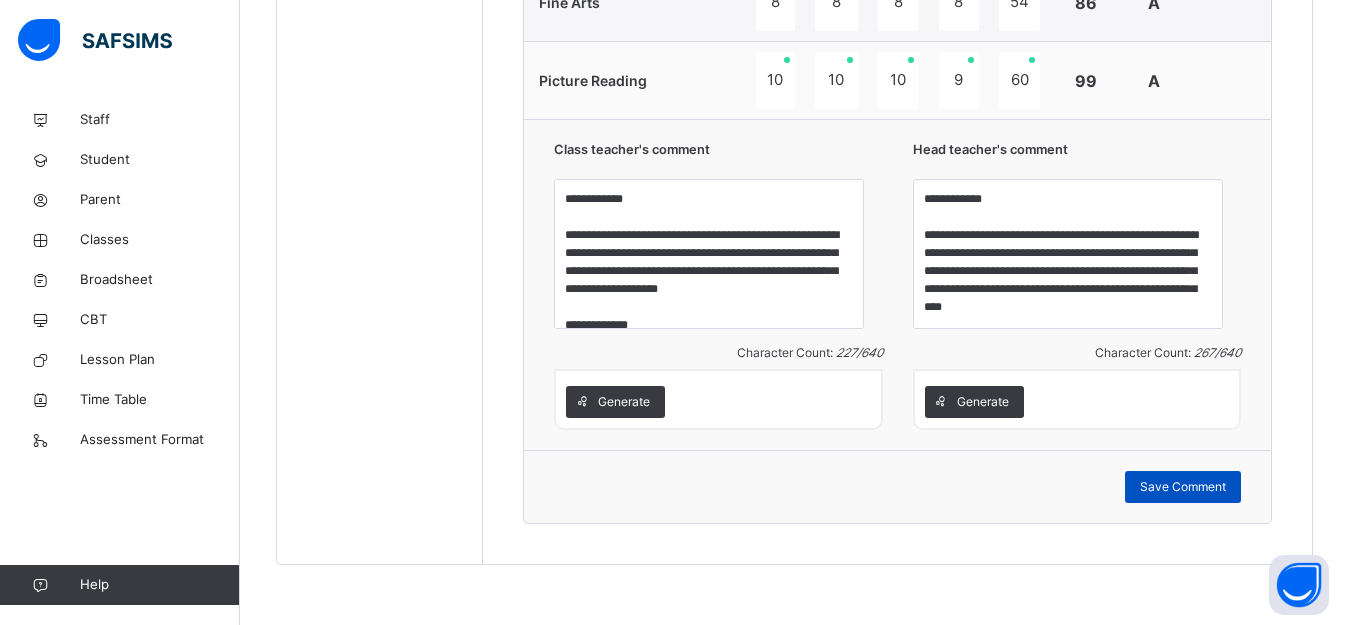 click on "Save Comment" at bounding box center [1183, 487] 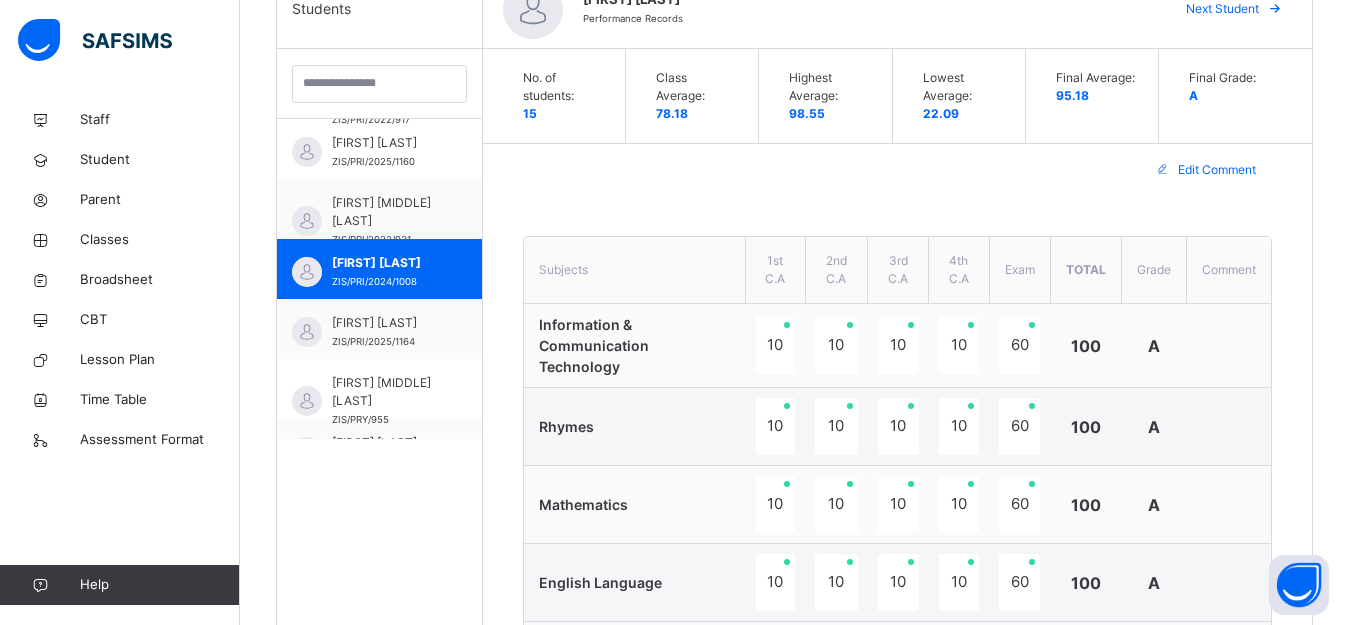 scroll, scrollTop: 499, scrollLeft: 0, axis: vertical 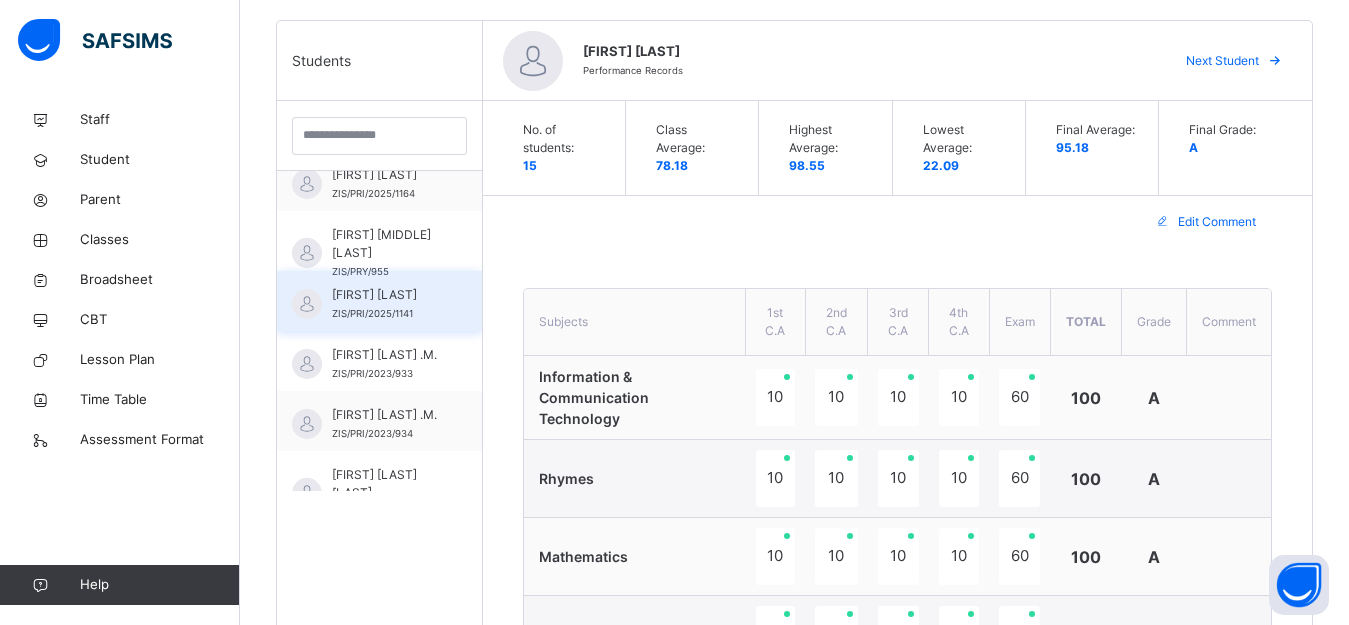 click on "[FIRST] [LAST]  ZIS/PRI/2025/1141" at bounding box center [384, 304] 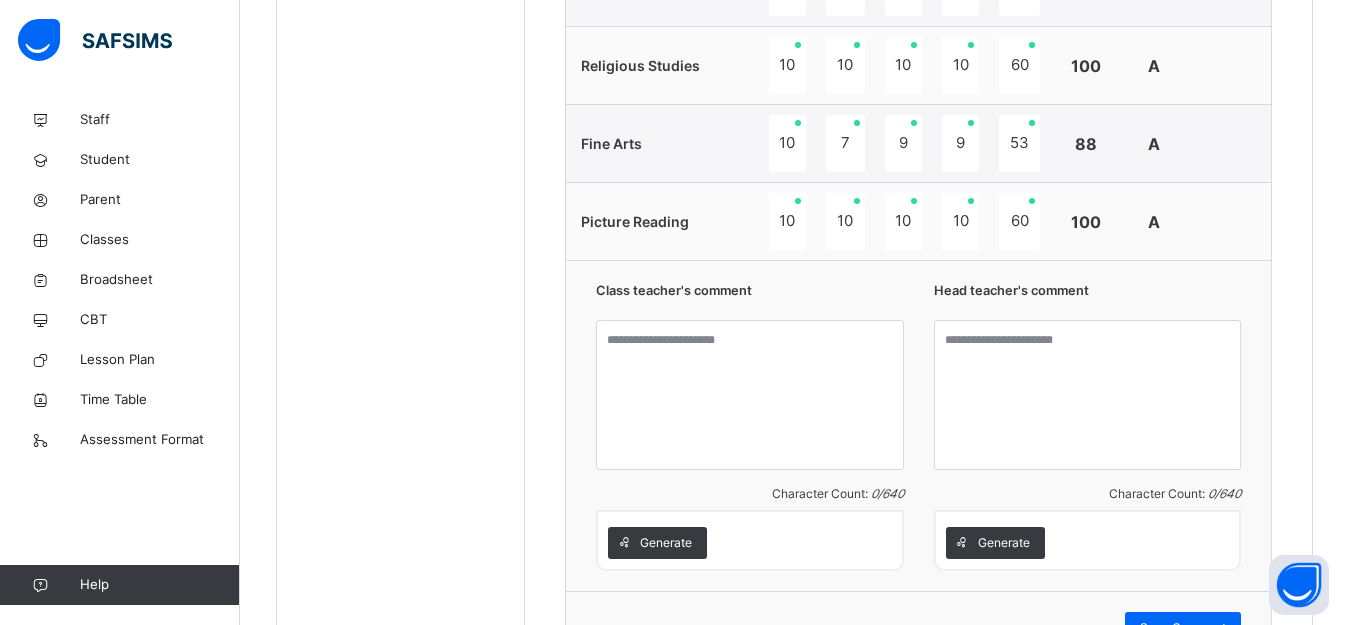scroll, scrollTop: 1499, scrollLeft: 0, axis: vertical 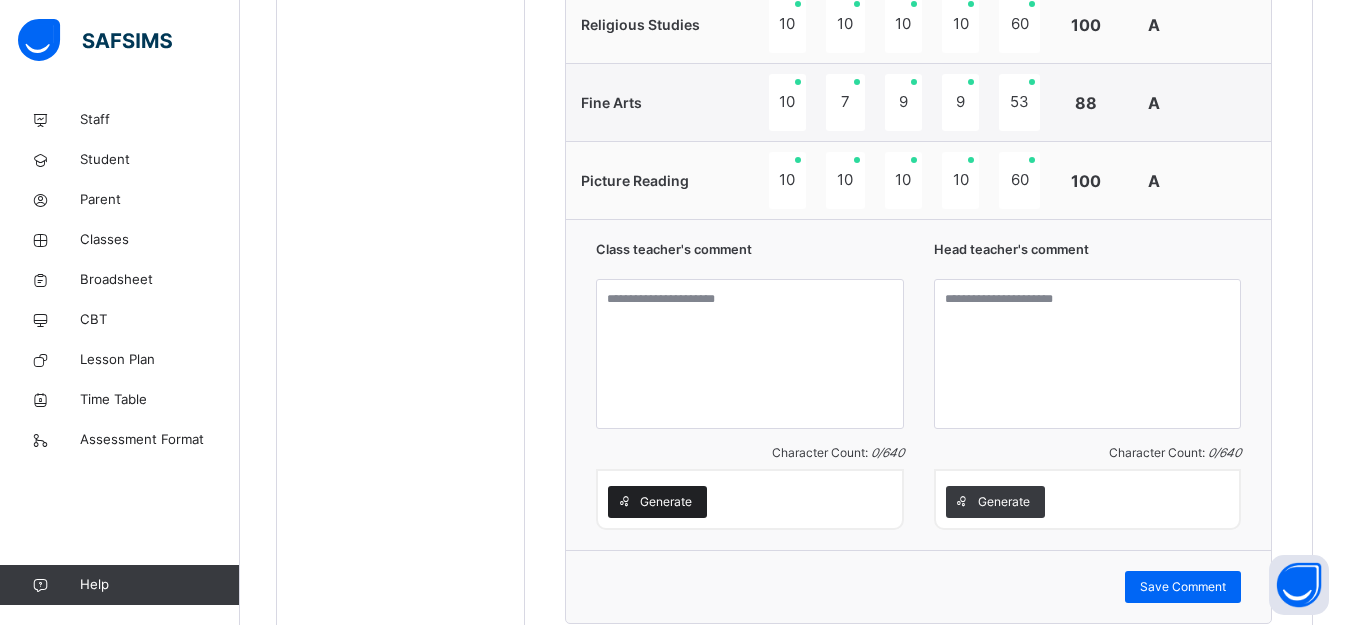 click on "Generate" at bounding box center [666, 502] 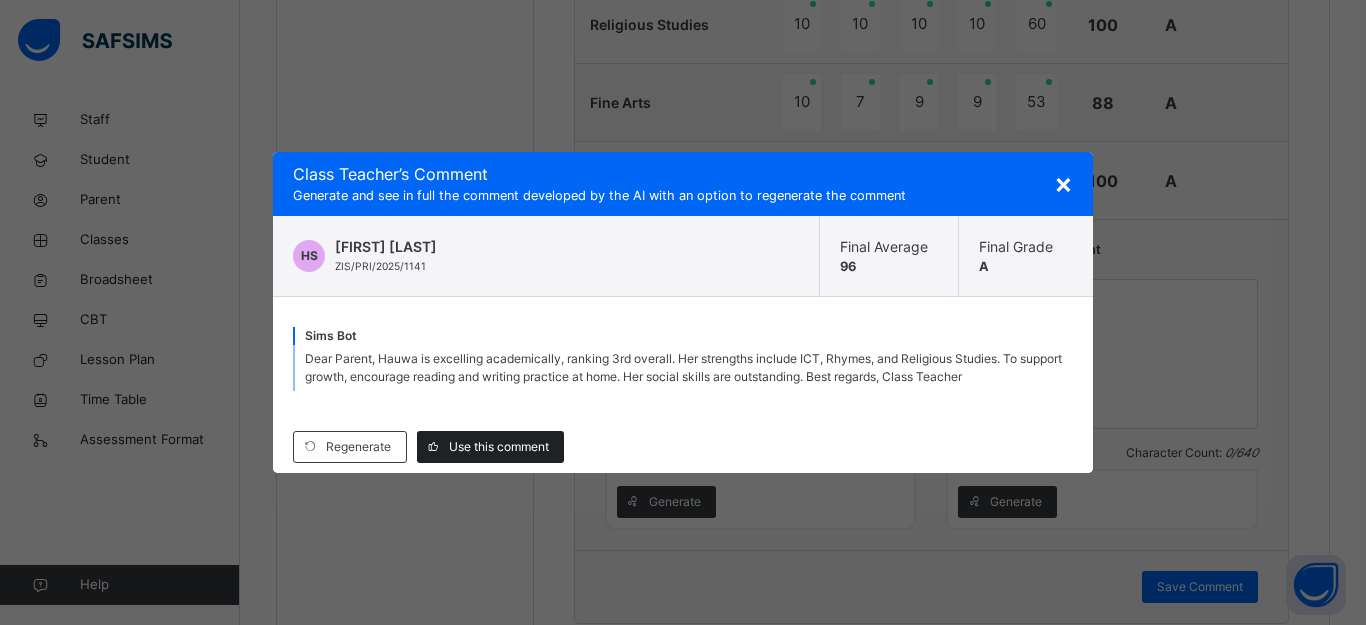 click on "Use this comment" at bounding box center (499, 447) 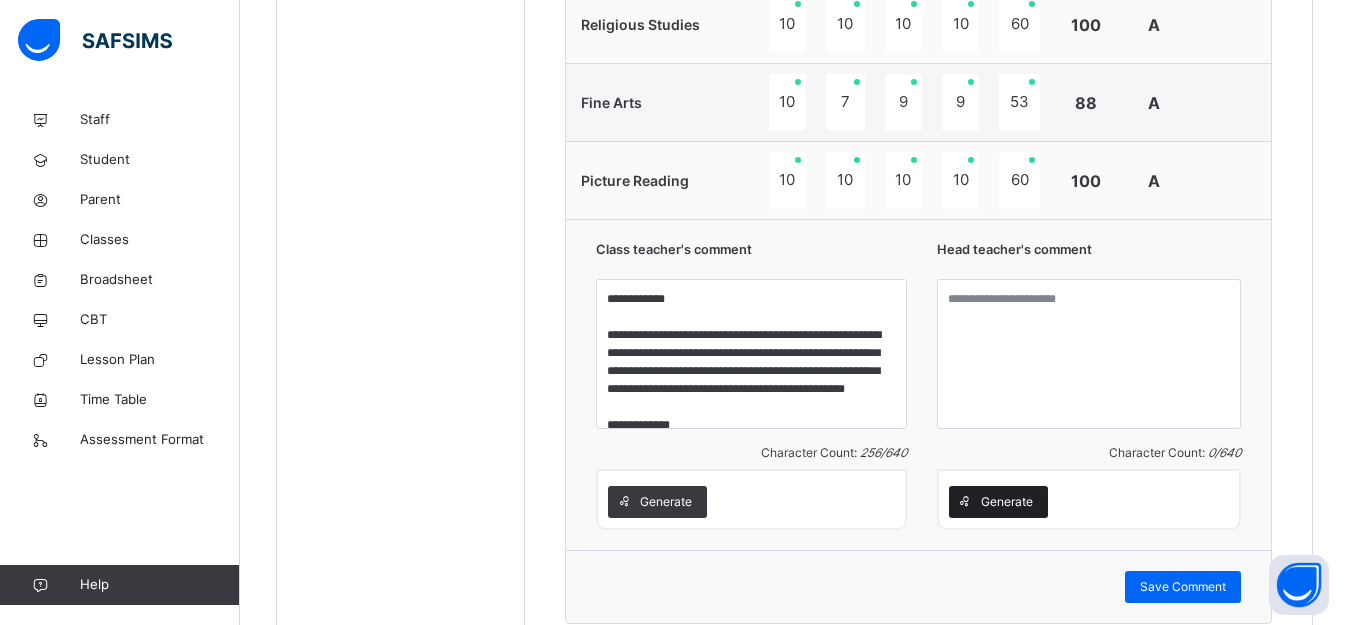 click on "Generate" at bounding box center [1007, 502] 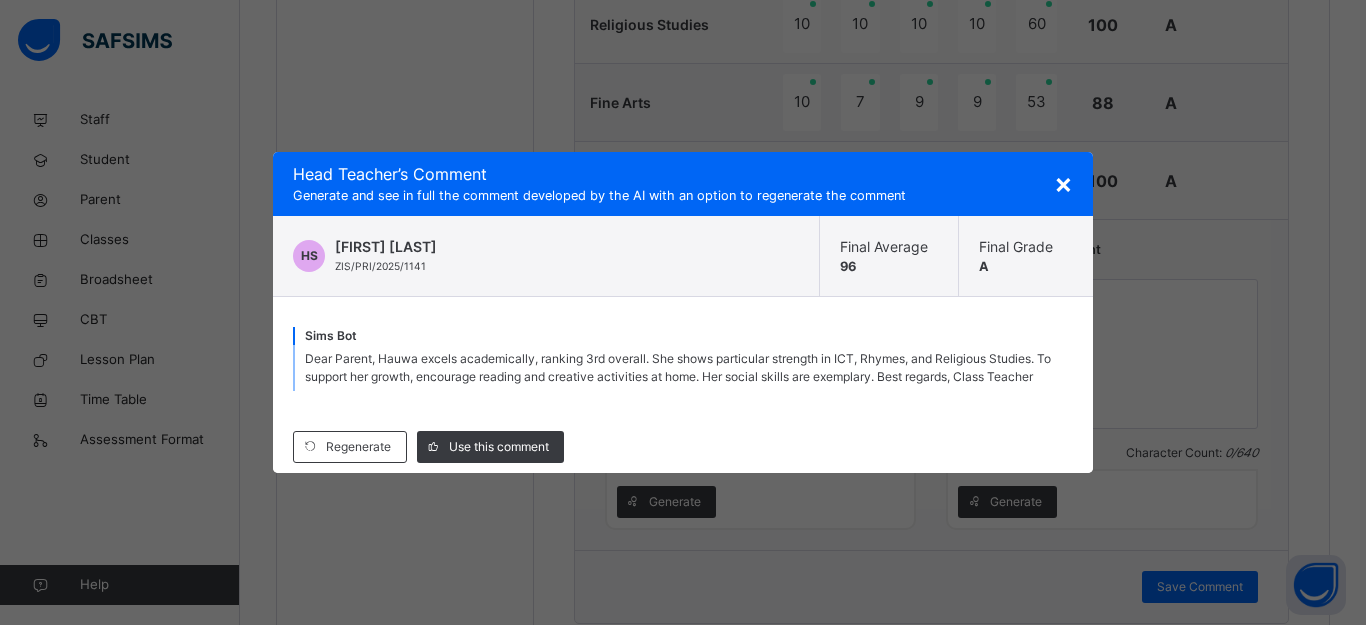 click on "Use this comment" at bounding box center (499, 447) 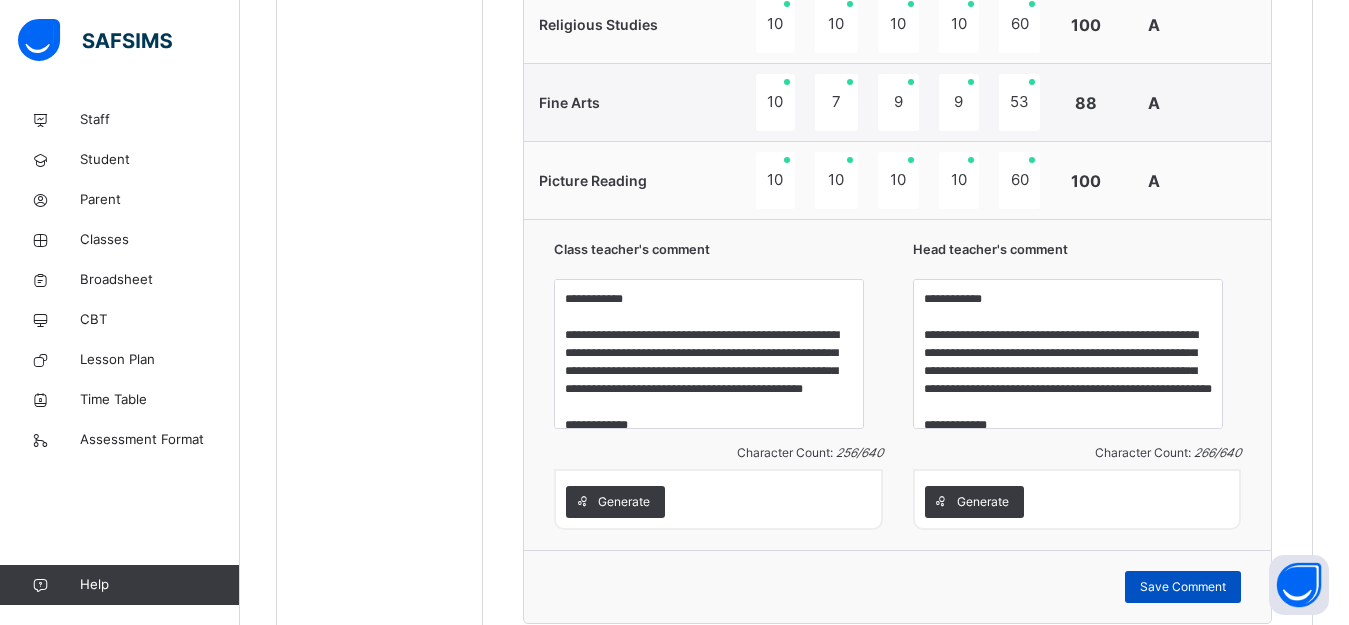 click on "Save Comment" at bounding box center [1183, 587] 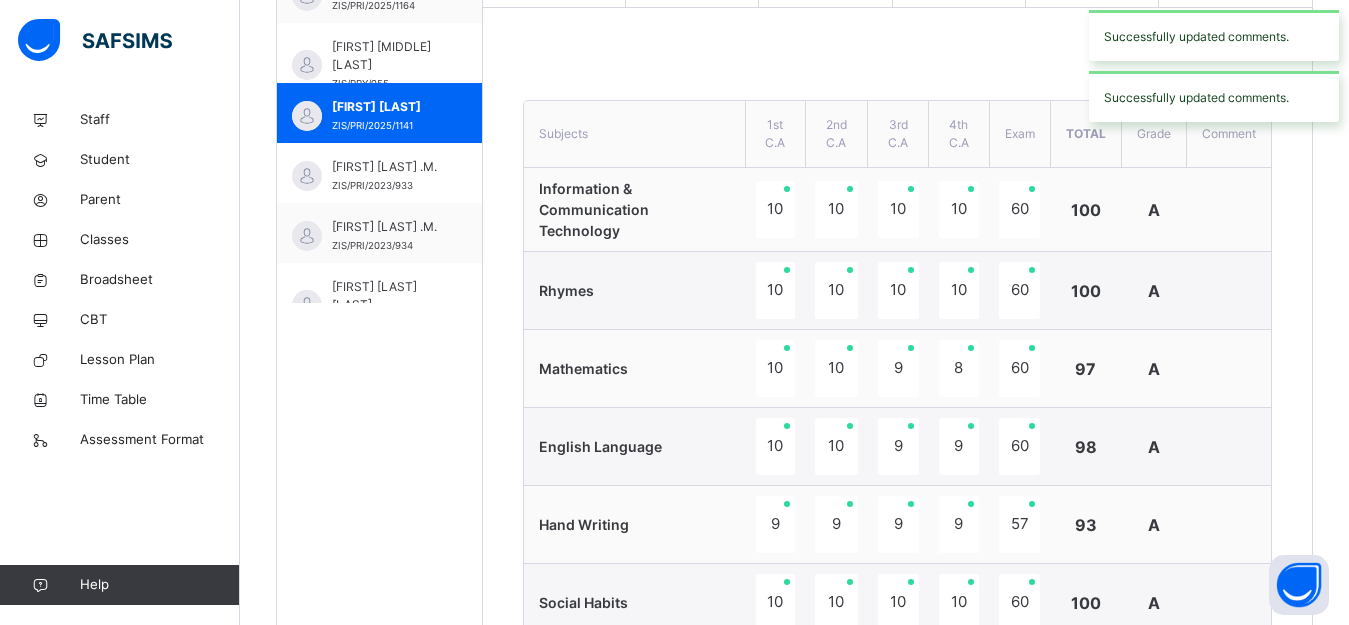 scroll, scrollTop: 599, scrollLeft: 0, axis: vertical 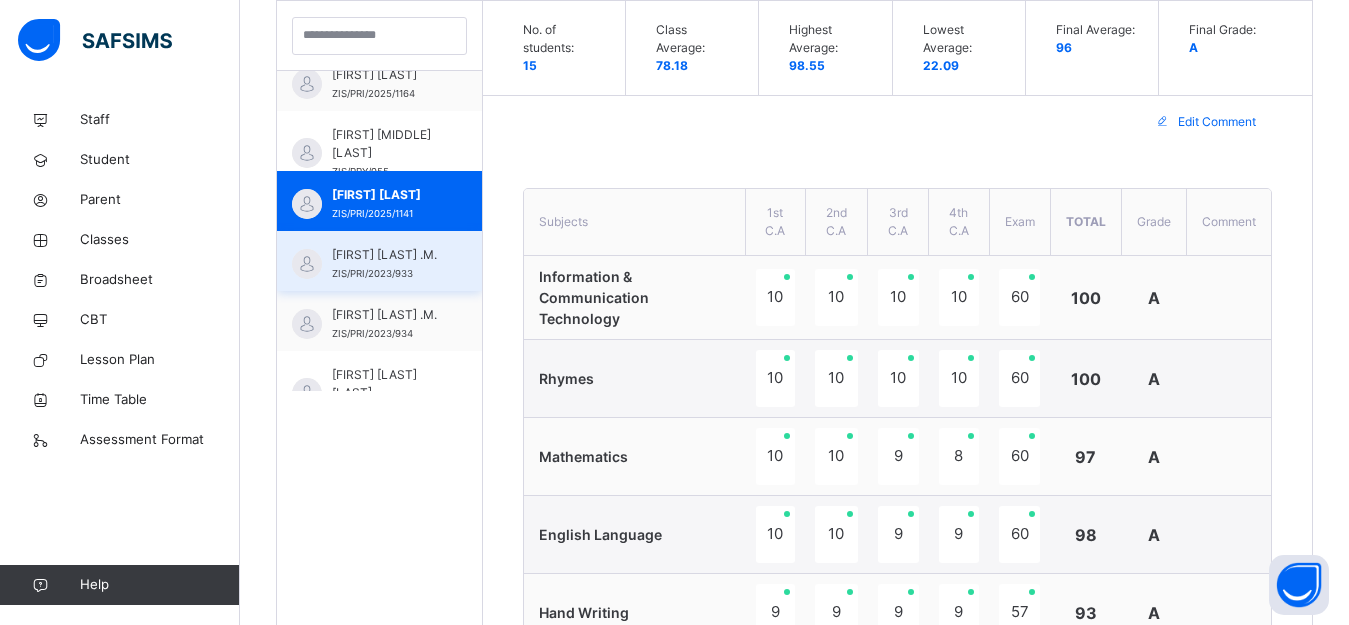 click on "[FIRST] [LAST] .M." at bounding box center [384, 255] 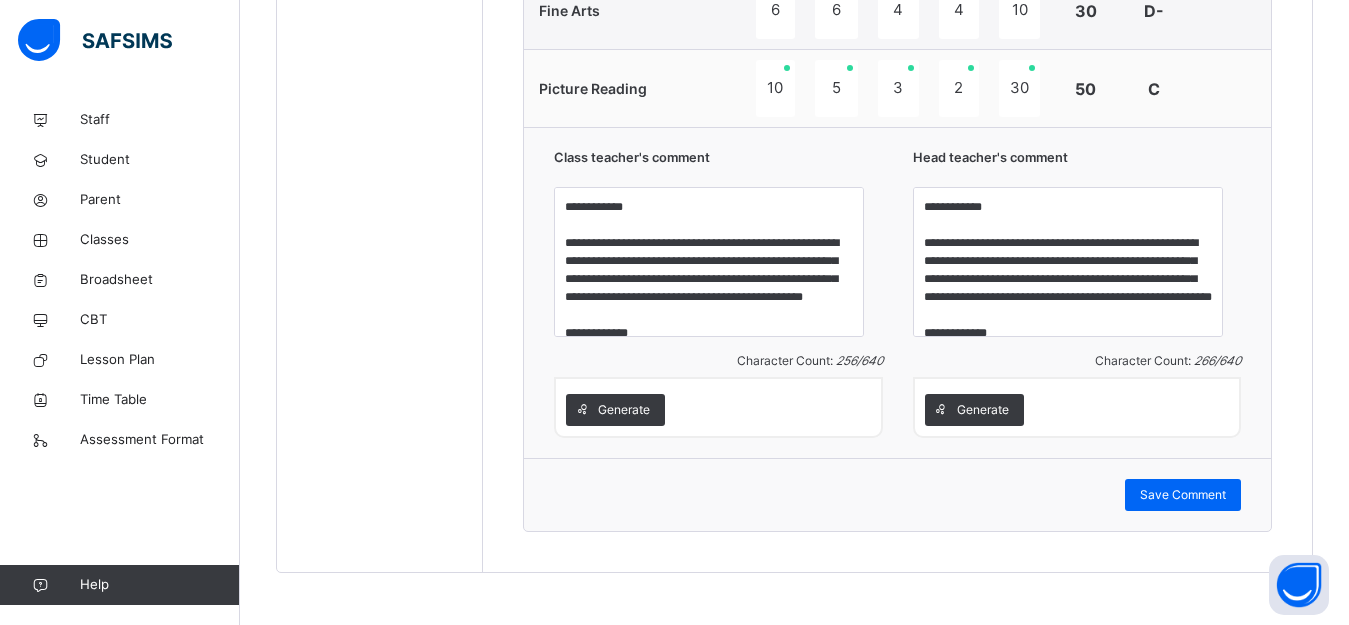 scroll, scrollTop: 1599, scrollLeft: 0, axis: vertical 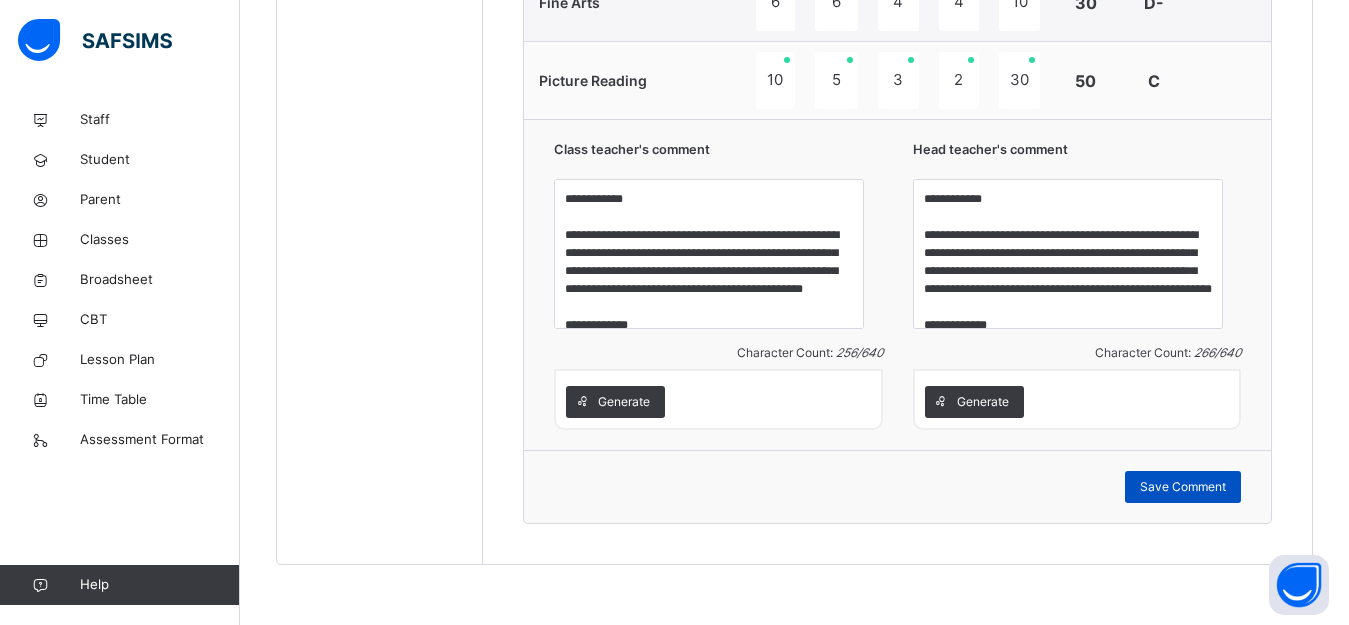 click on "Save Comment" at bounding box center (1183, 487) 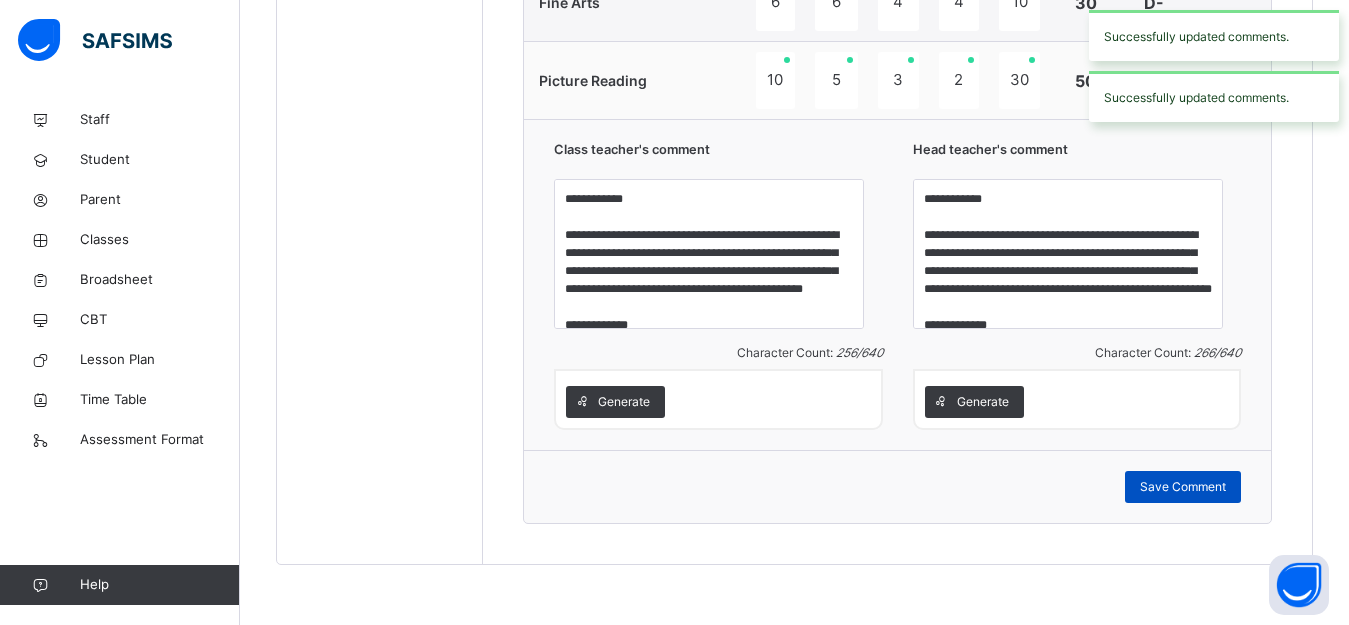 click on "Save Comment" at bounding box center (1183, 487) 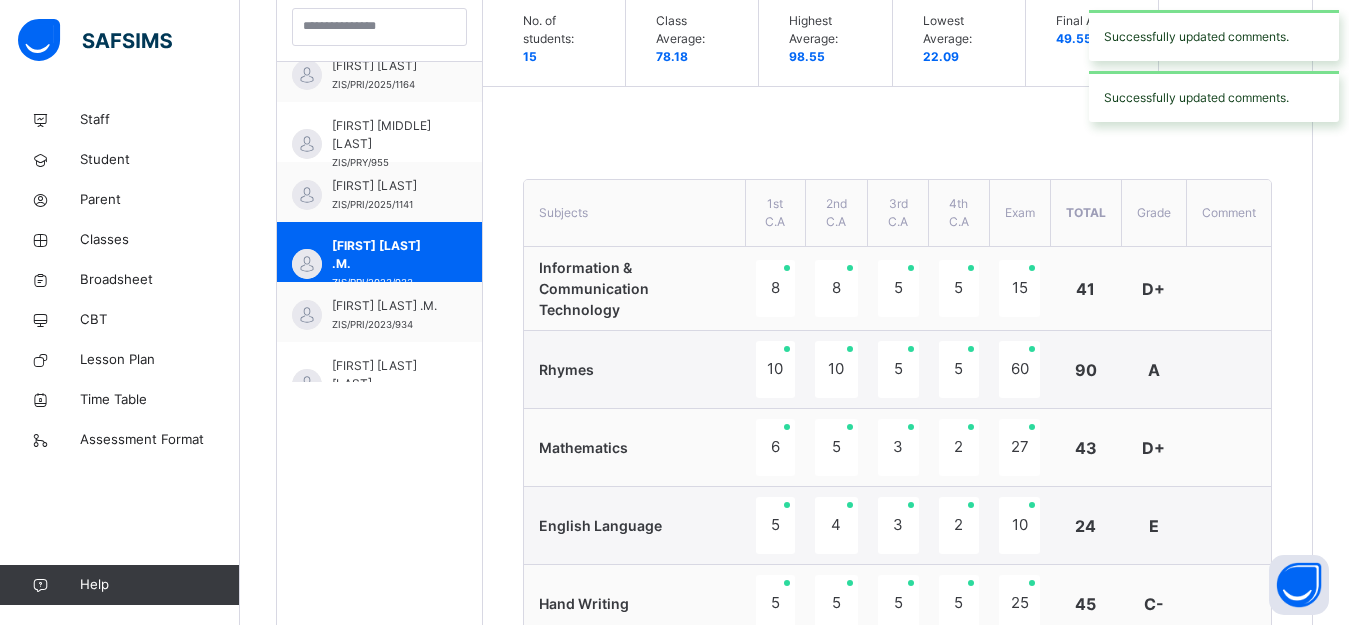 scroll, scrollTop: 599, scrollLeft: 0, axis: vertical 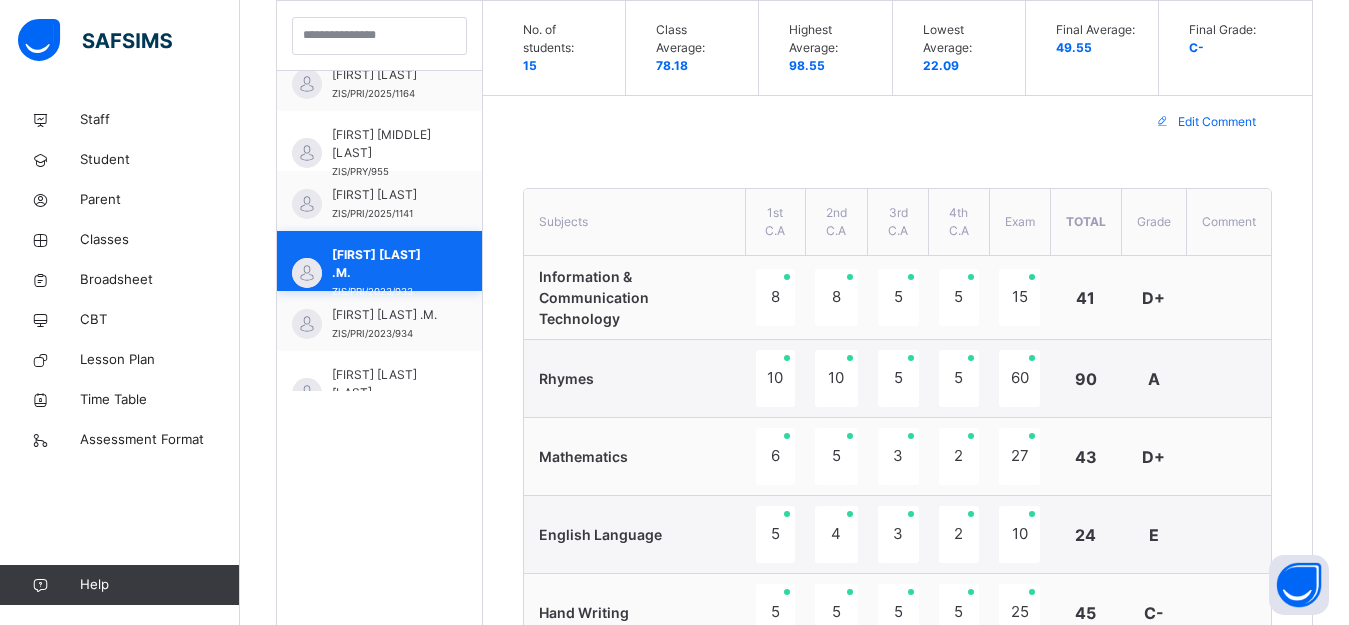 click on "[FIRST] [LAST] .M." at bounding box center [384, 264] 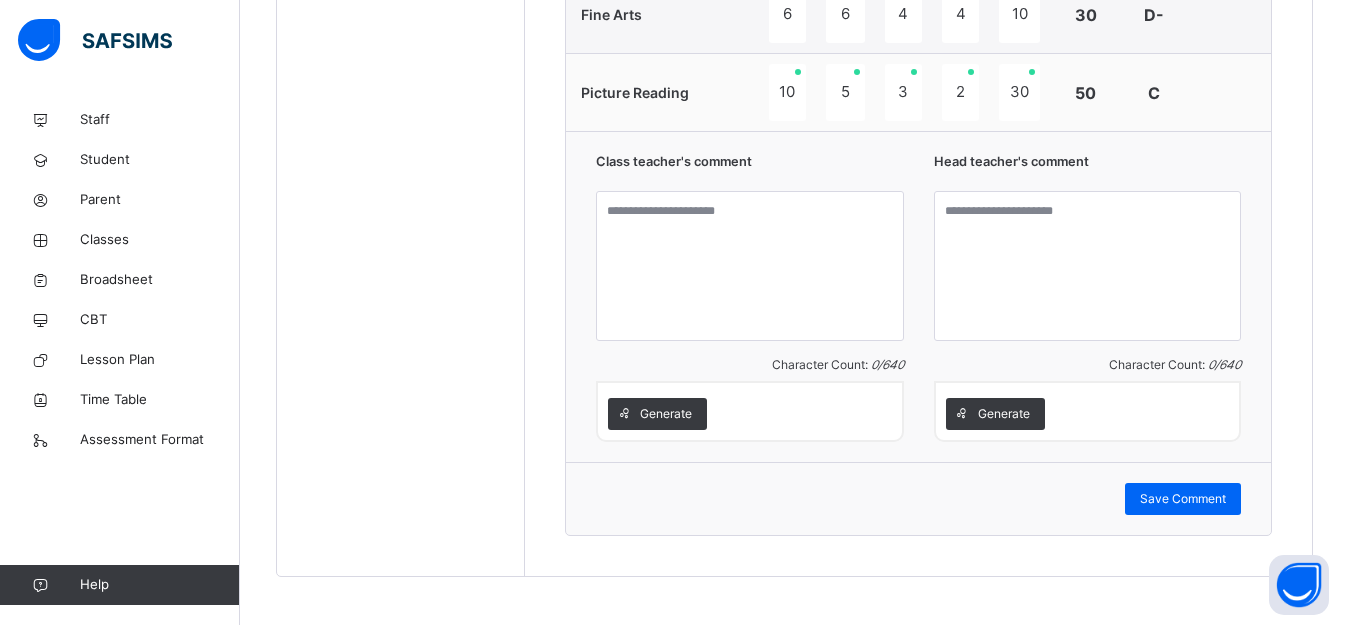 scroll, scrollTop: 1599, scrollLeft: 0, axis: vertical 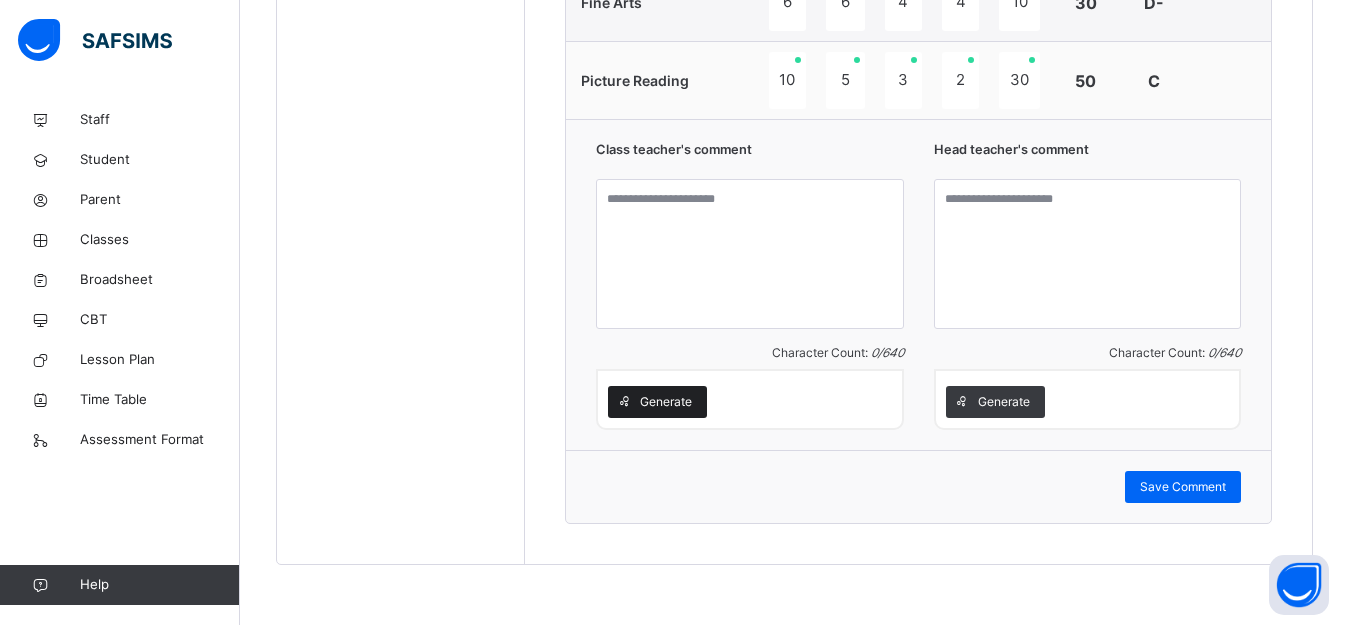 click on "Generate" at bounding box center (666, 402) 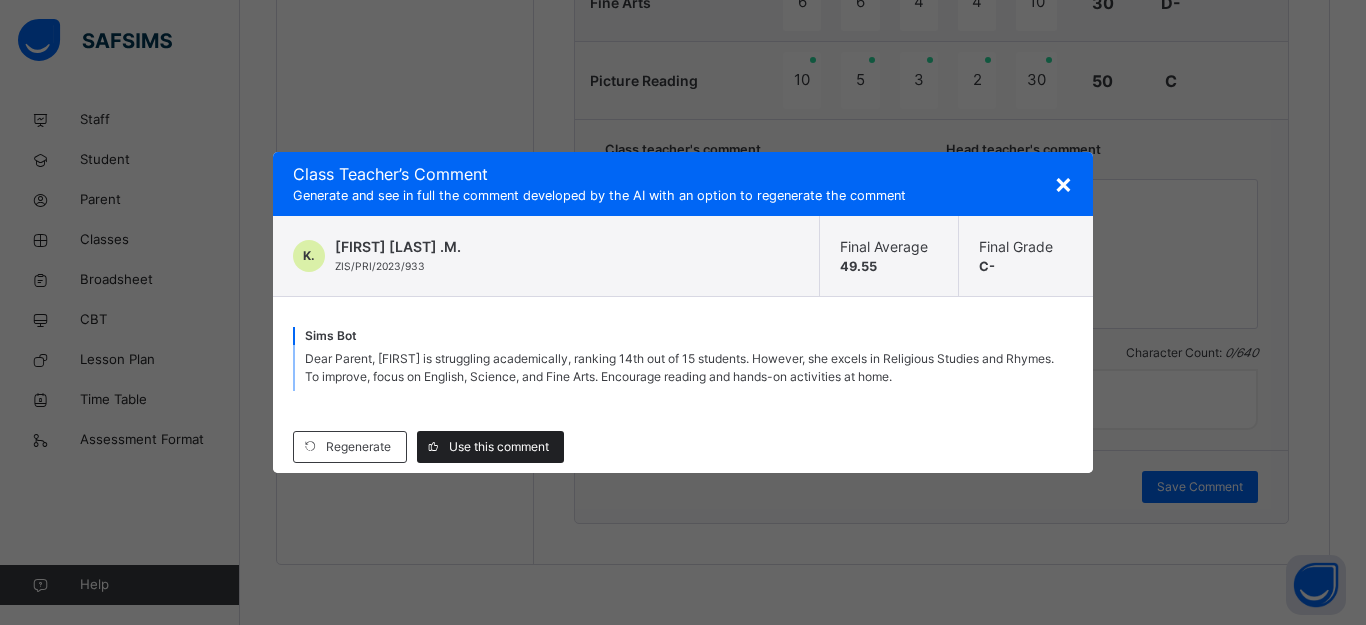 click on "Use this comment" at bounding box center (499, 447) 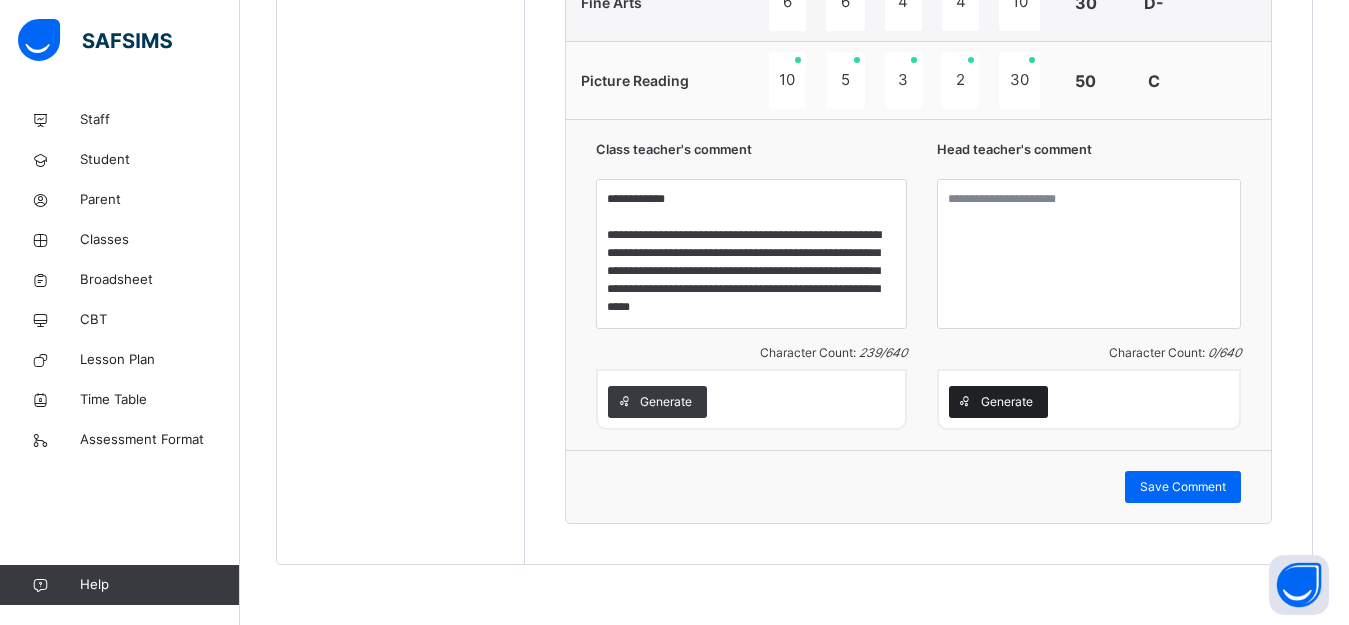 click on "Generate" at bounding box center (1007, 402) 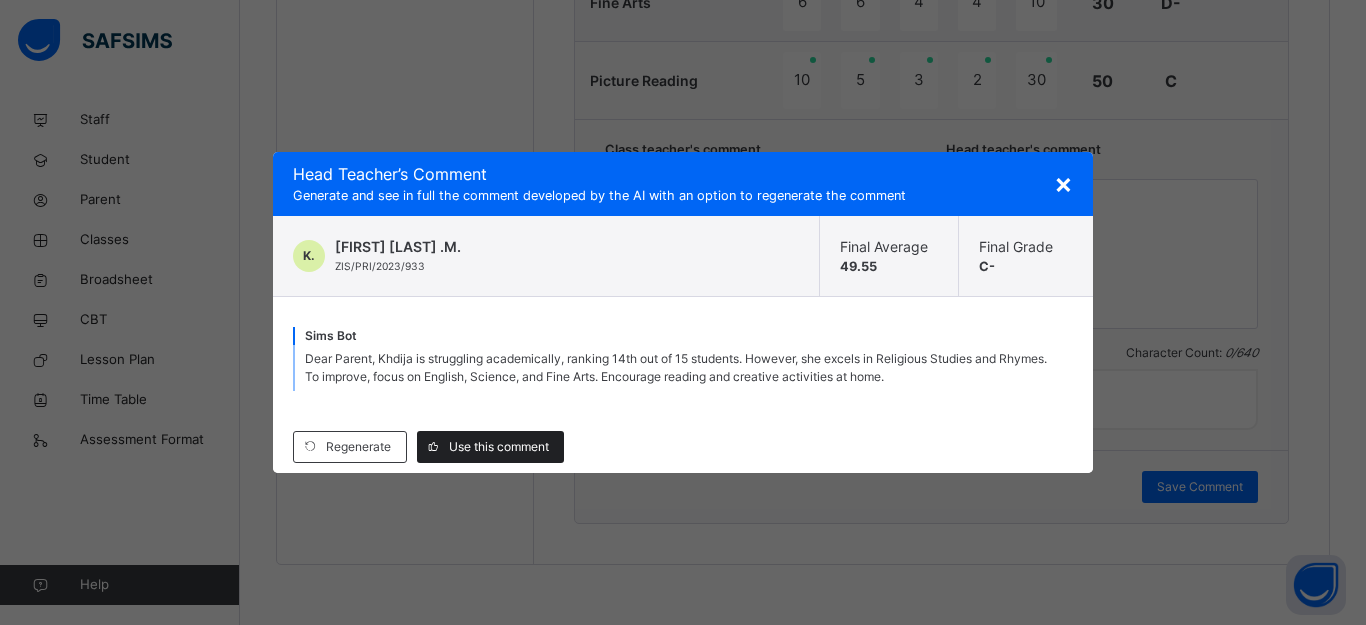 click on "Use this comment" at bounding box center [499, 447] 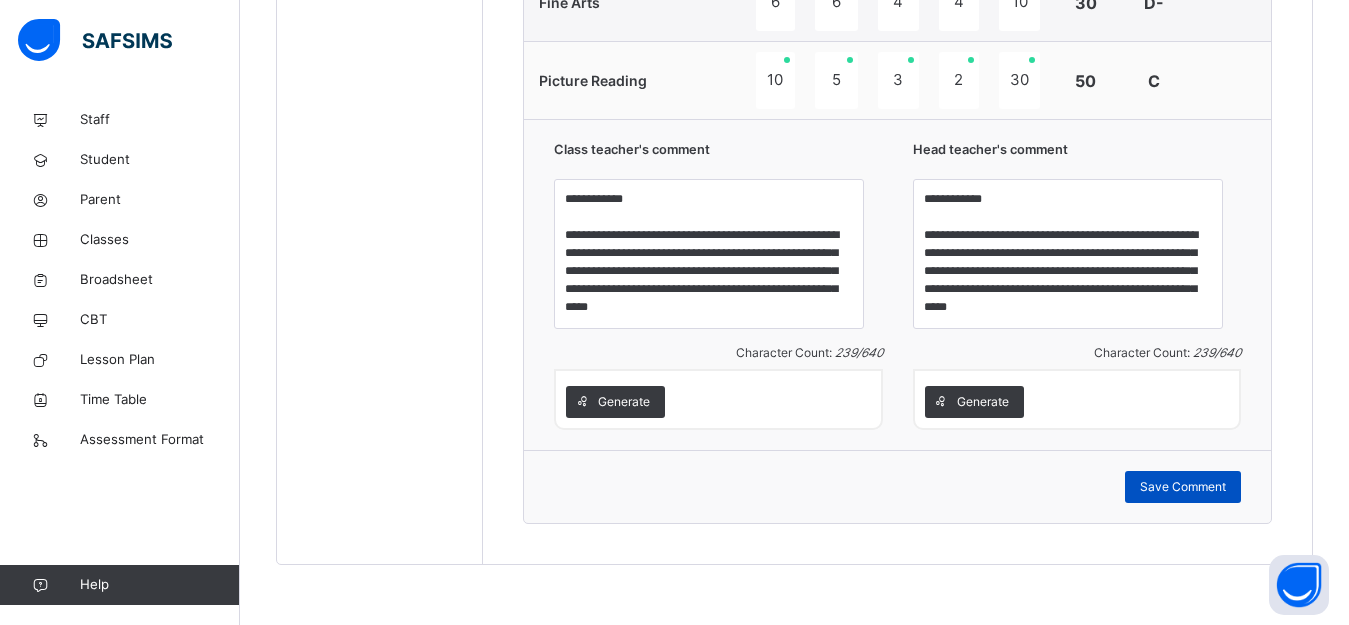 click on "Save Comment" at bounding box center (1183, 487) 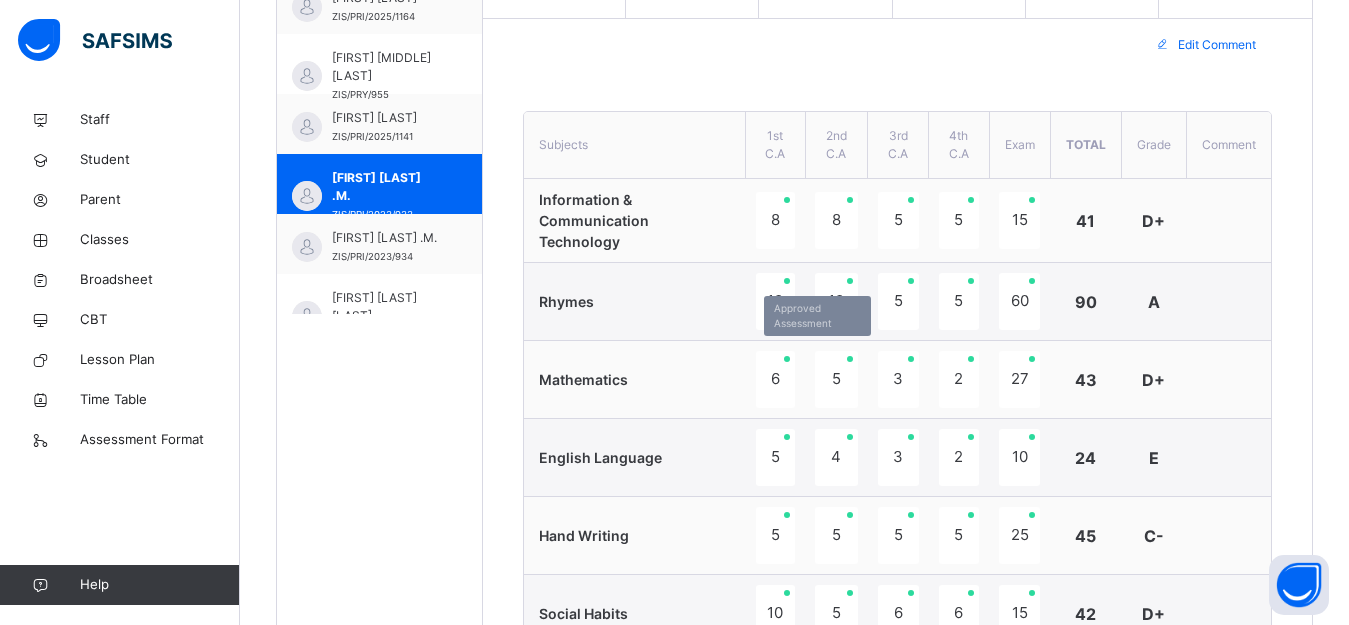 scroll, scrollTop: 699, scrollLeft: 0, axis: vertical 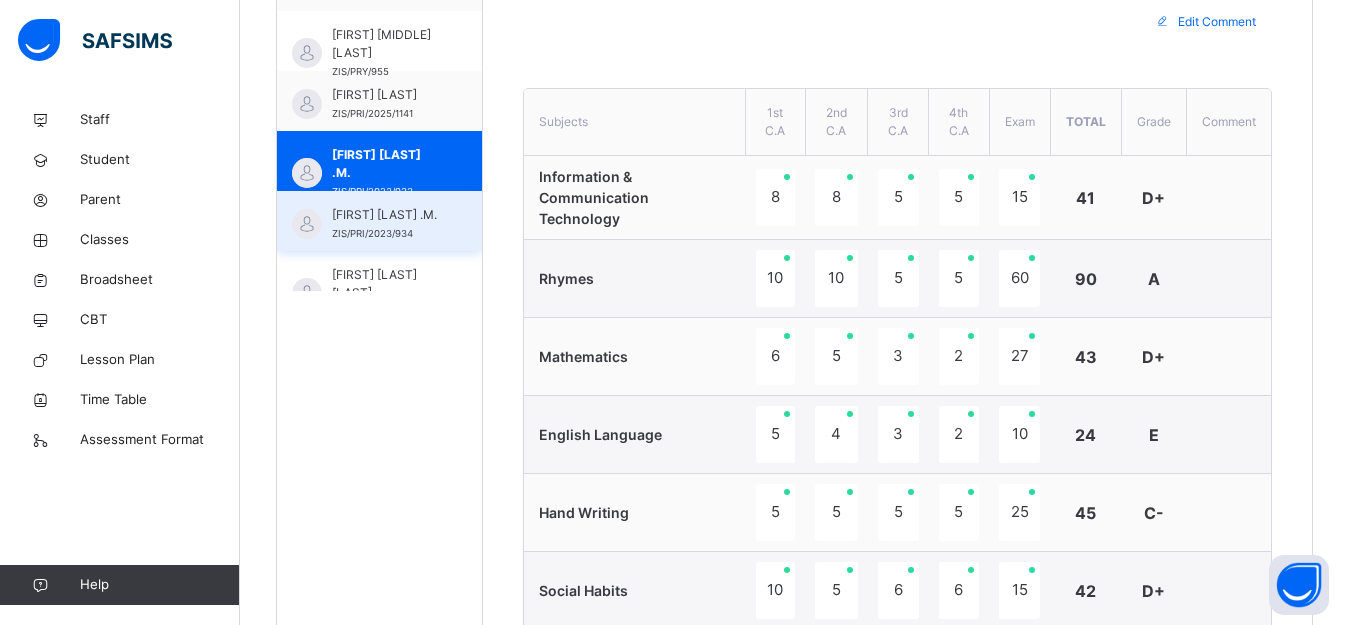 click on "[FIRST] [LAST] .M." at bounding box center [384, 215] 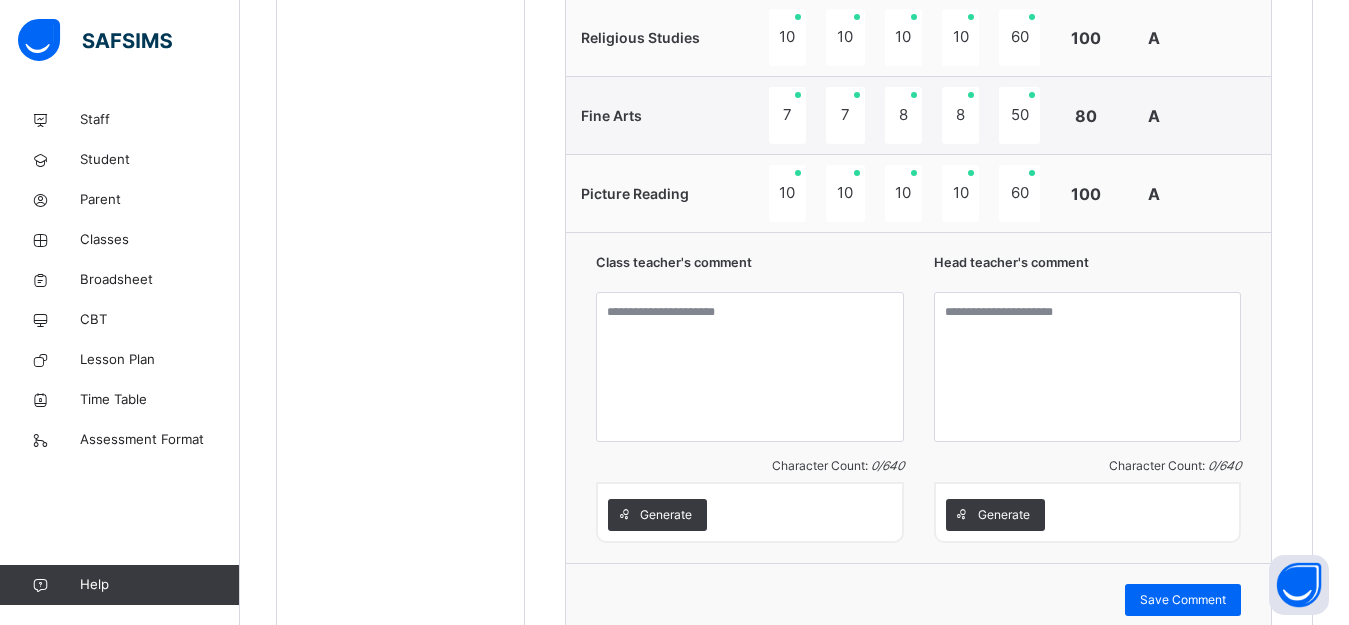 scroll, scrollTop: 1499, scrollLeft: 0, axis: vertical 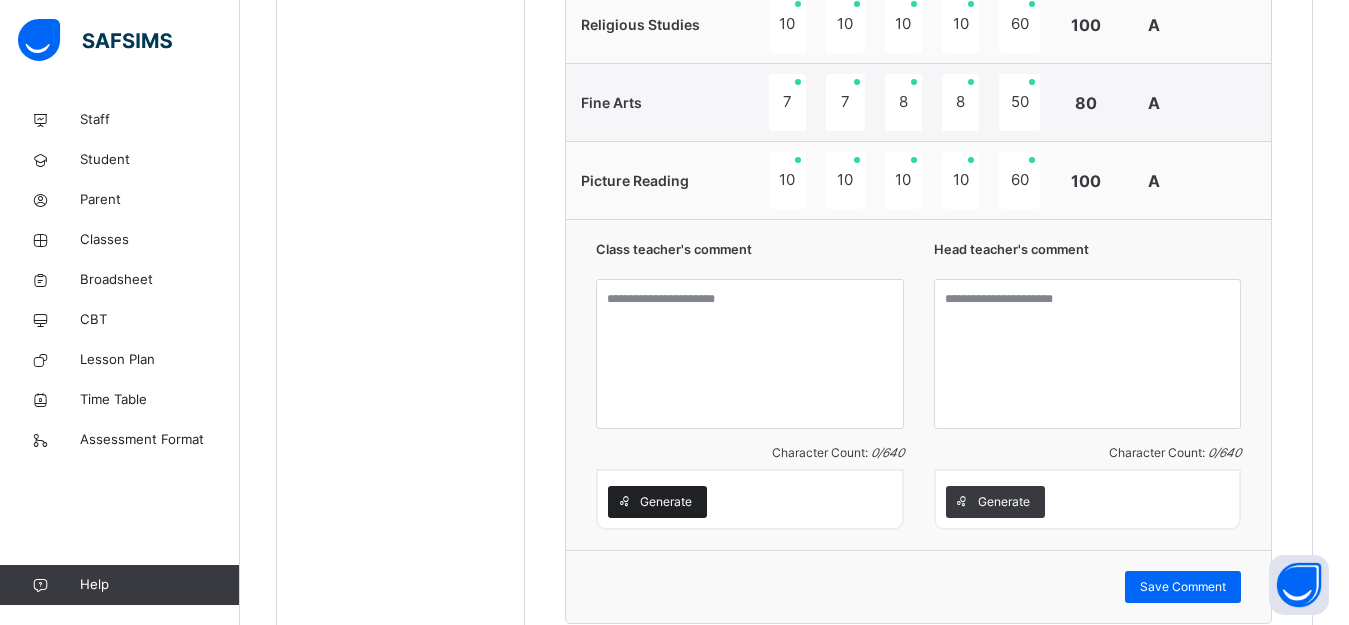 click on "Generate" at bounding box center (666, 502) 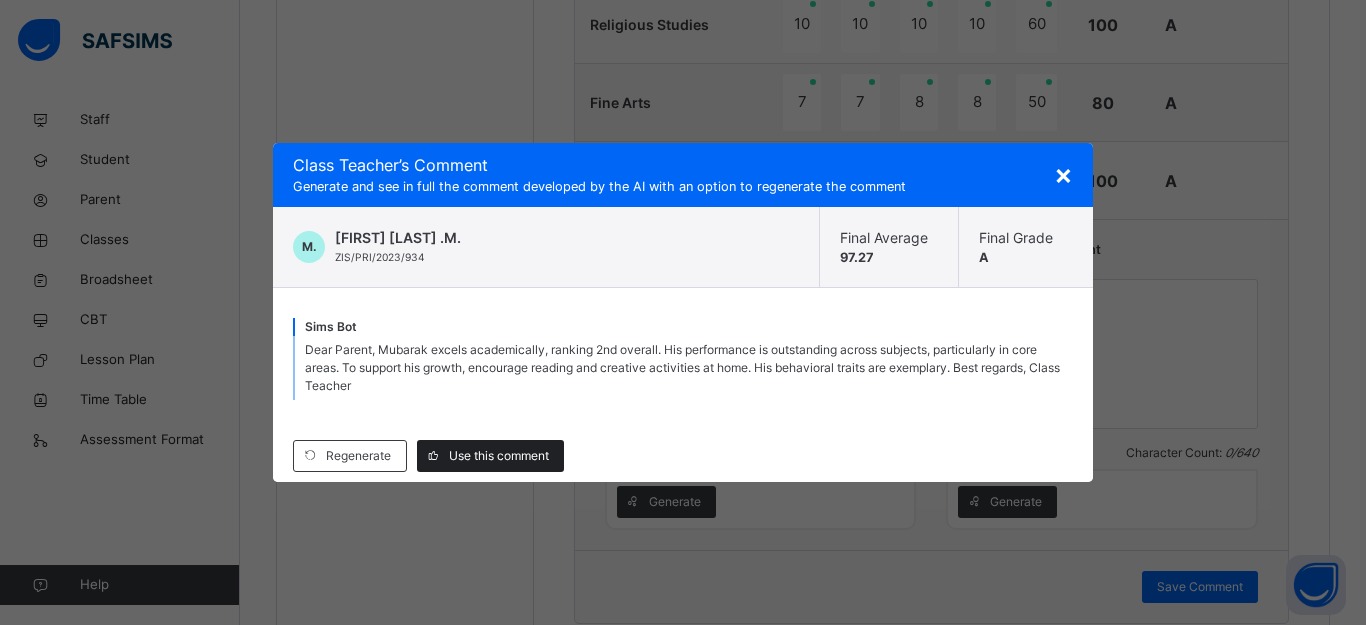 click on "Use this comment" at bounding box center (499, 456) 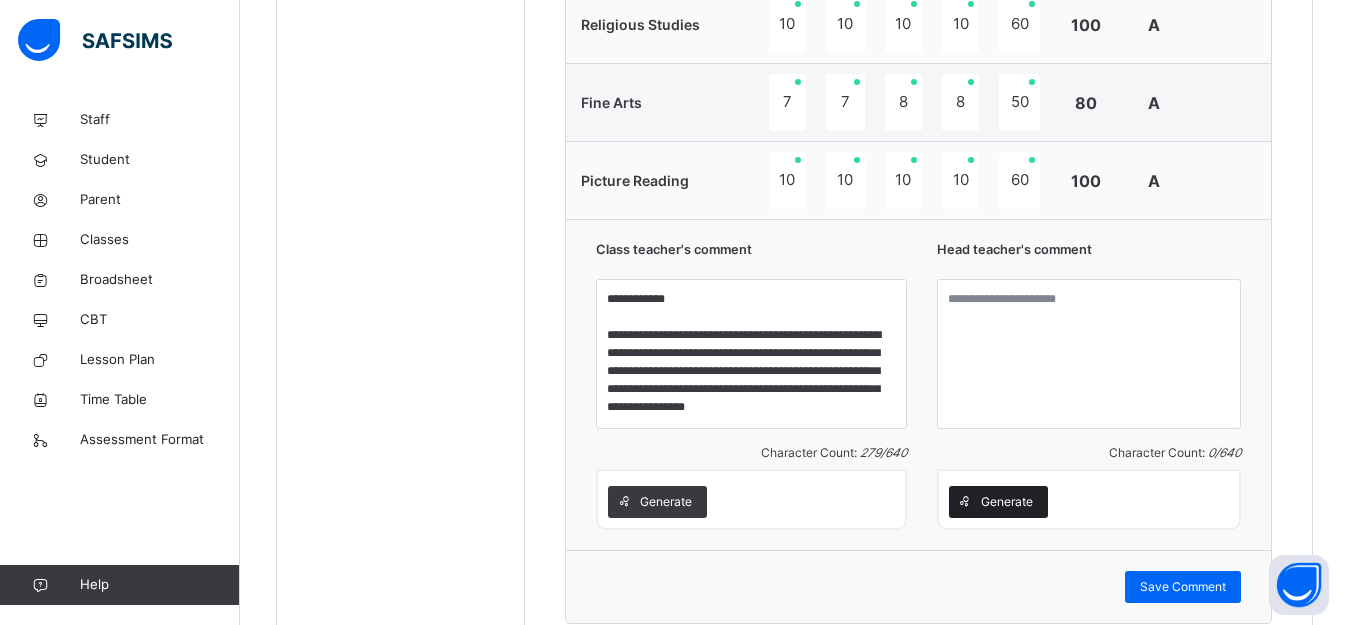 click on "Generate" at bounding box center [1007, 502] 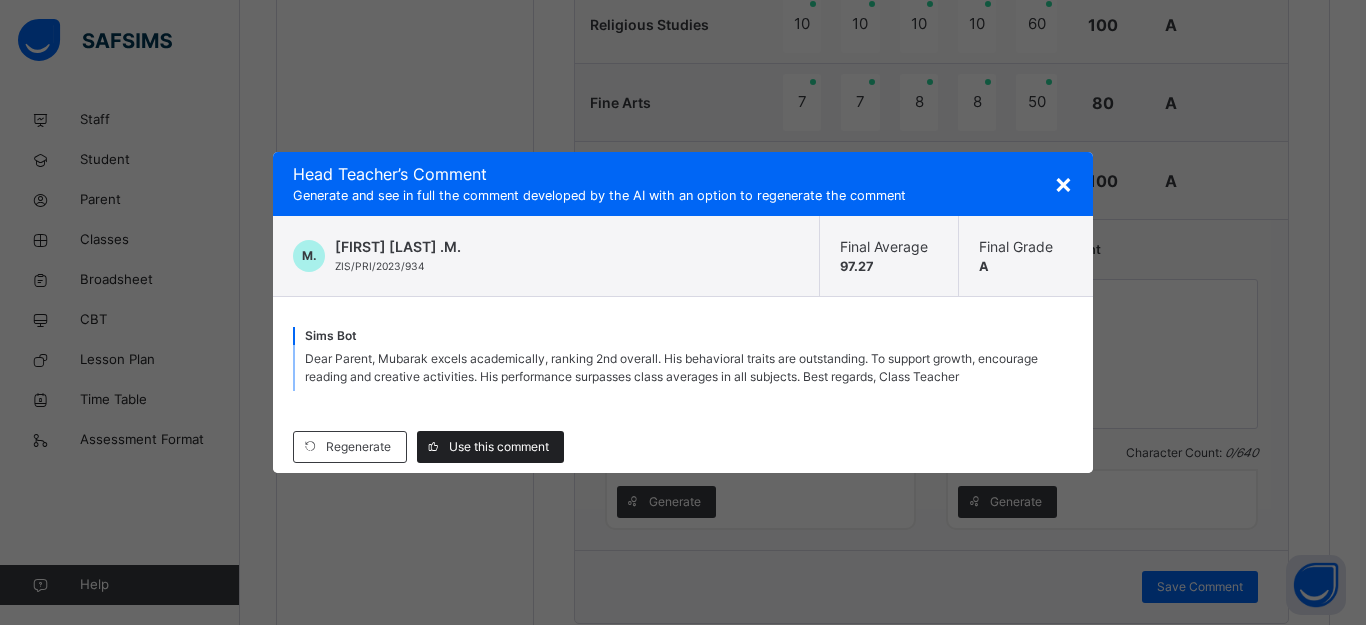 click on "Use this comment" at bounding box center [499, 447] 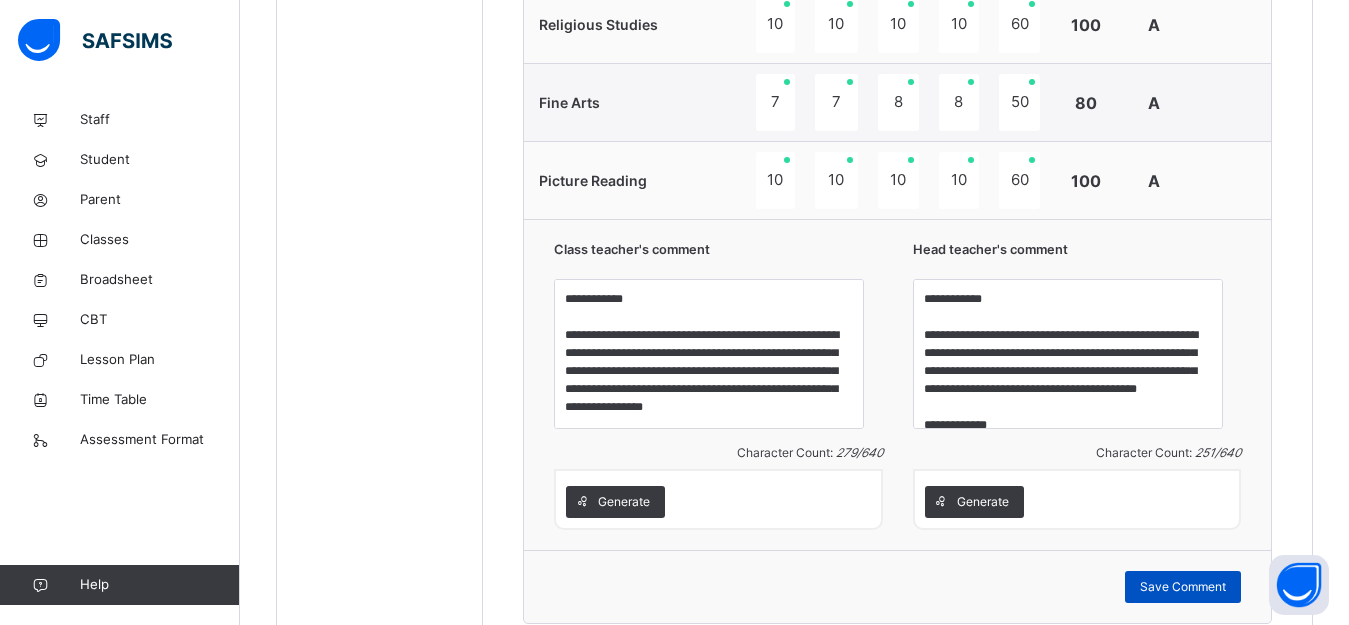 click on "Save Comment" at bounding box center (1183, 587) 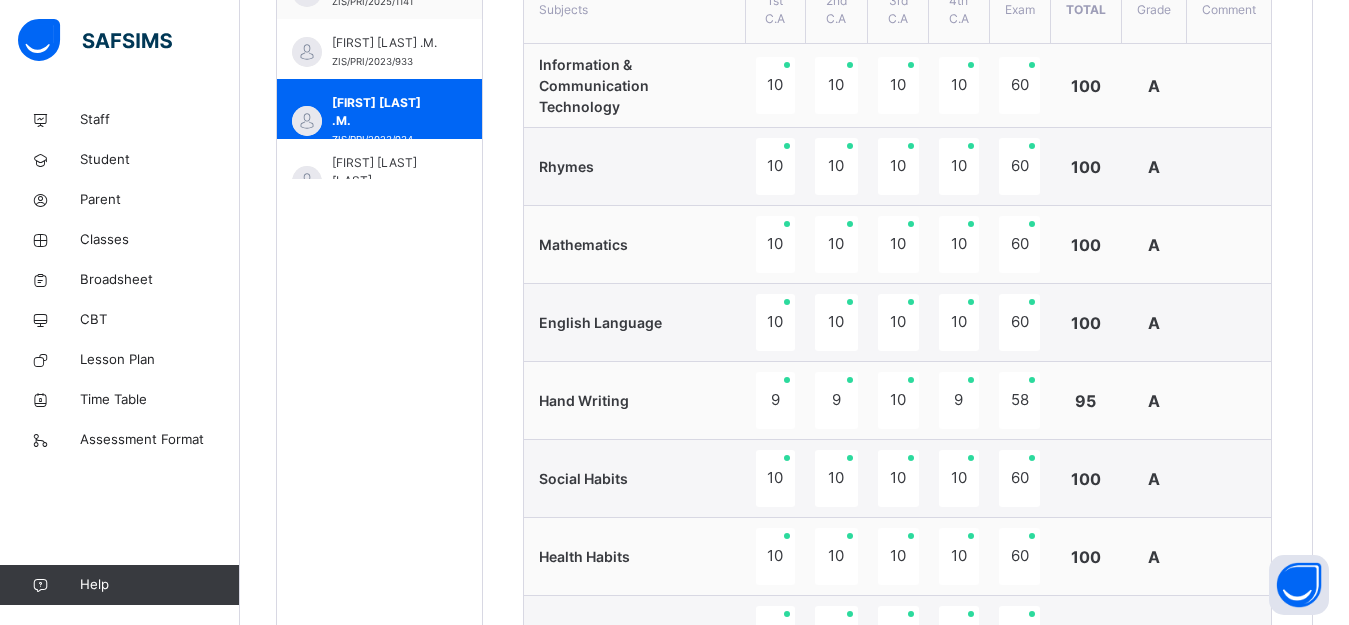 scroll, scrollTop: 799, scrollLeft: 0, axis: vertical 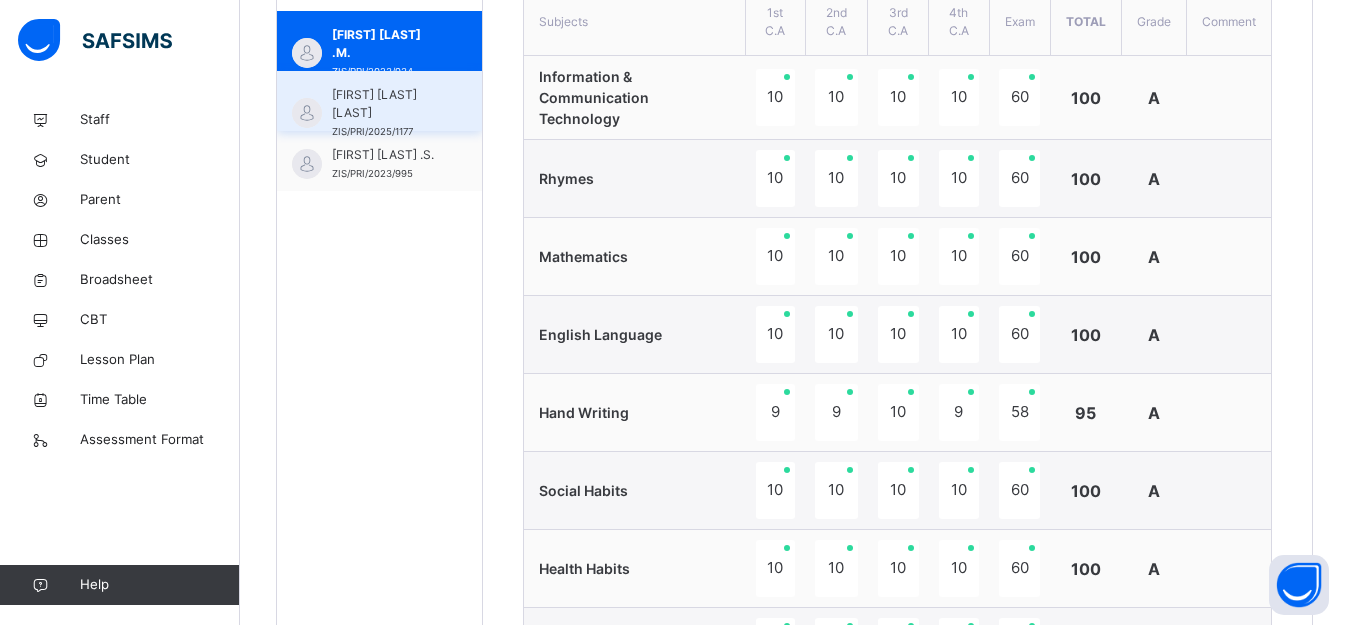 click on "[FIRST] [LAST] [LAST] [ID]" at bounding box center [384, 113] 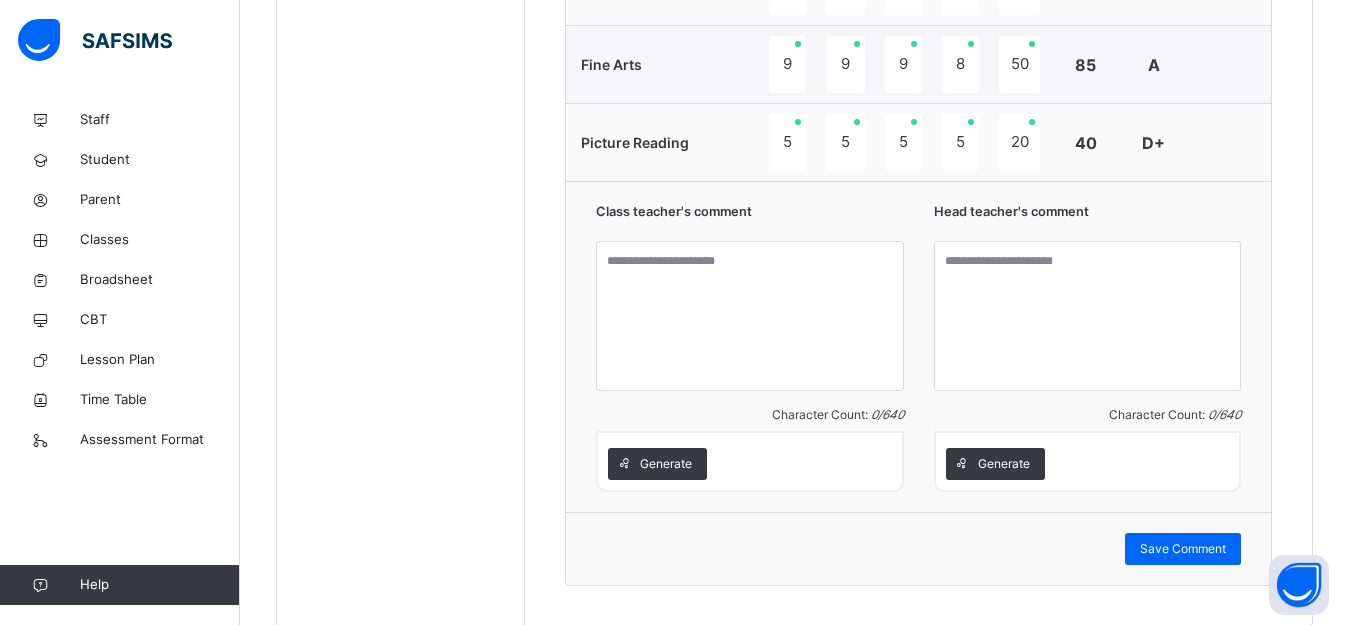 scroll, scrollTop: 1599, scrollLeft: 0, axis: vertical 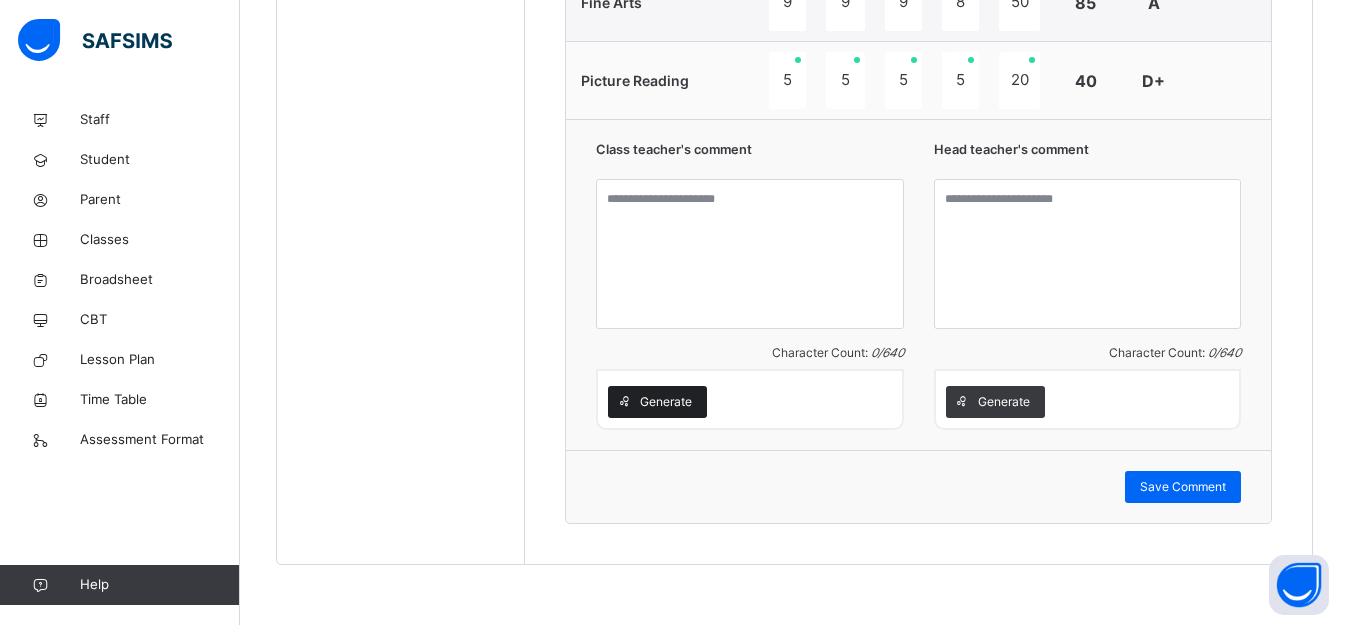 click on "Generate" at bounding box center [666, 402] 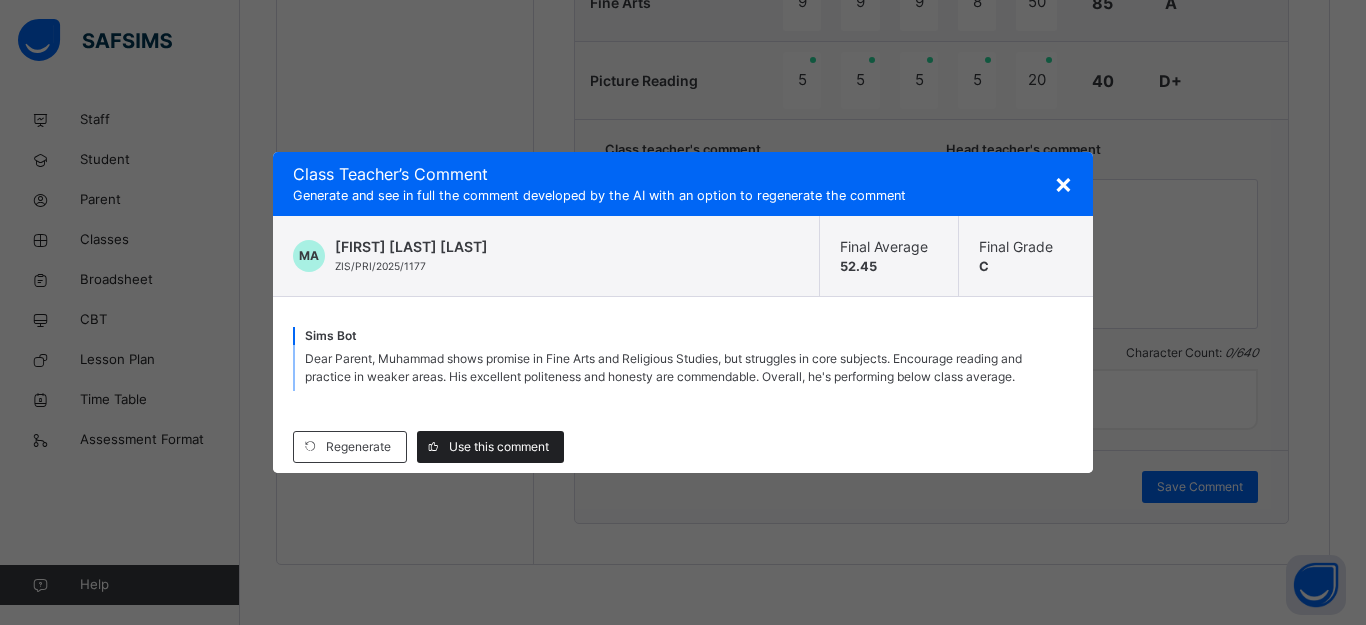 click on "Use this comment" at bounding box center (490, 447) 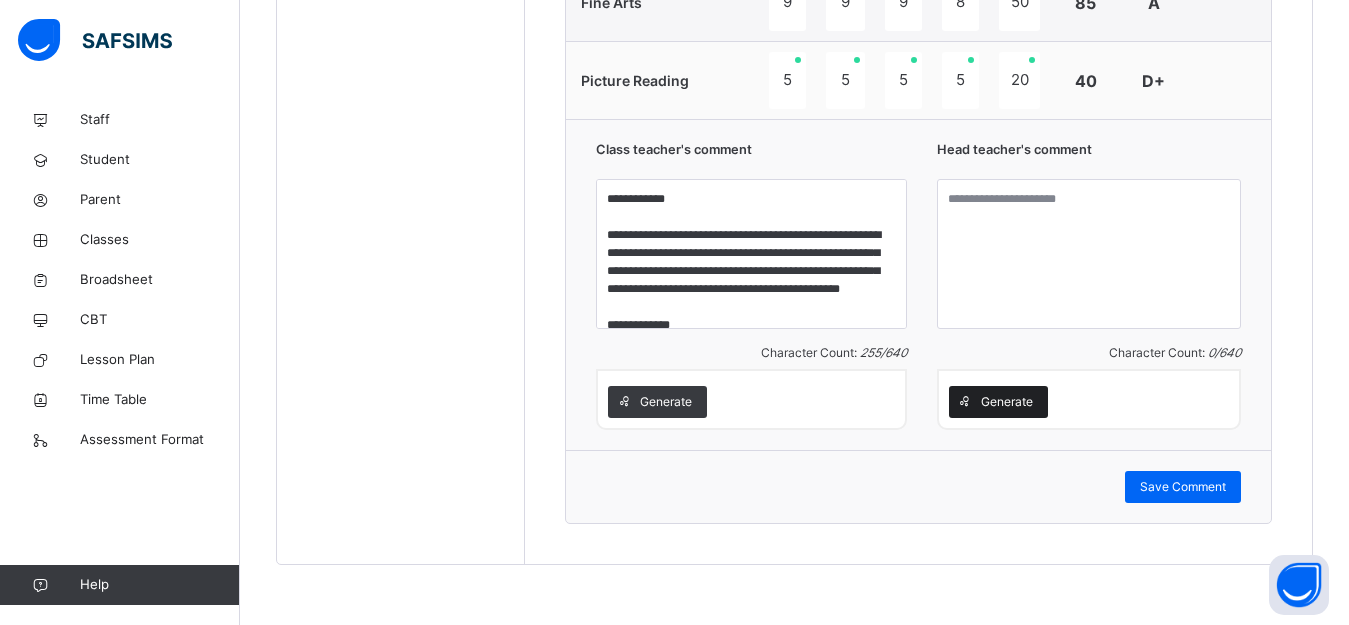click on "Generate" at bounding box center [1007, 402] 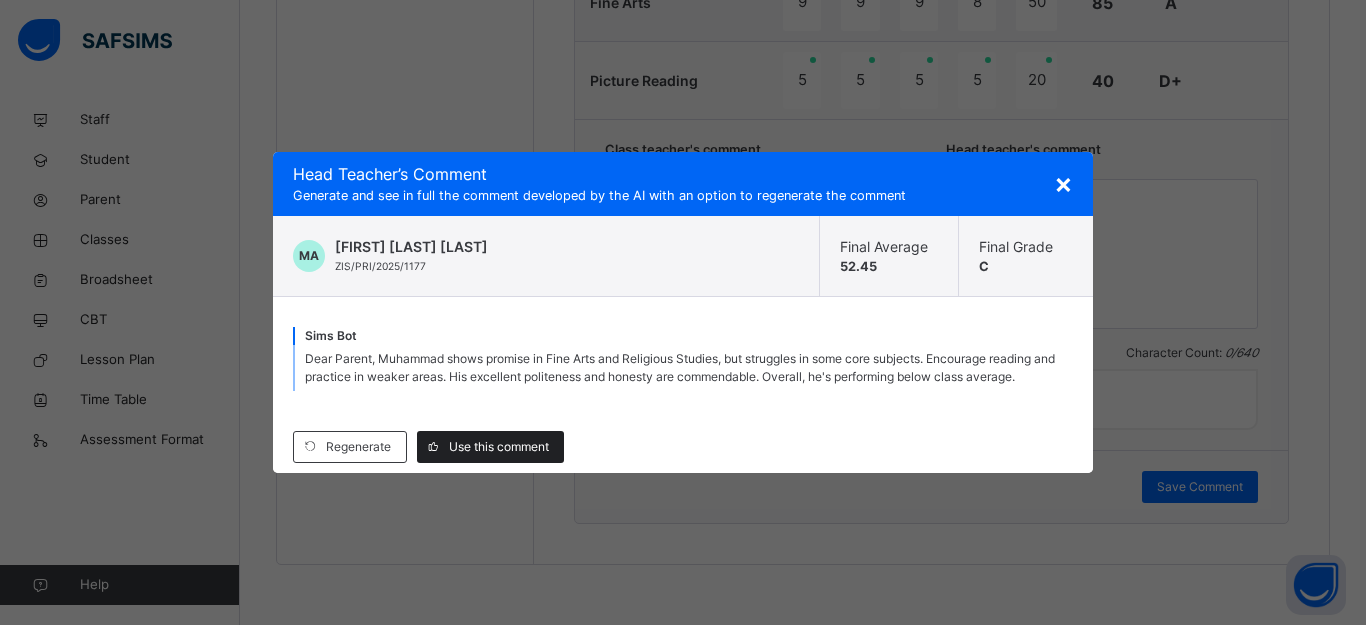 click on "Use this comment" at bounding box center (499, 447) 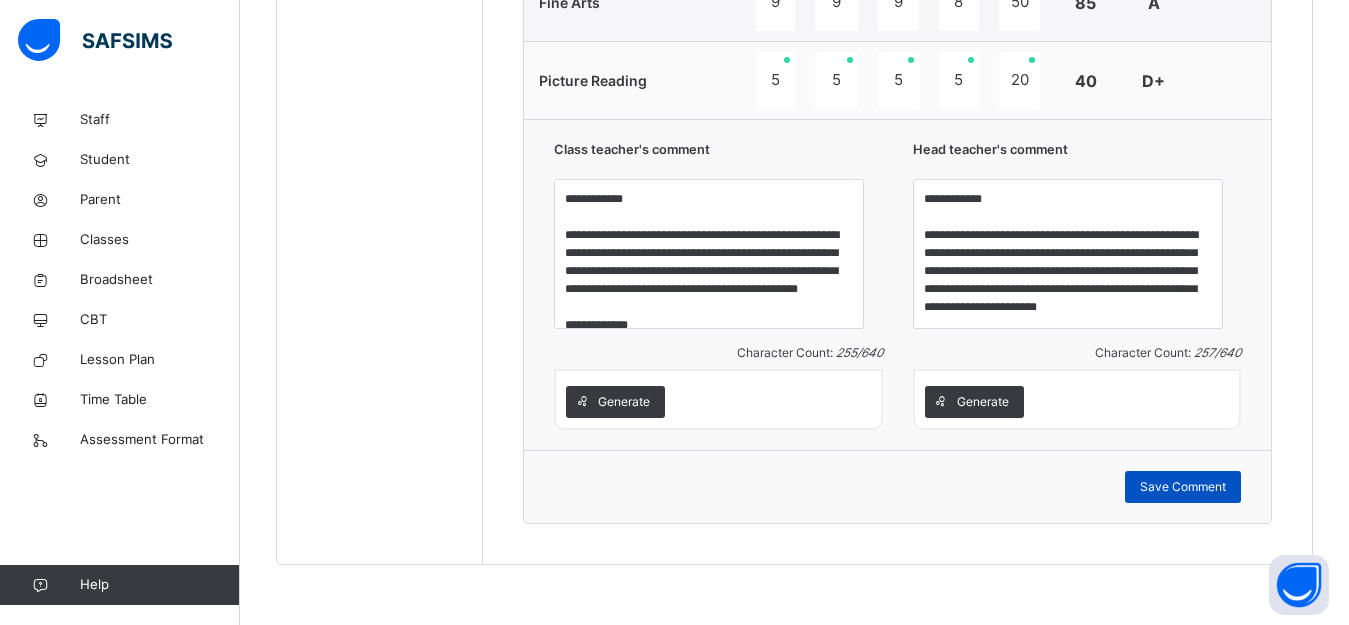click on "Save Comment" at bounding box center [1183, 487] 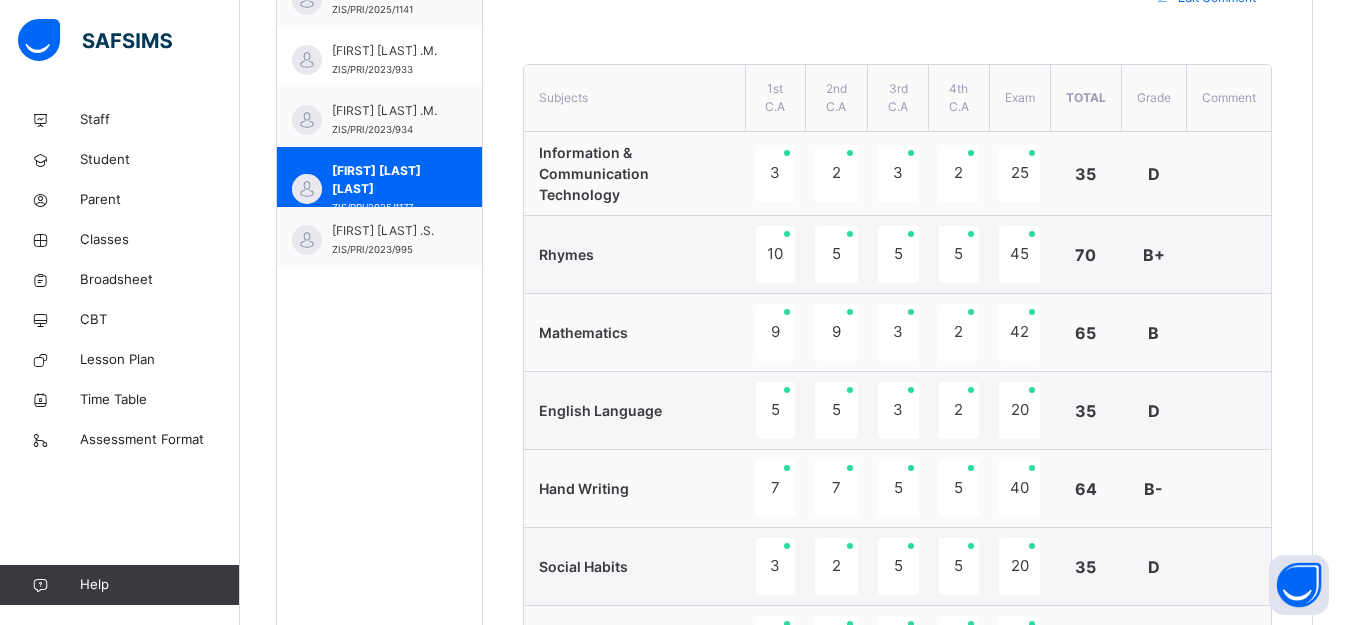 scroll, scrollTop: 699, scrollLeft: 0, axis: vertical 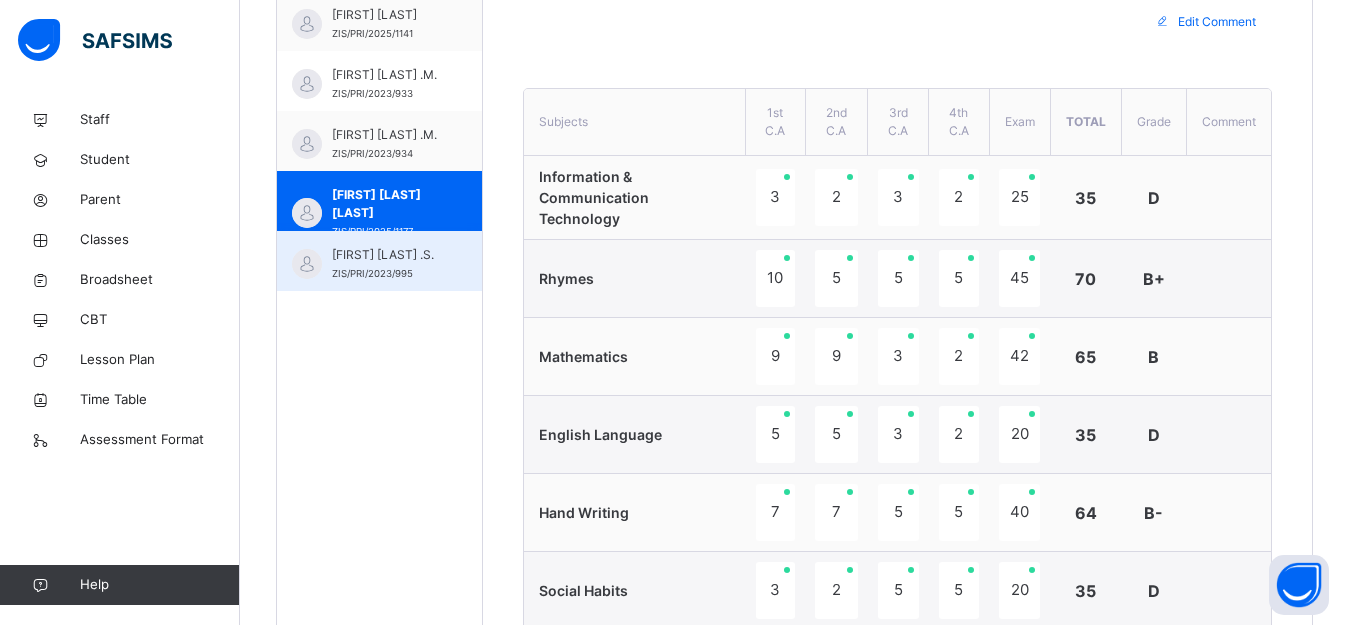 click on "ZIS/PRI/2023/995" at bounding box center [372, 273] 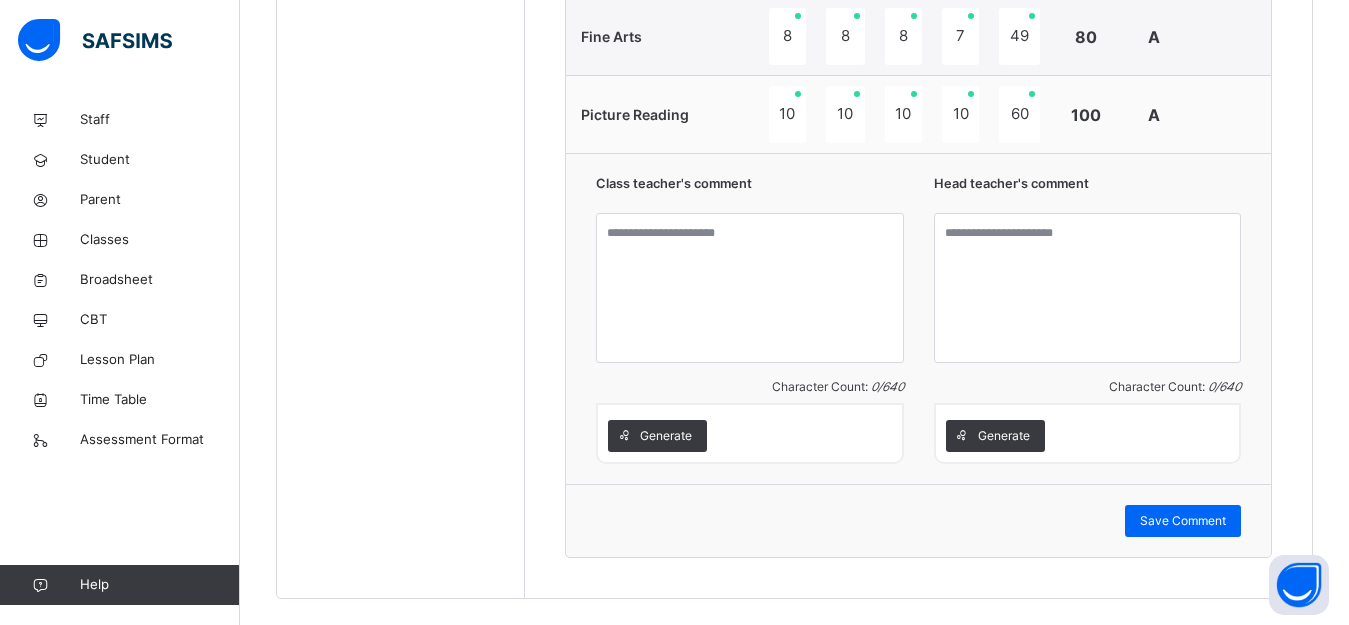 scroll, scrollTop: 1599, scrollLeft: 0, axis: vertical 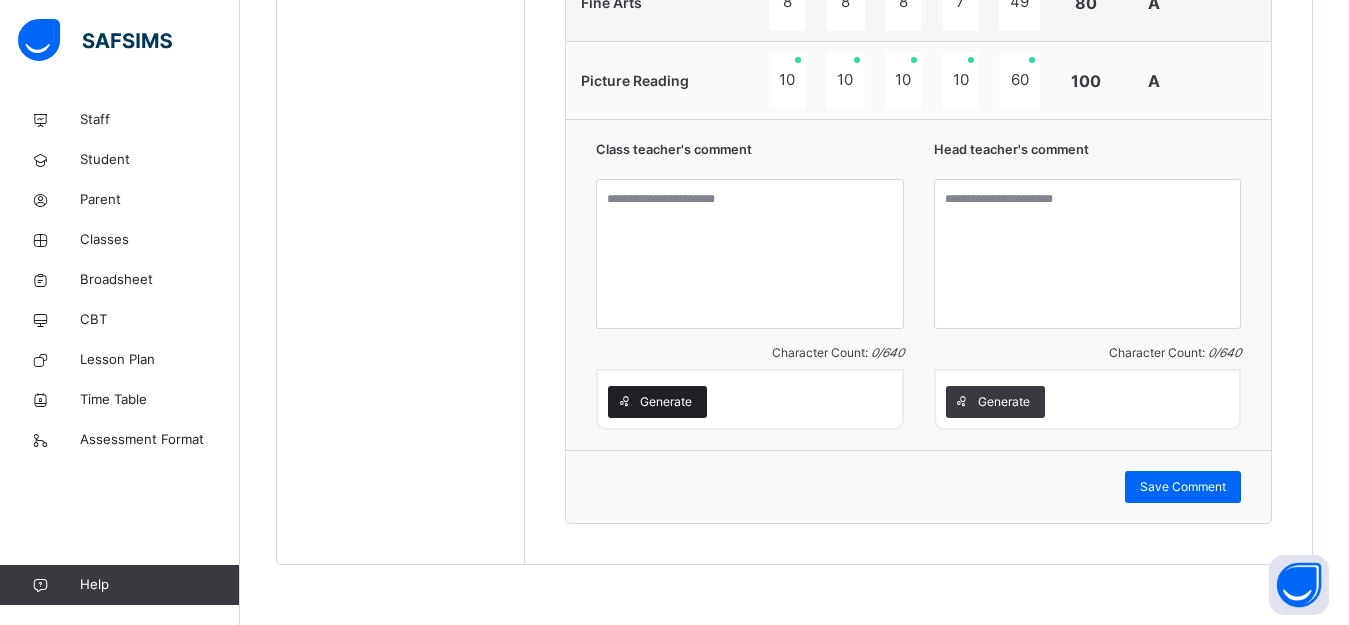 click at bounding box center (624, 402) 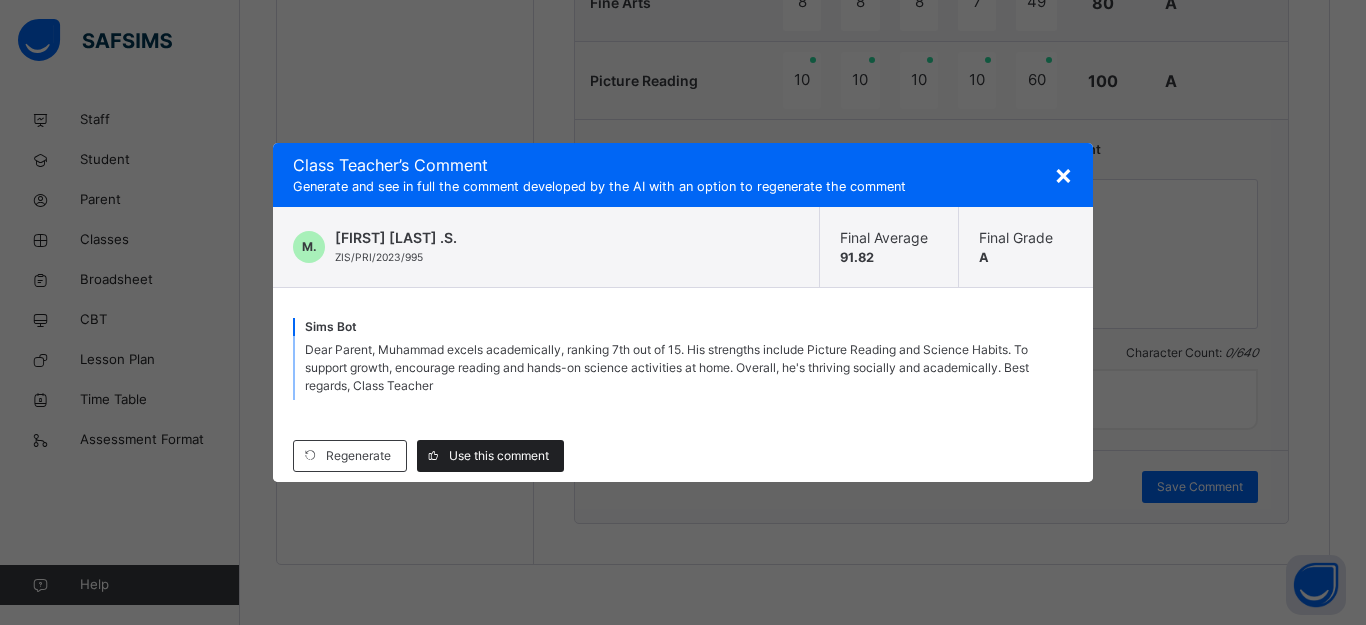 click on "Use this comment" at bounding box center [499, 456] 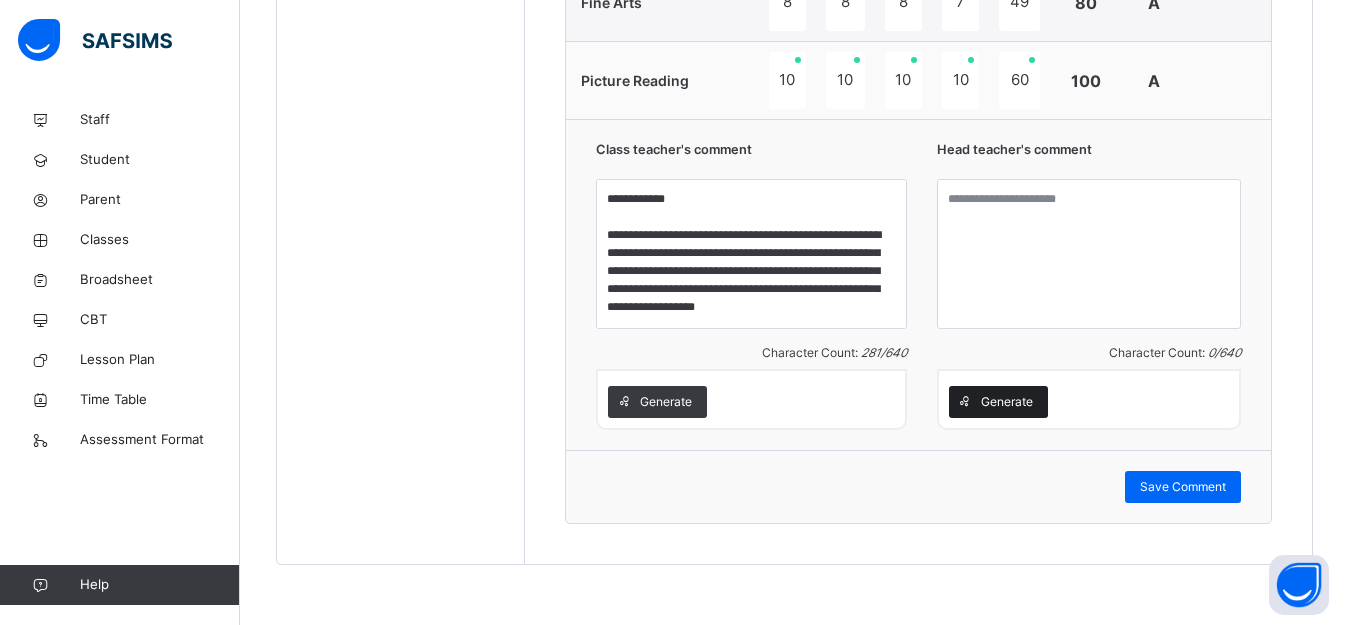 click on "Generate" at bounding box center (1007, 402) 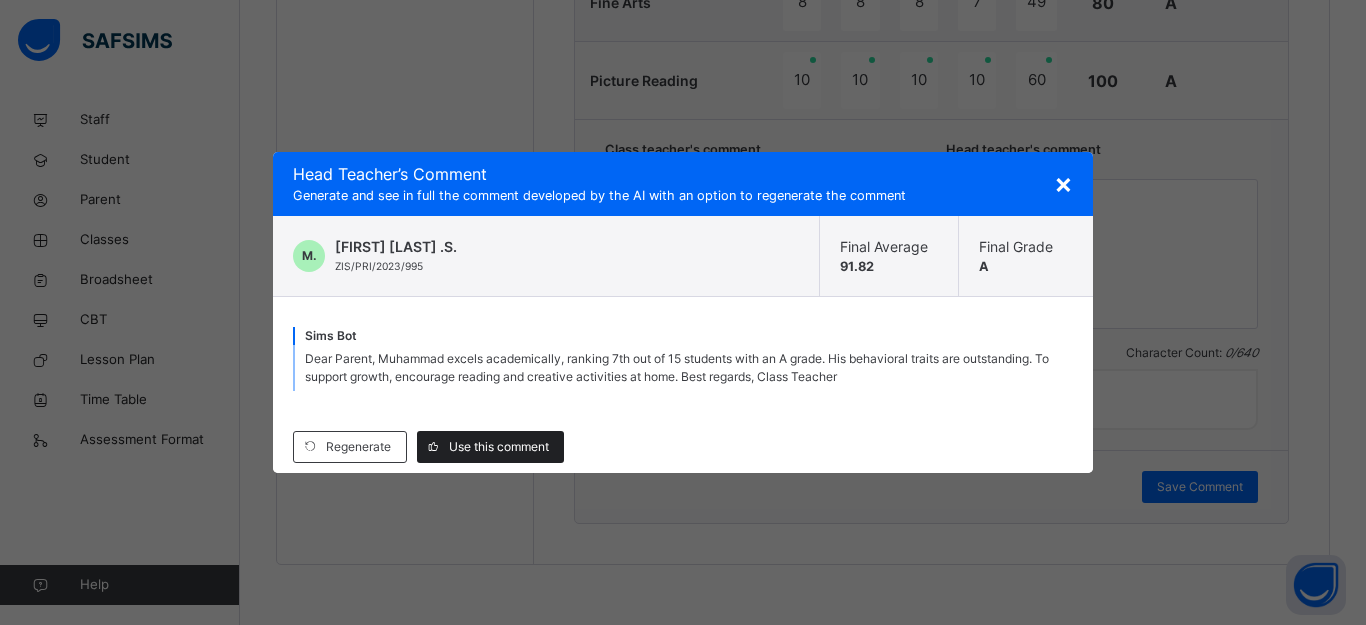 click on "Use this comment" at bounding box center (499, 447) 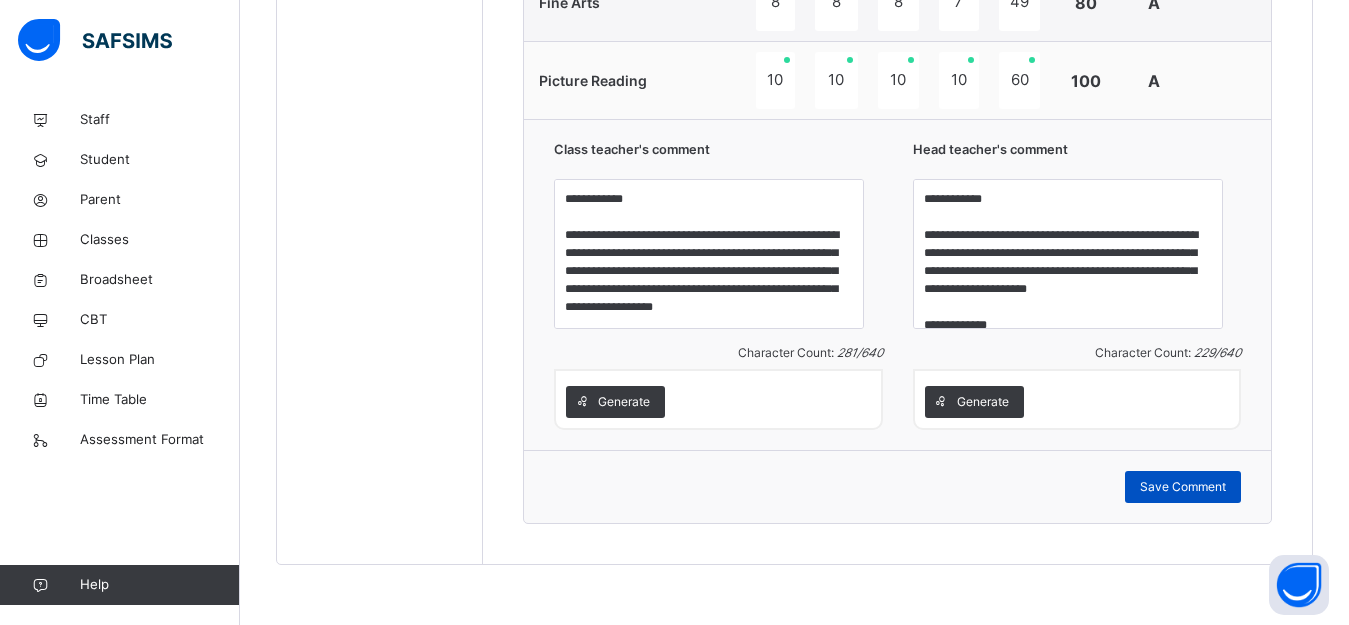 click on "Save Comment" at bounding box center (1183, 487) 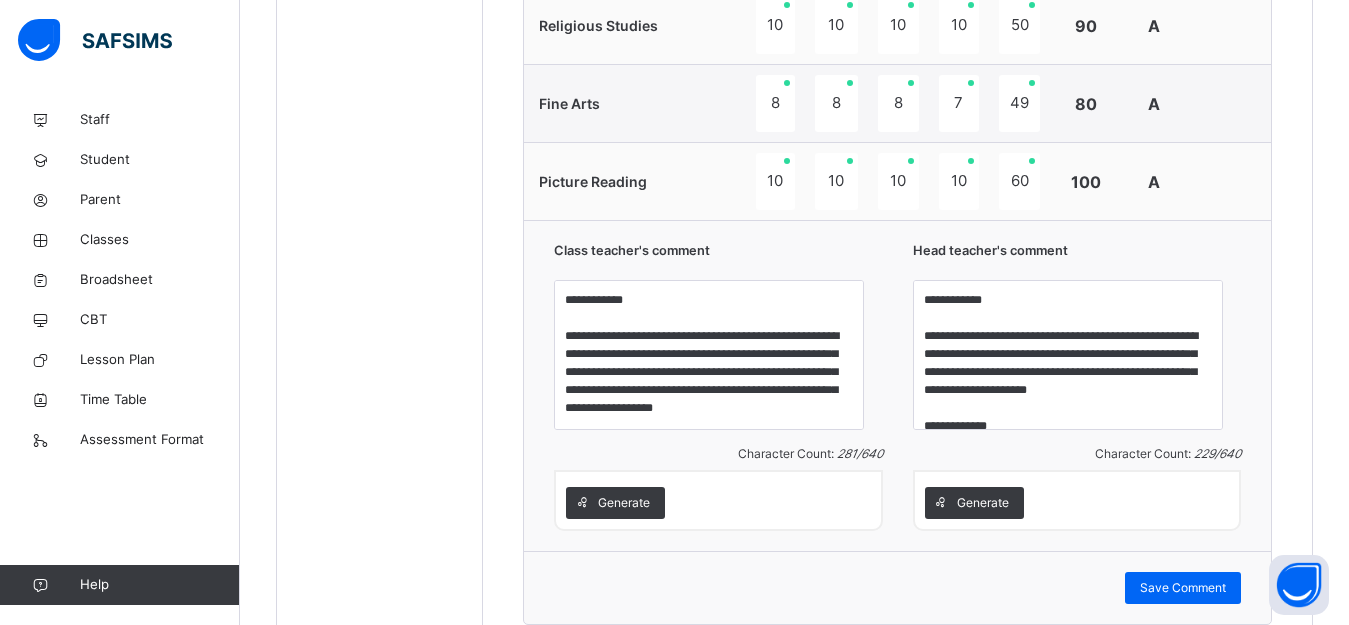 scroll, scrollTop: 1499, scrollLeft: 0, axis: vertical 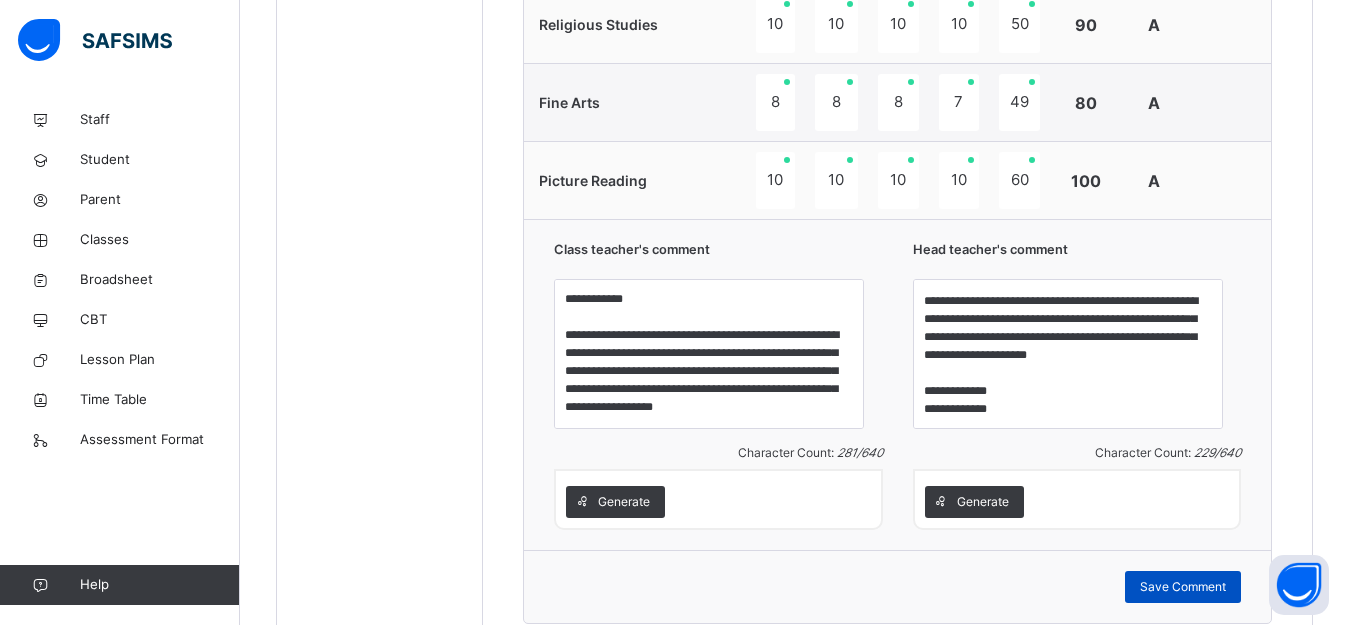 click on "Save Comment" at bounding box center (1183, 587) 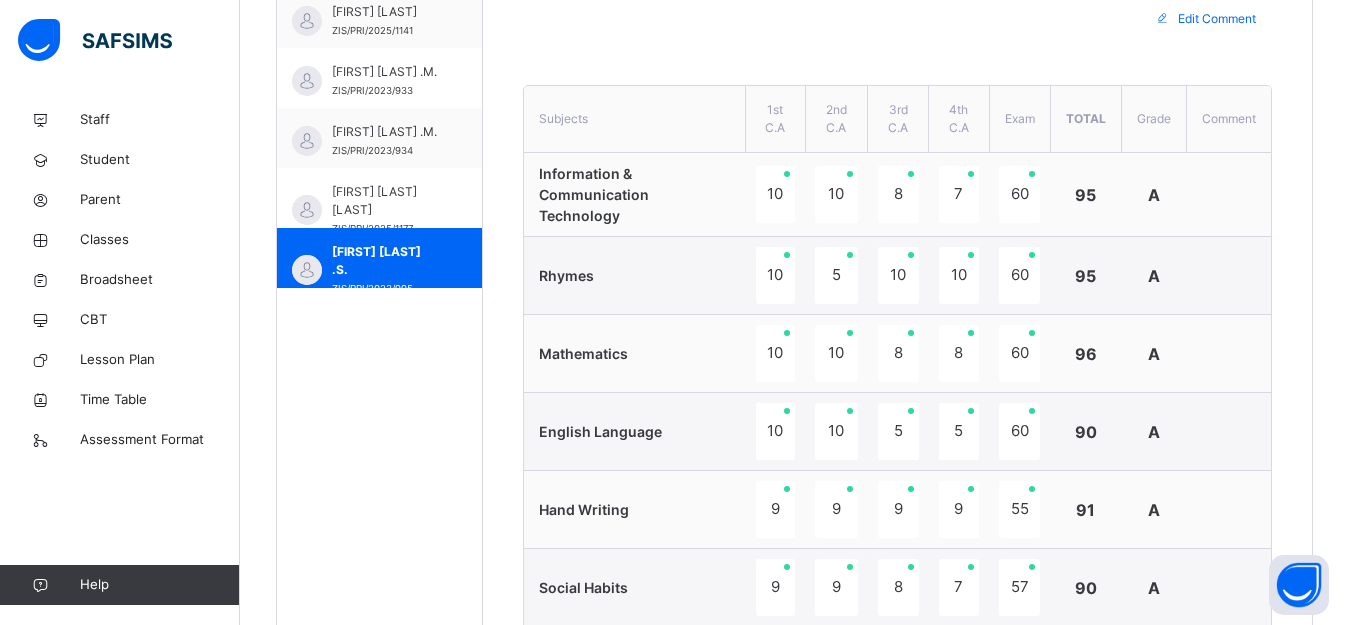scroll, scrollTop: 699, scrollLeft: 0, axis: vertical 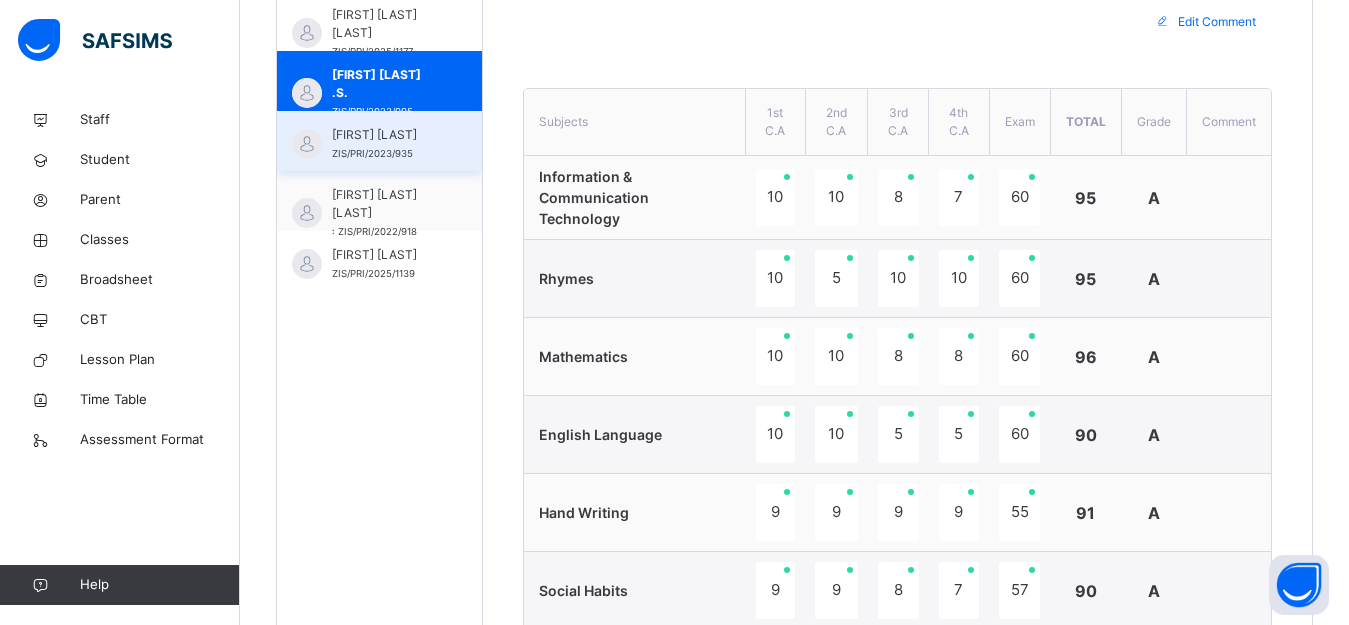 click on "[FIRST] [LAST] ZIS/PRI/2023/935" at bounding box center [379, 141] 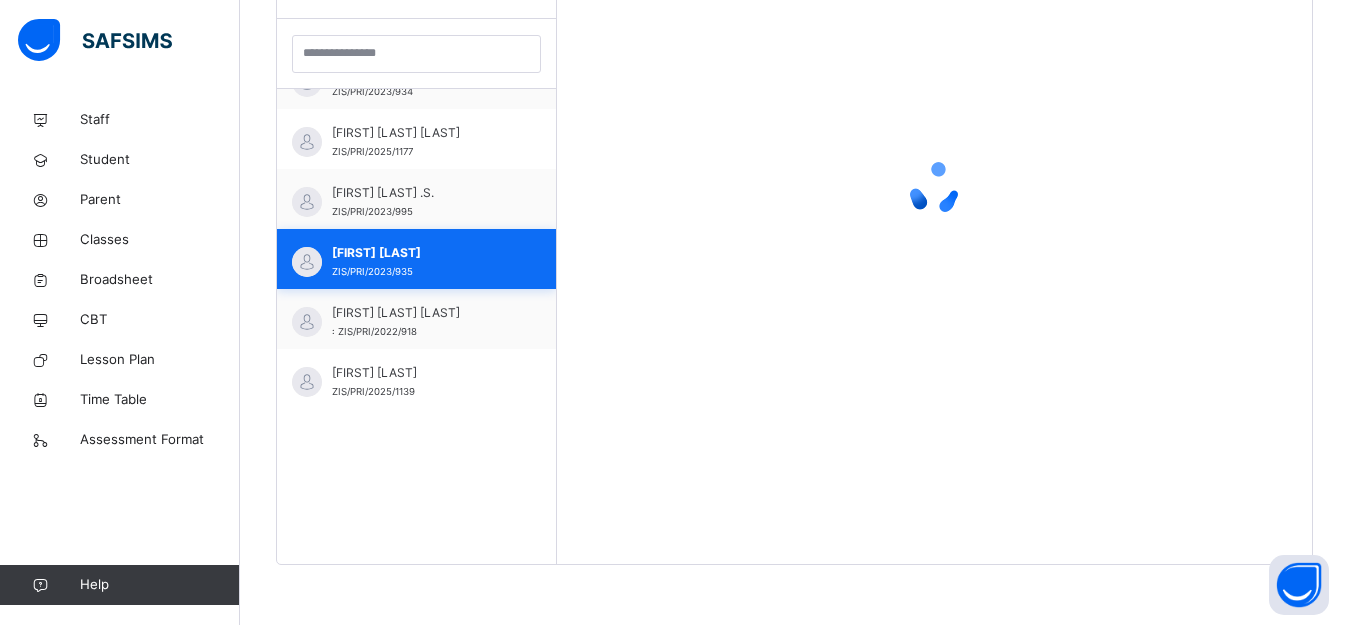 scroll, scrollTop: 581, scrollLeft: 0, axis: vertical 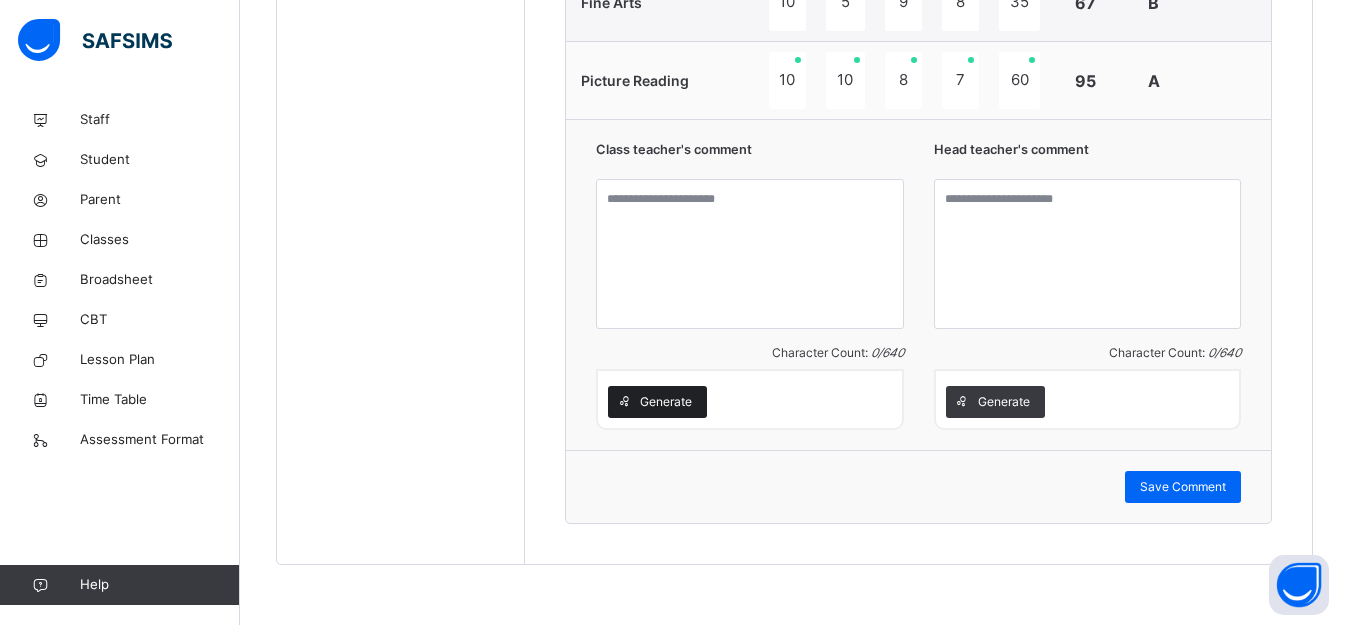 click on "Generate" at bounding box center [666, 402] 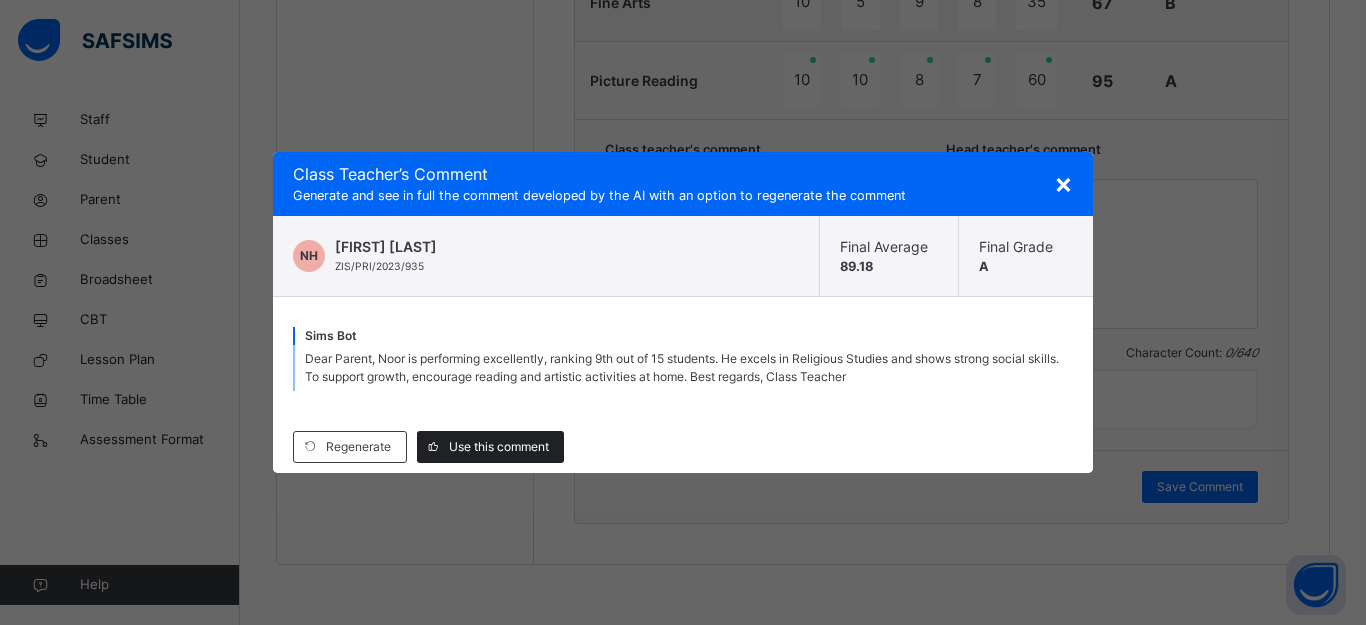 click on "Use this comment" at bounding box center [499, 447] 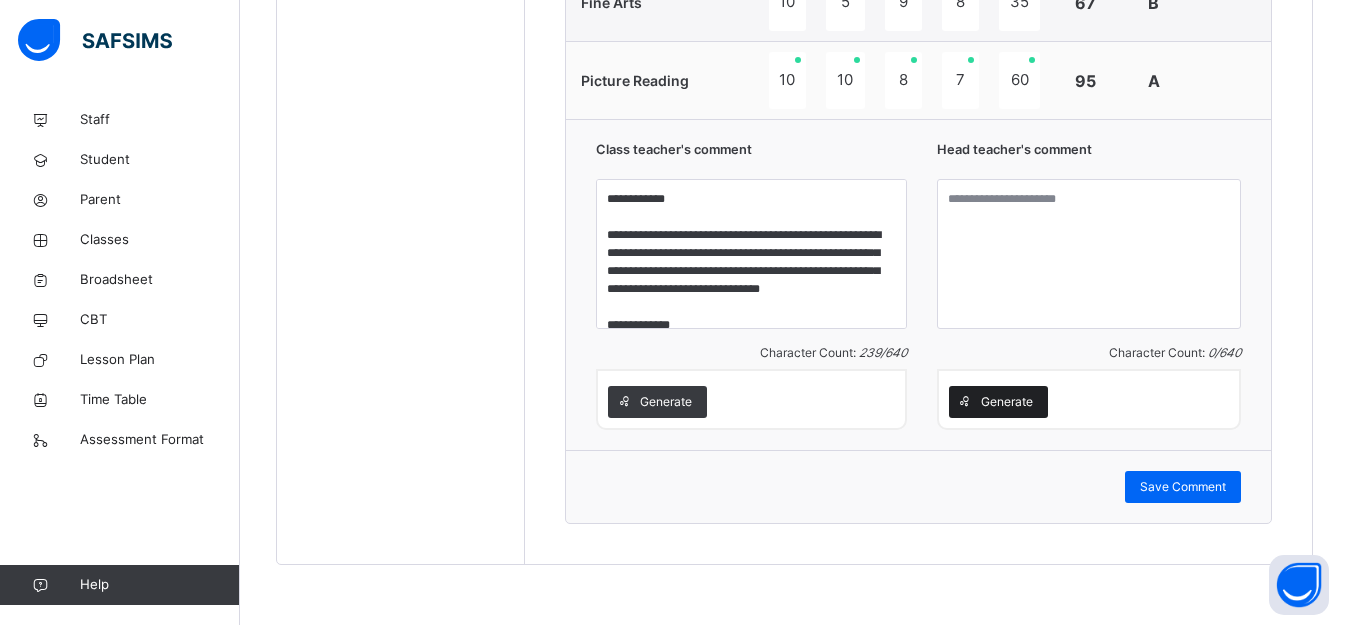 click on "Generate" at bounding box center (1007, 402) 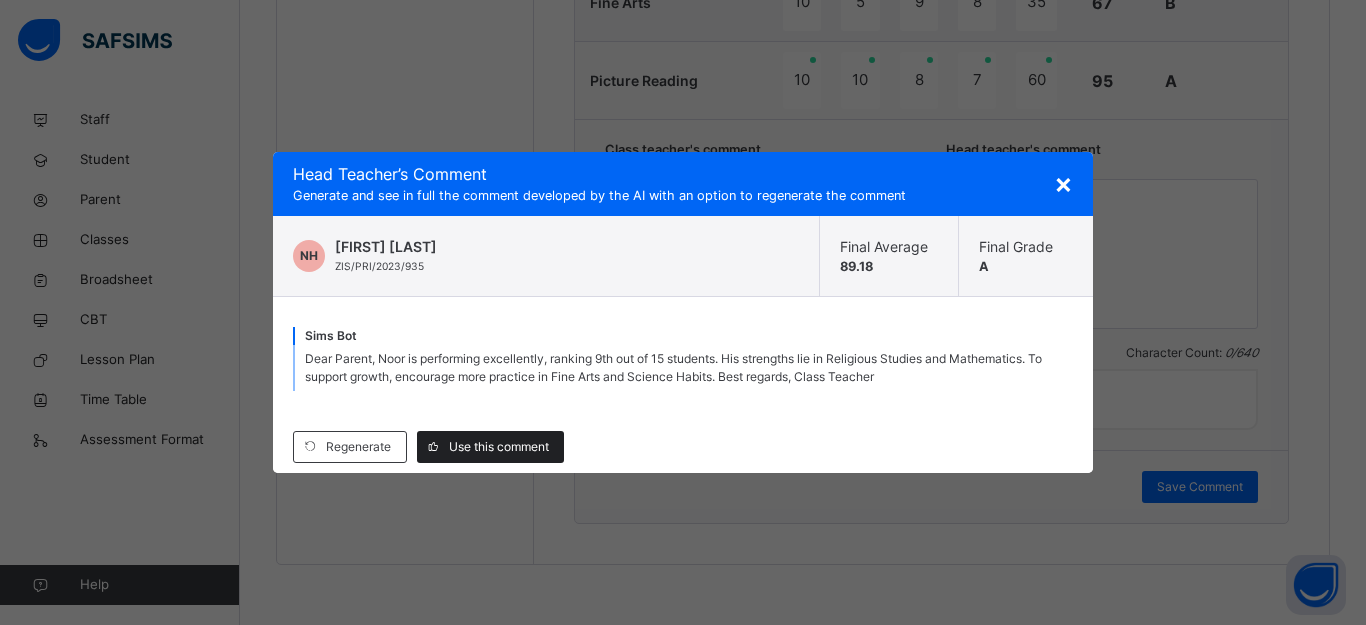 click on "Use this comment" at bounding box center [499, 447] 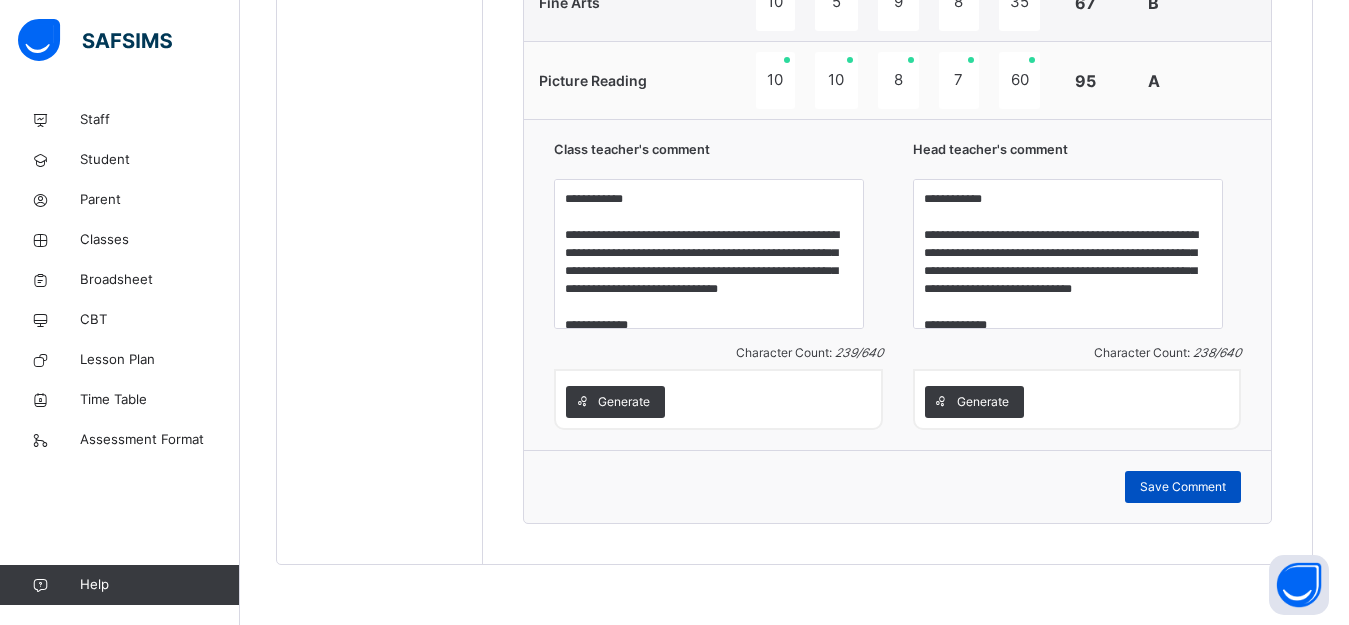 click on "Save Comment" at bounding box center [1183, 487] 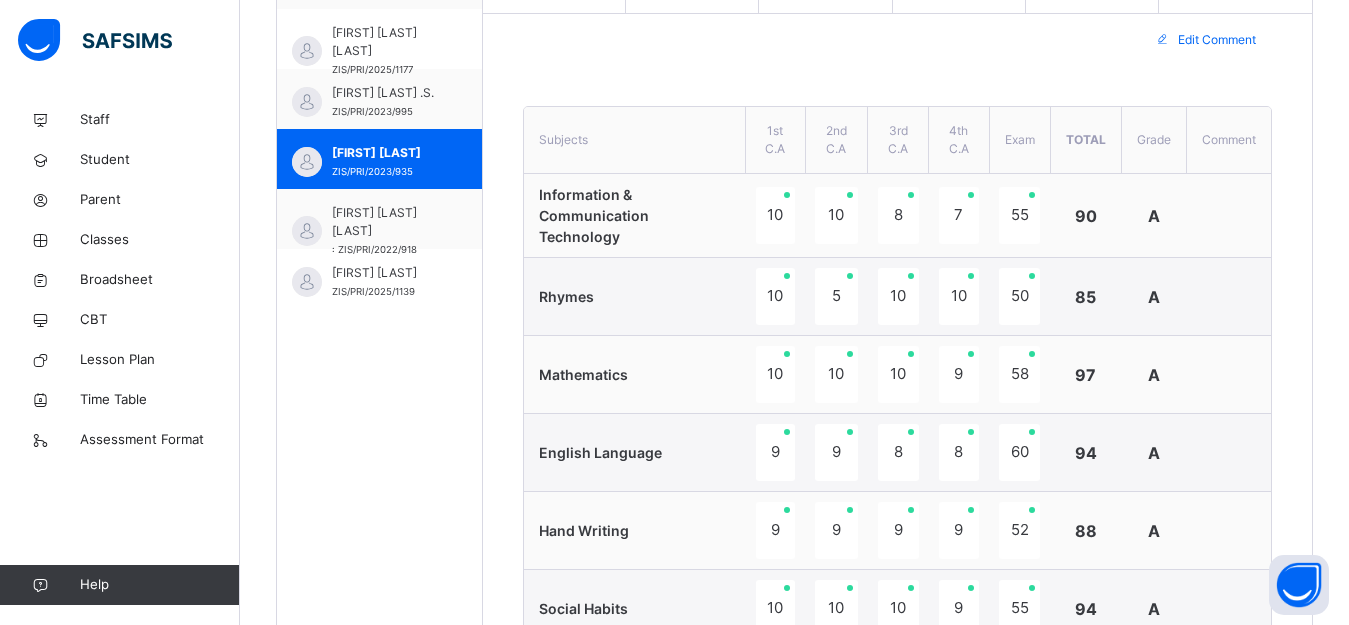 scroll, scrollTop: 599, scrollLeft: 0, axis: vertical 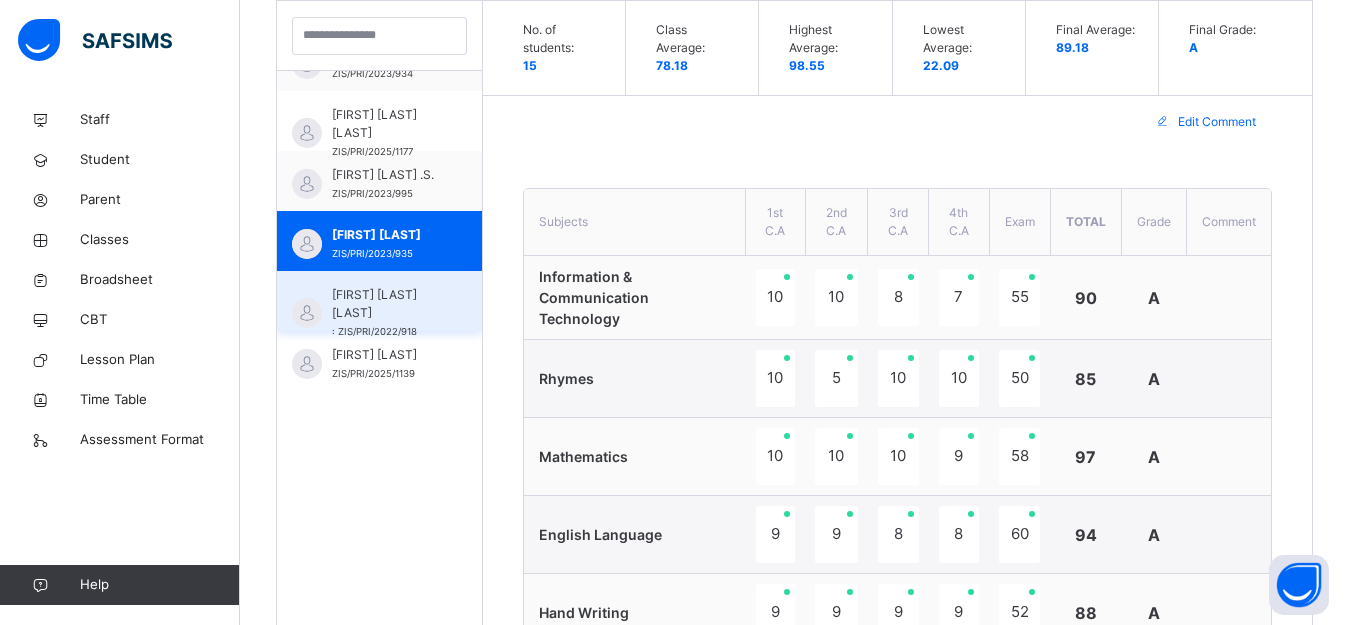 click on "[FIRST] [LAST] : ZIS/PRI/2022/918" at bounding box center [379, 301] 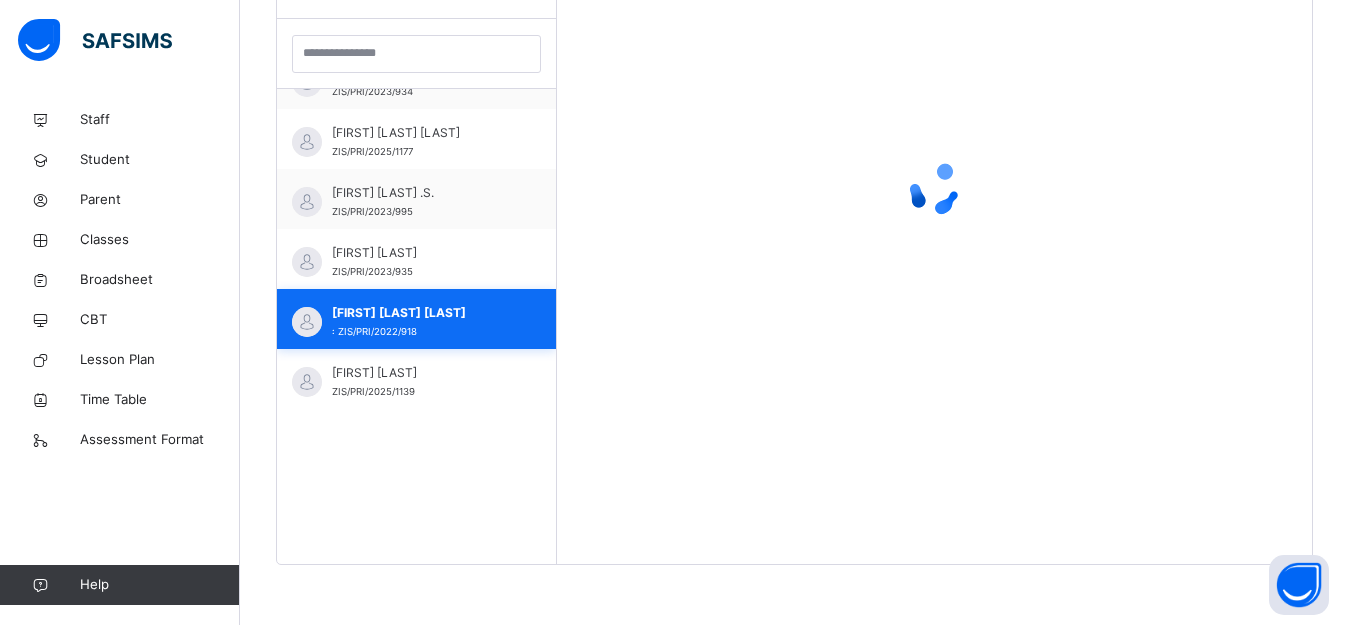 scroll, scrollTop: 581, scrollLeft: 0, axis: vertical 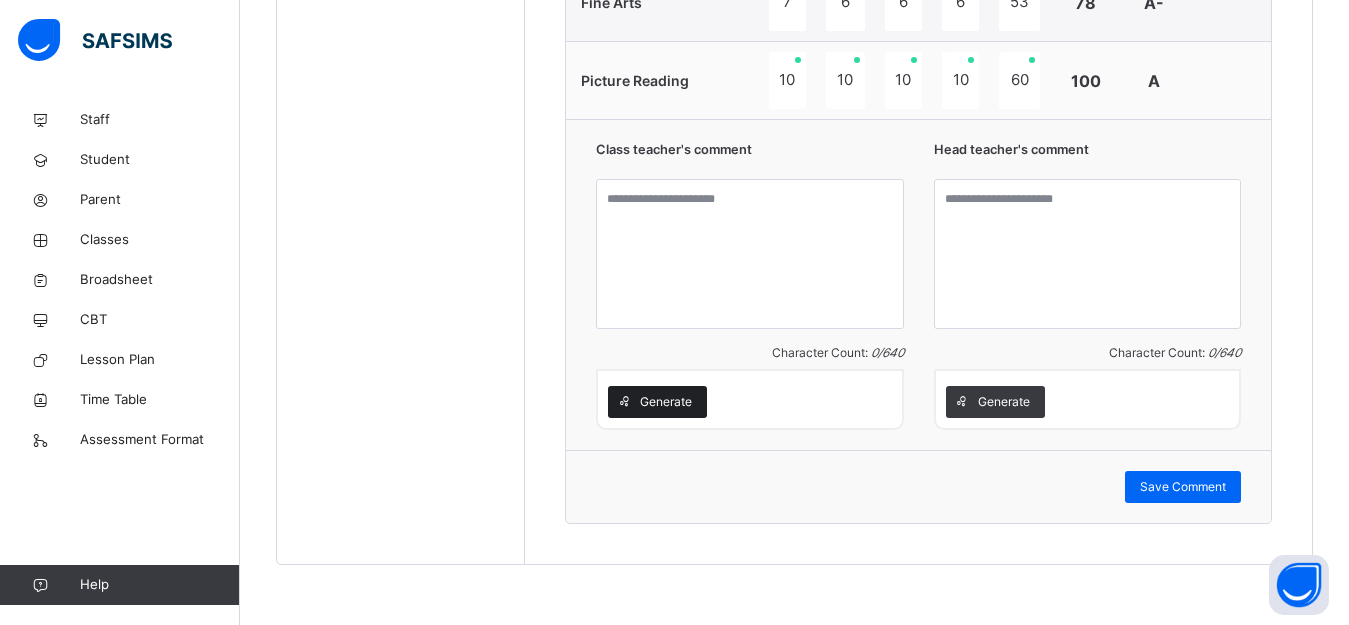 click on "Generate" at bounding box center (666, 402) 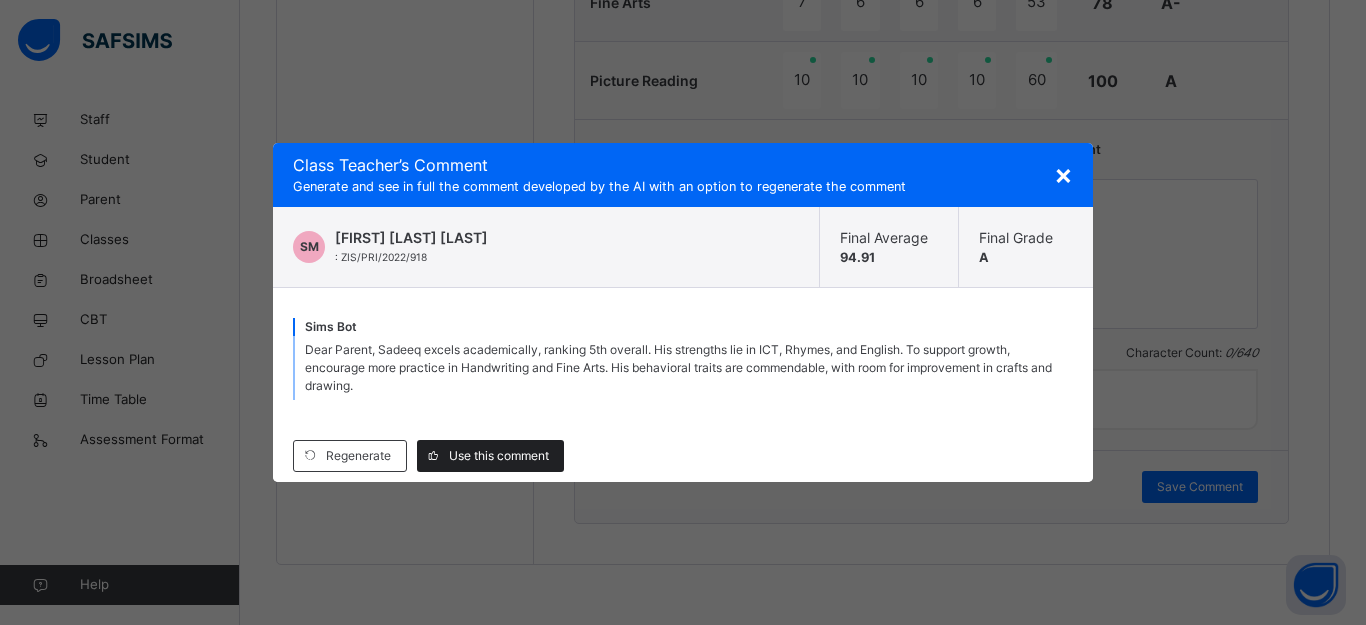click on "Use this comment" at bounding box center (499, 456) 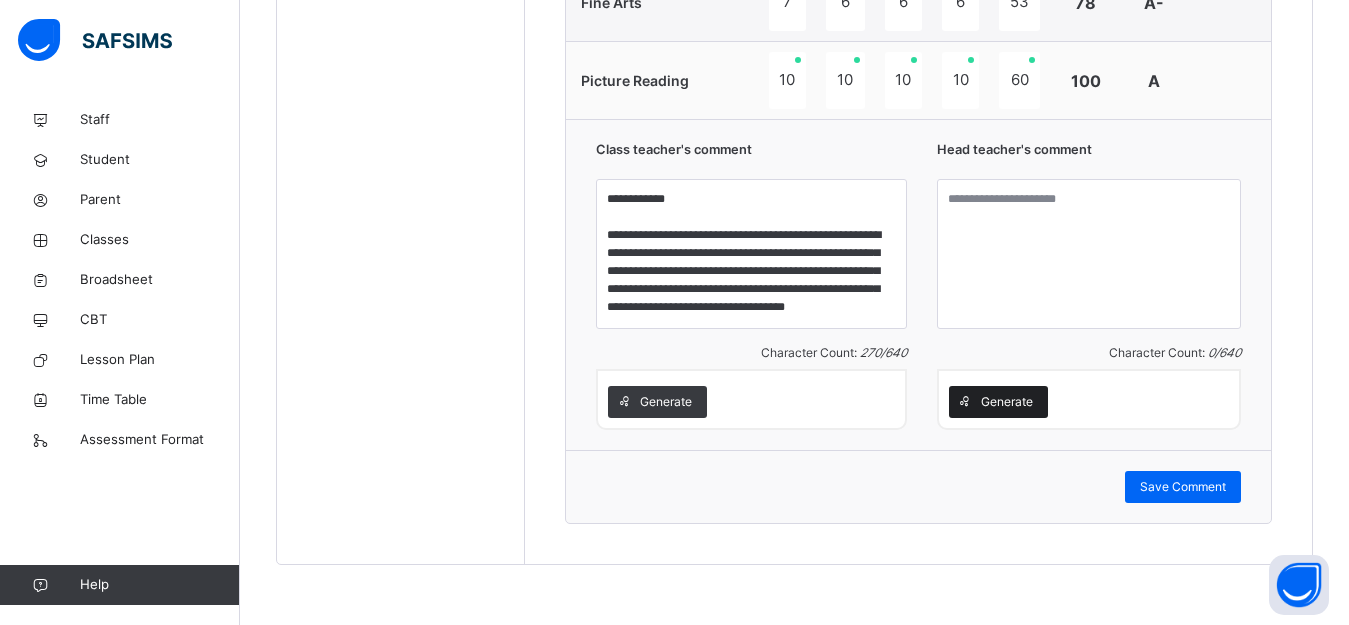 click on "Generate" at bounding box center (1007, 402) 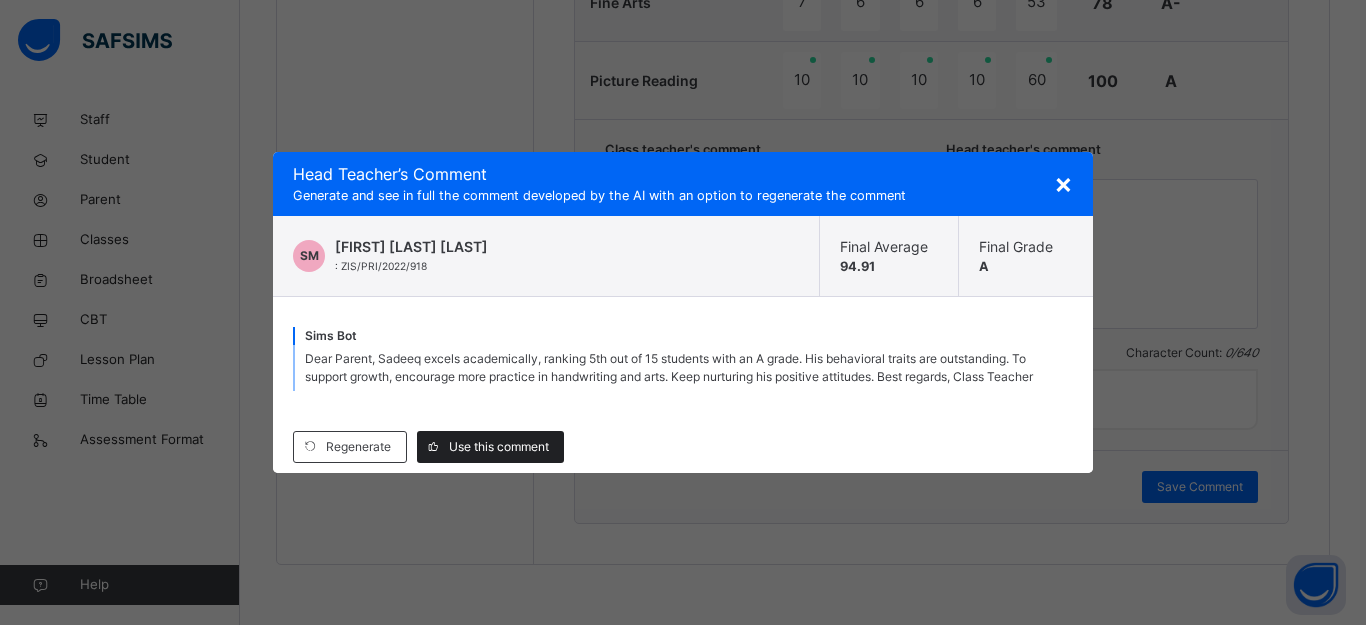 click on "Use this comment" at bounding box center [499, 447] 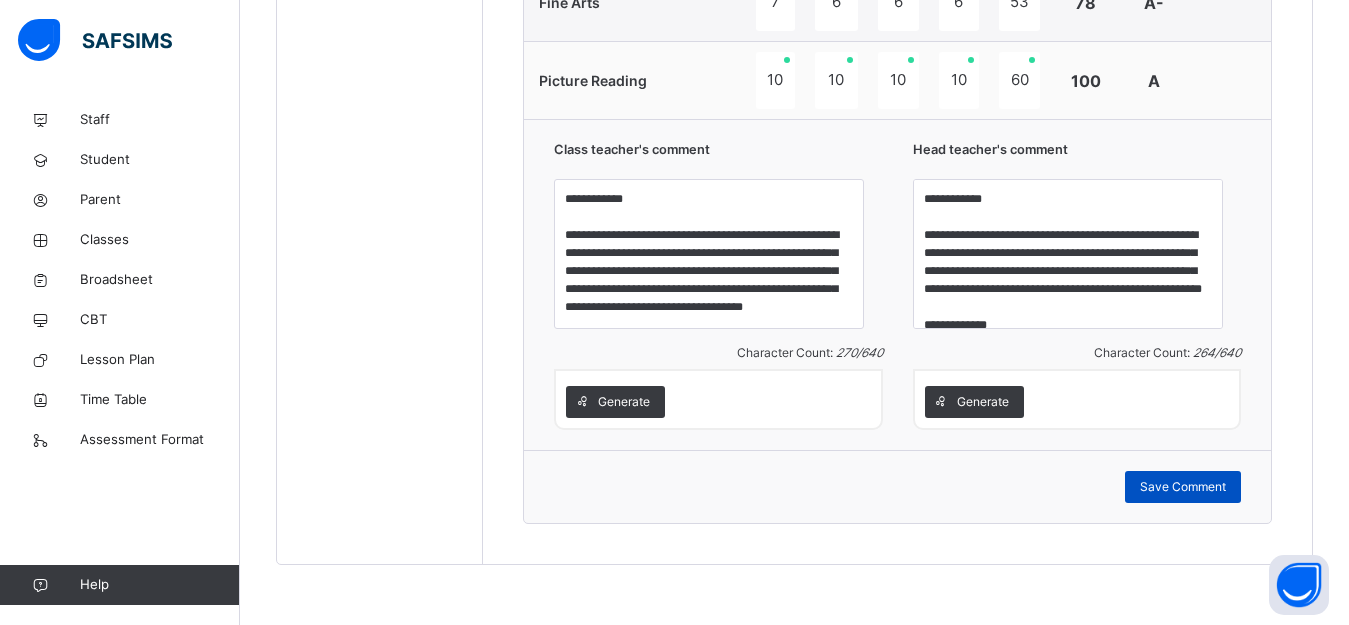 click on "Save Comment" at bounding box center (1183, 487) 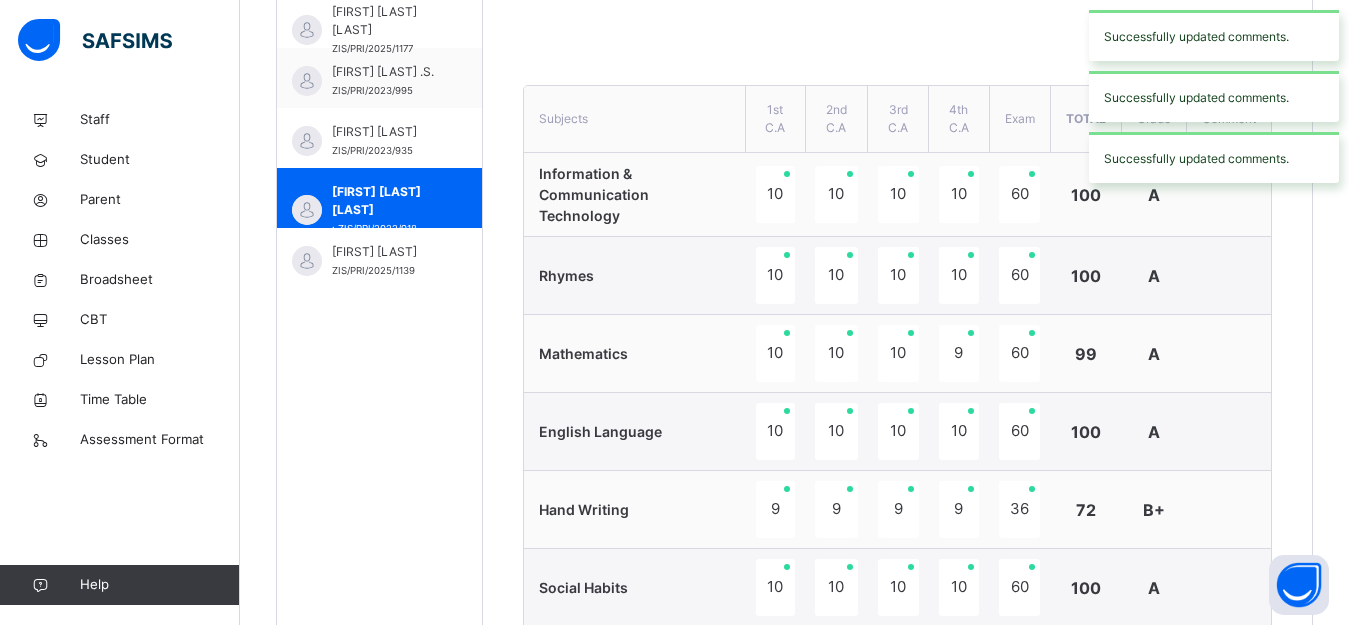 scroll, scrollTop: 699, scrollLeft: 0, axis: vertical 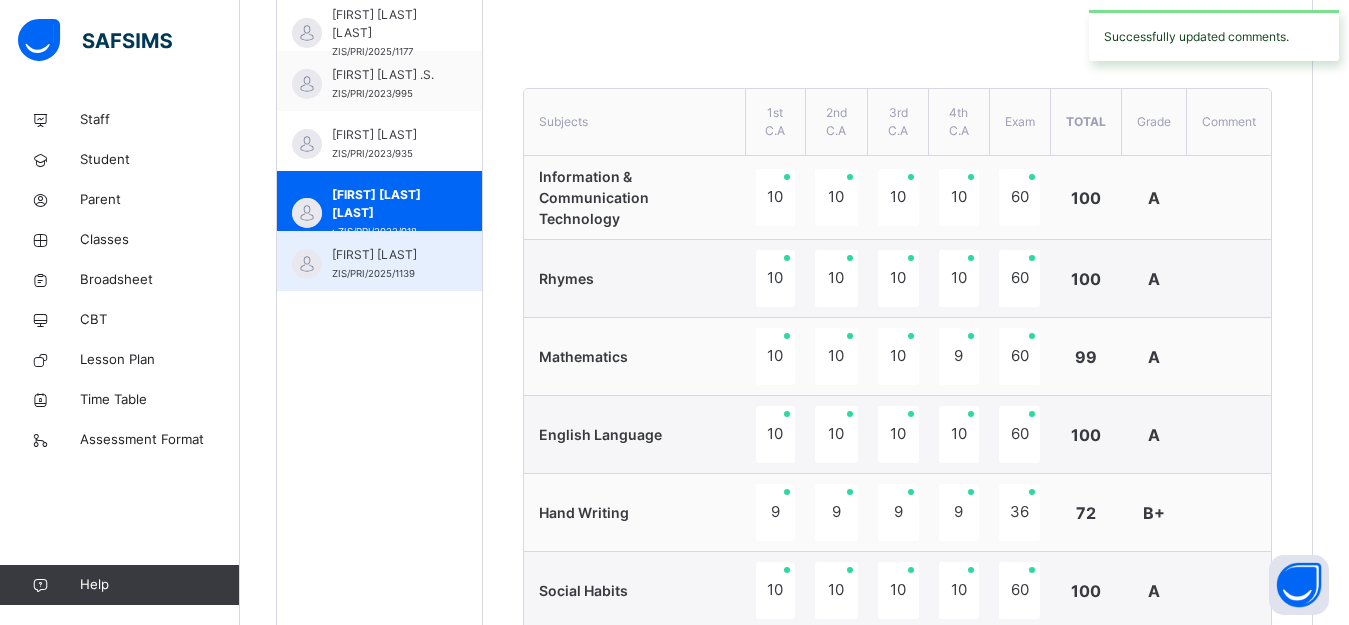 click on "[FIRST] [LAST]" at bounding box center (384, 255) 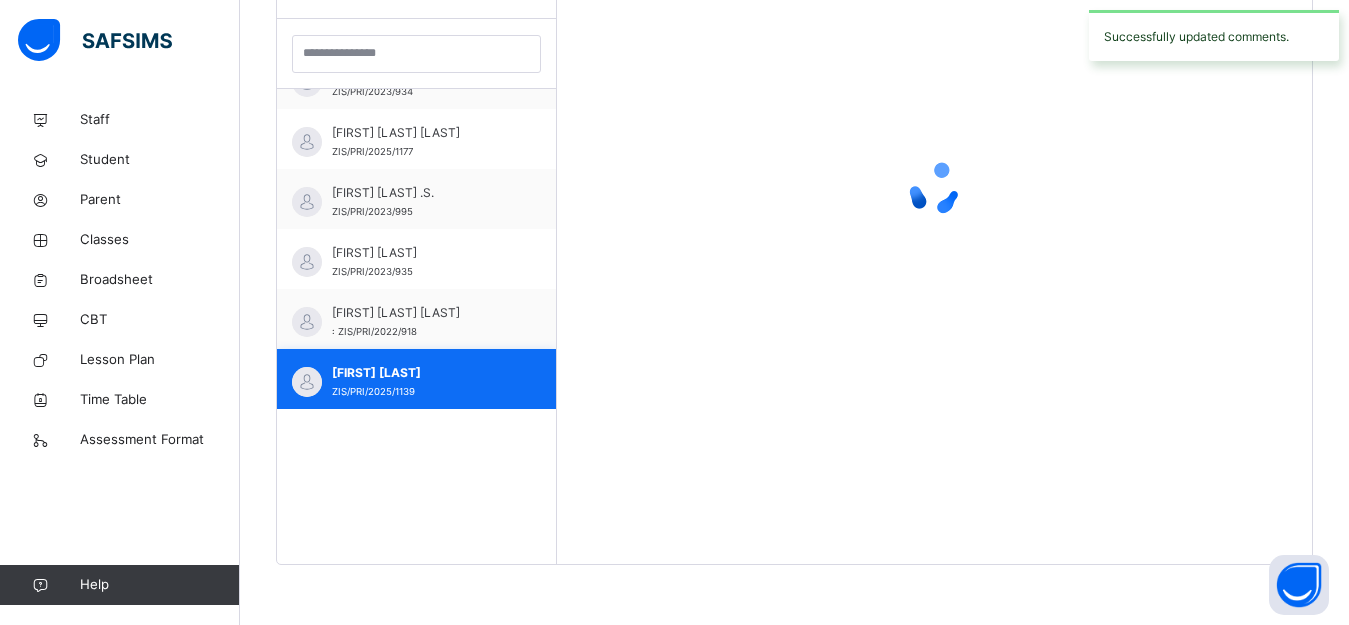 scroll, scrollTop: 581, scrollLeft: 0, axis: vertical 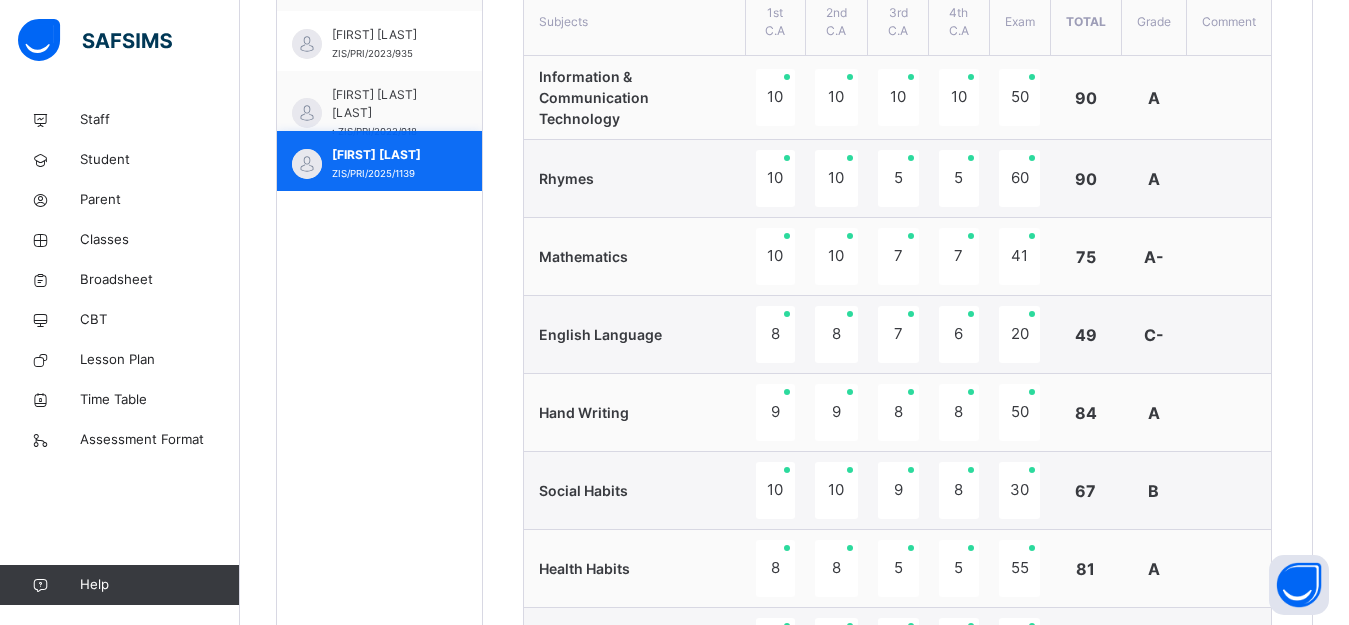 click on "[FIRST] [LAST] ZIS/PRI/2025/1139" at bounding box center (384, 164) 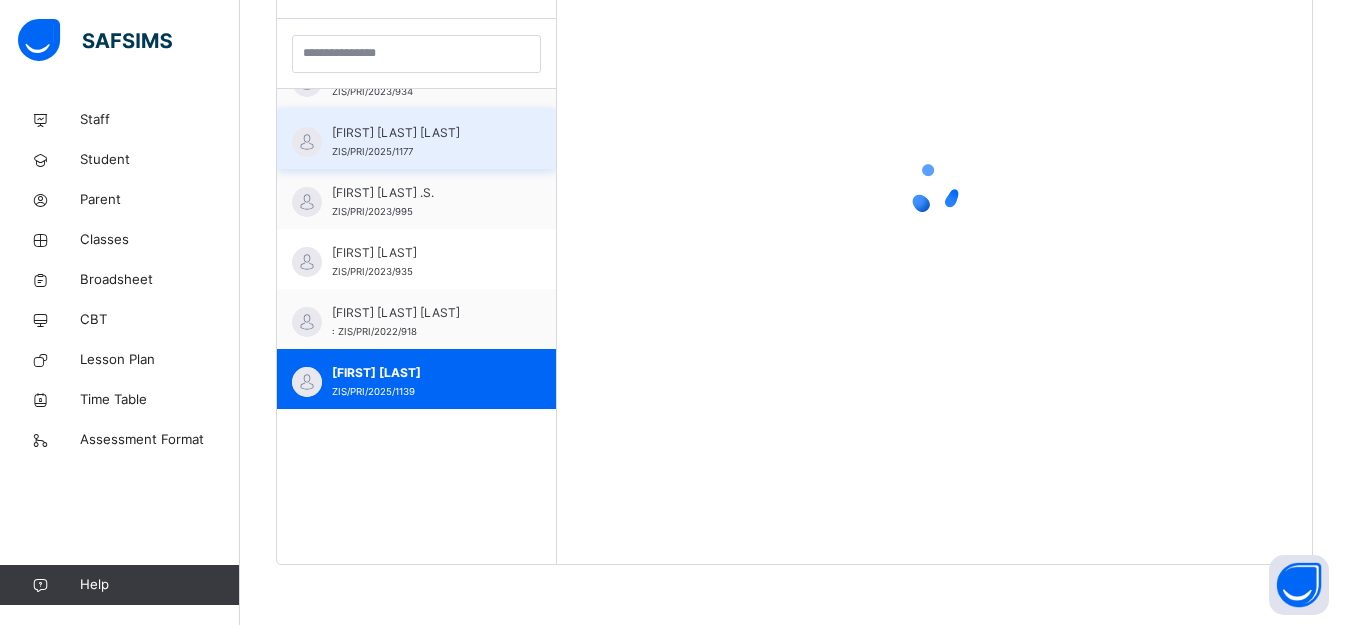 scroll, scrollTop: 581, scrollLeft: 0, axis: vertical 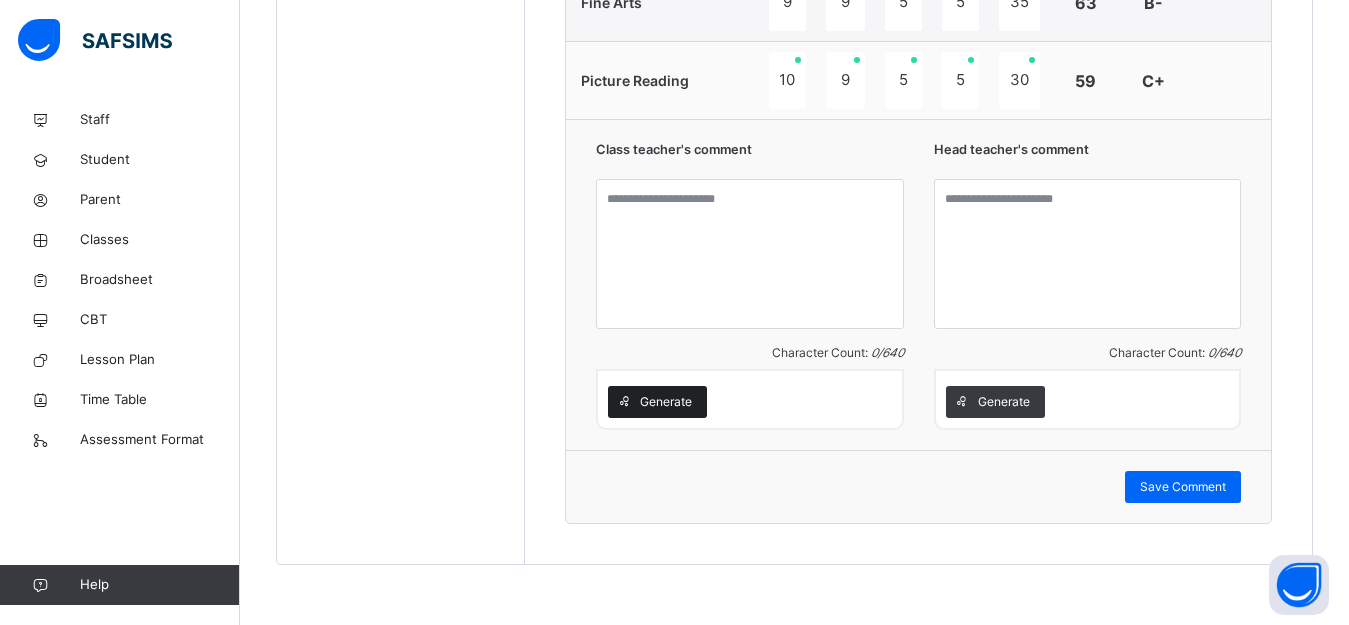 click on "Generate" at bounding box center (666, 402) 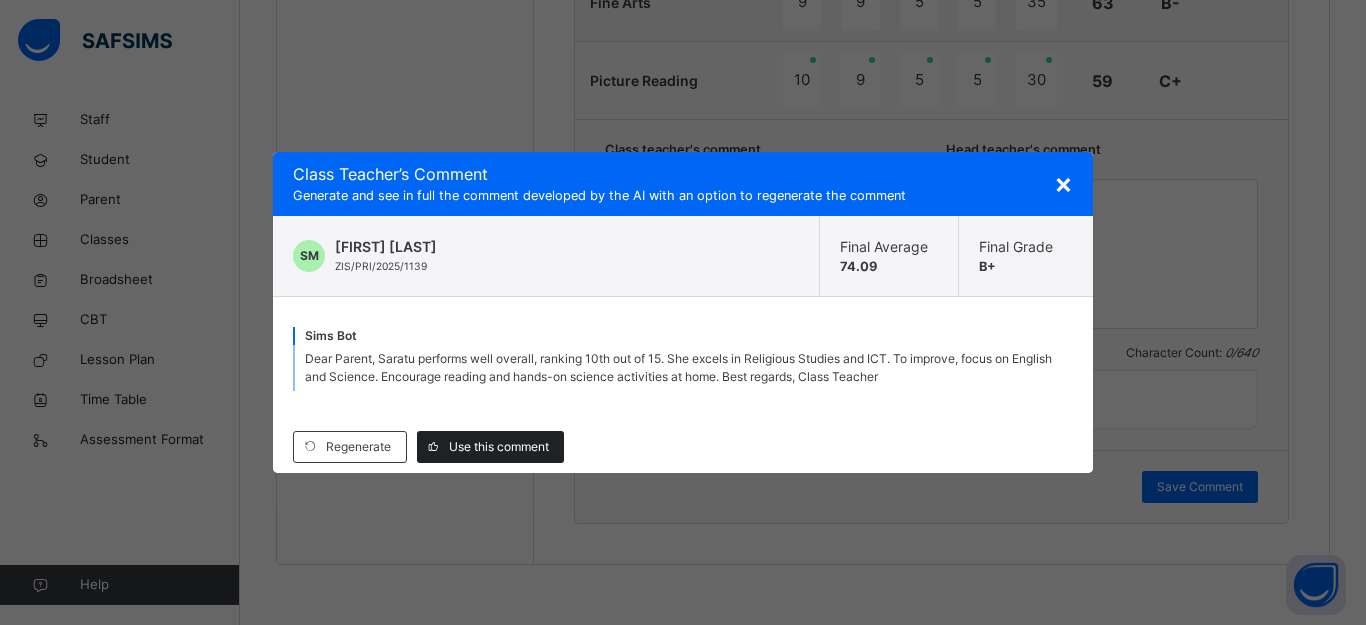 click on "Use this comment" at bounding box center [499, 447] 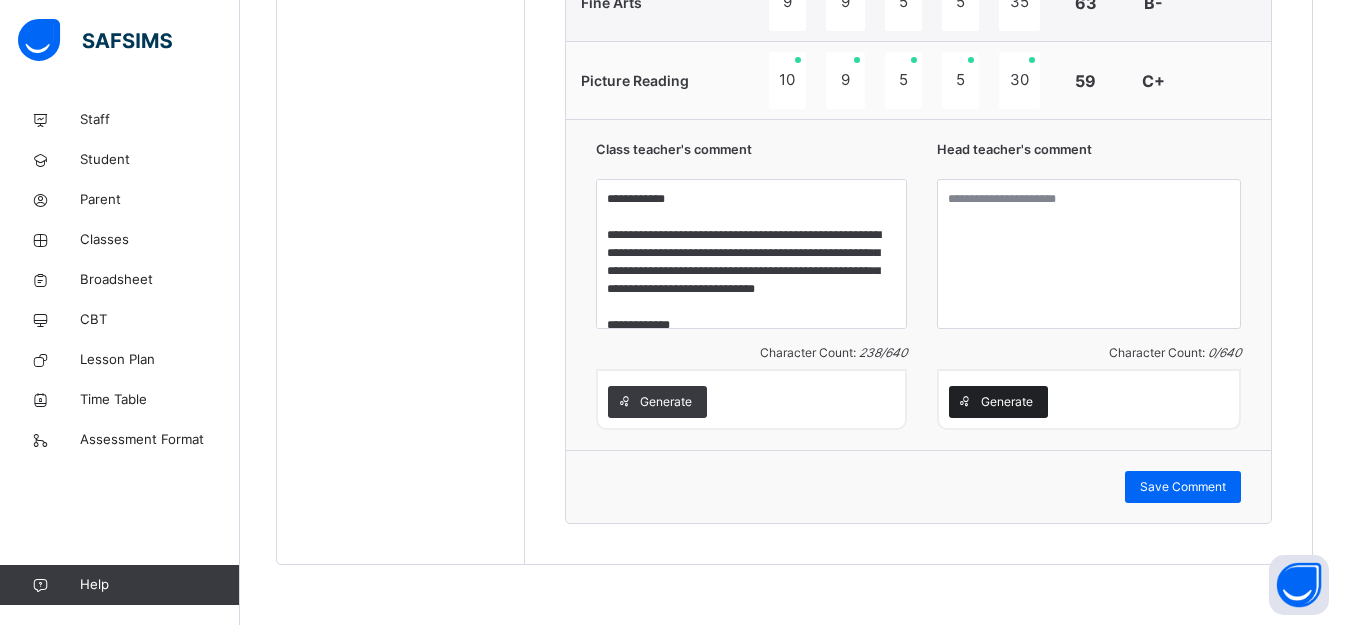 click on "Generate" at bounding box center (1007, 402) 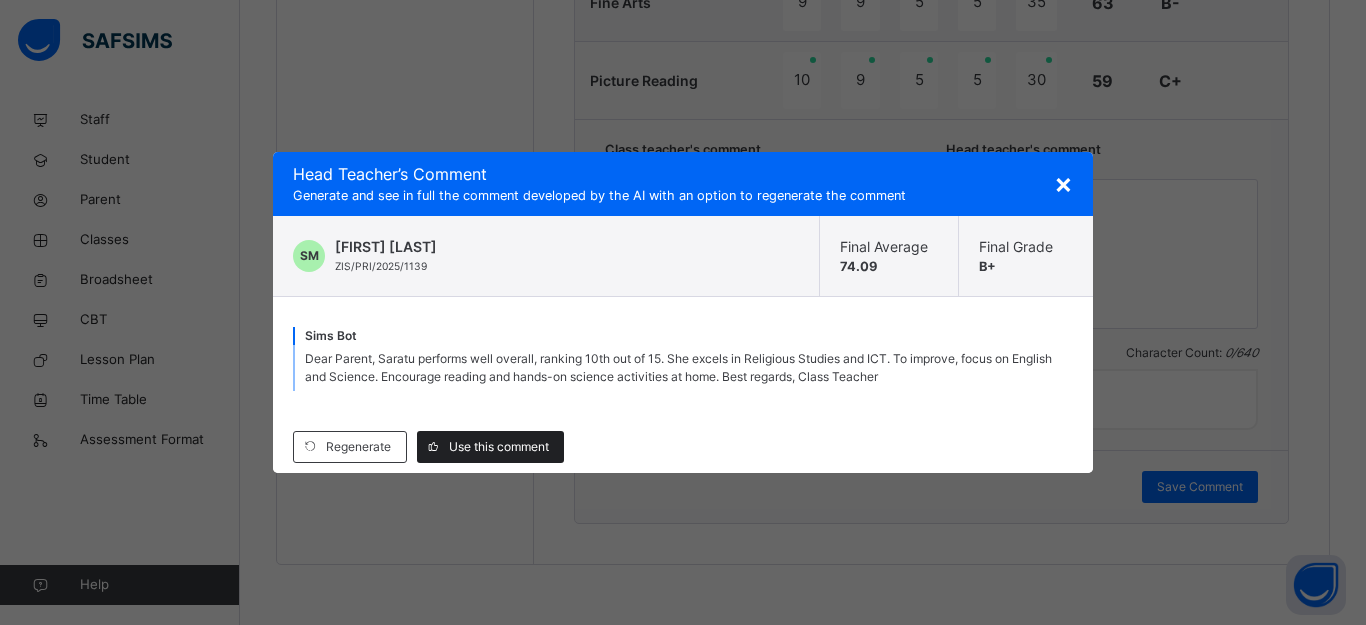 click on "Use this comment" at bounding box center [499, 447] 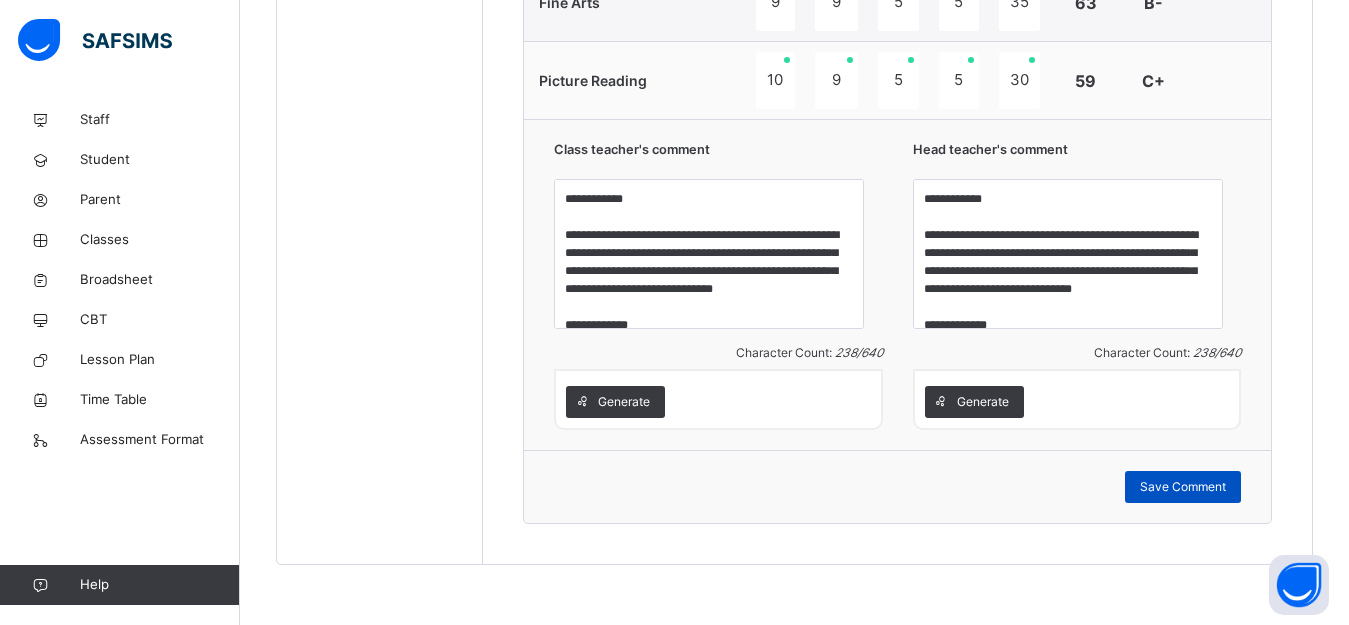 click on "Save Comment" at bounding box center (1183, 487) 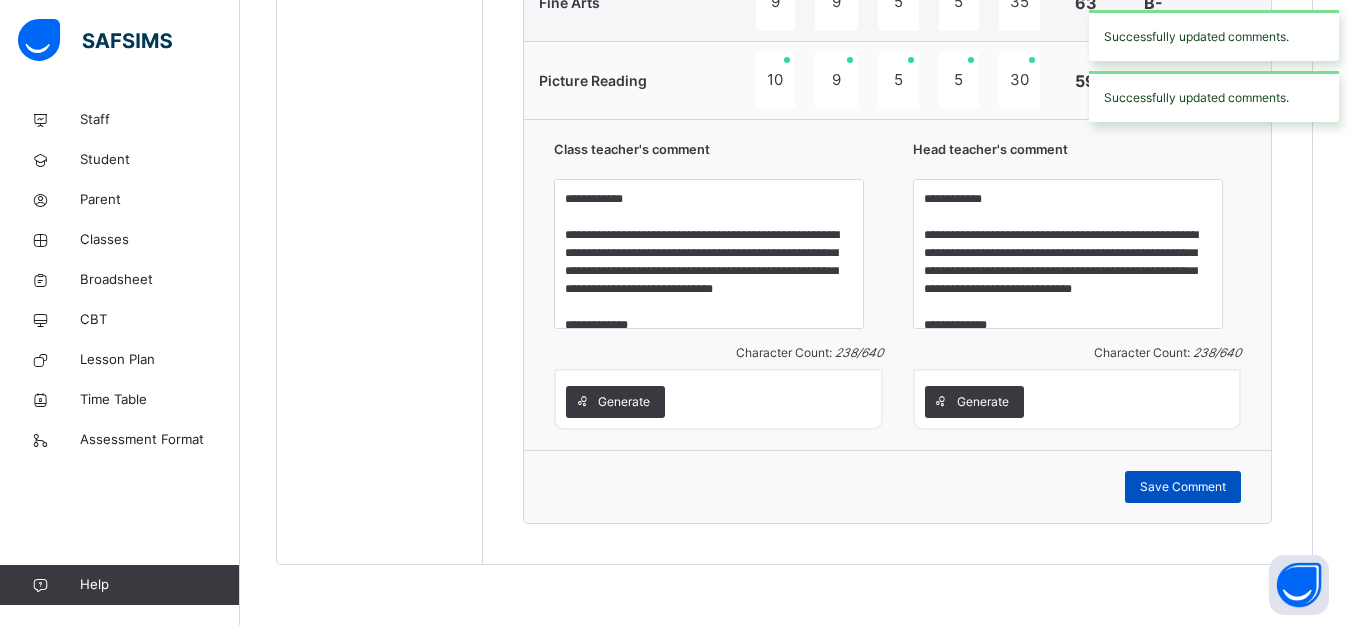 click on "Save Comment" at bounding box center [1183, 487] 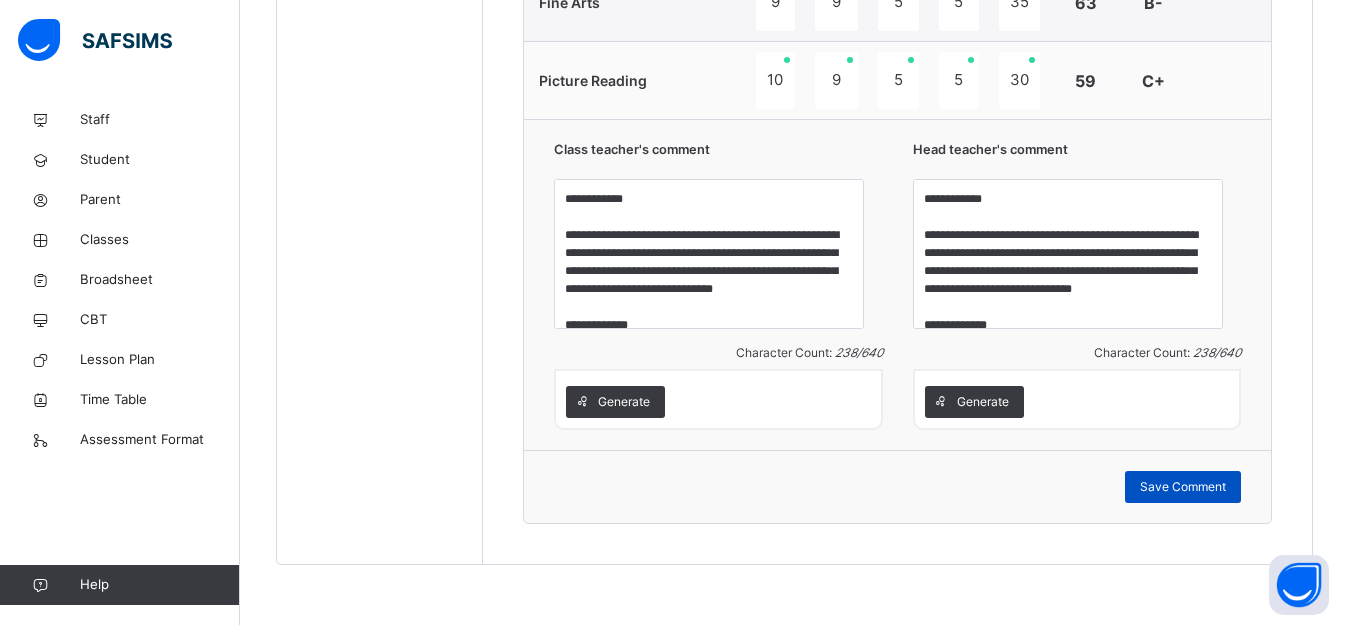 click on "Save Comment" at bounding box center (1183, 487) 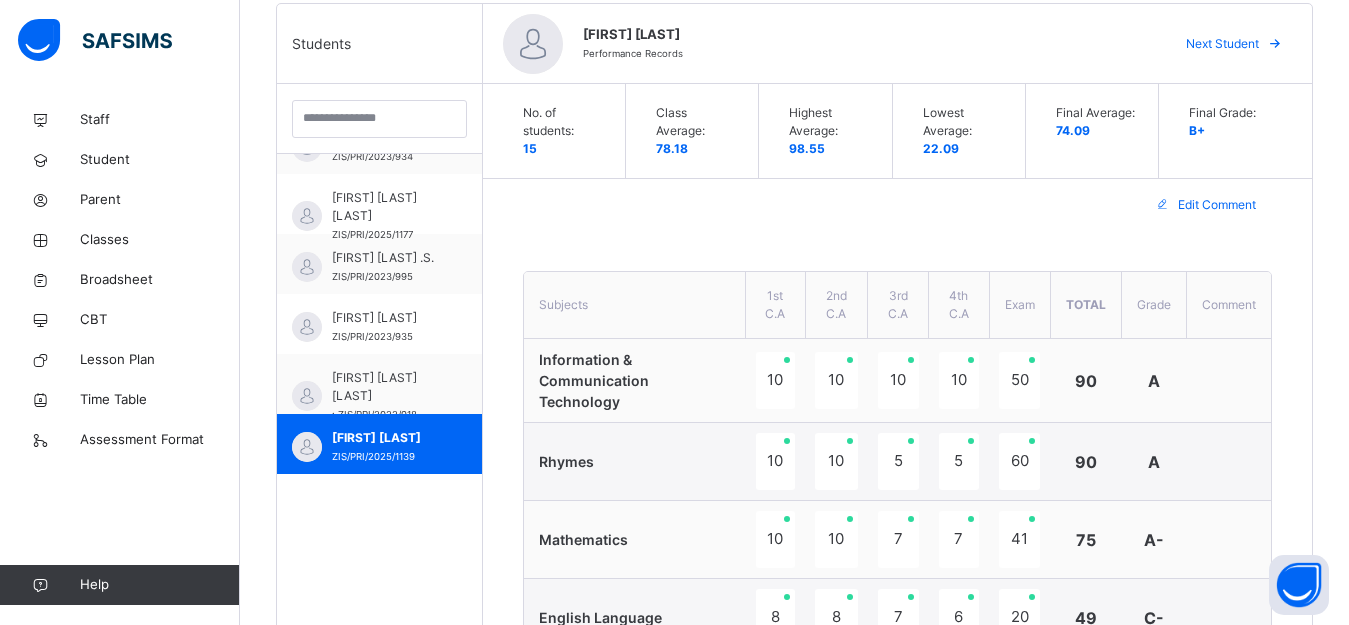 scroll, scrollTop: 499, scrollLeft: 0, axis: vertical 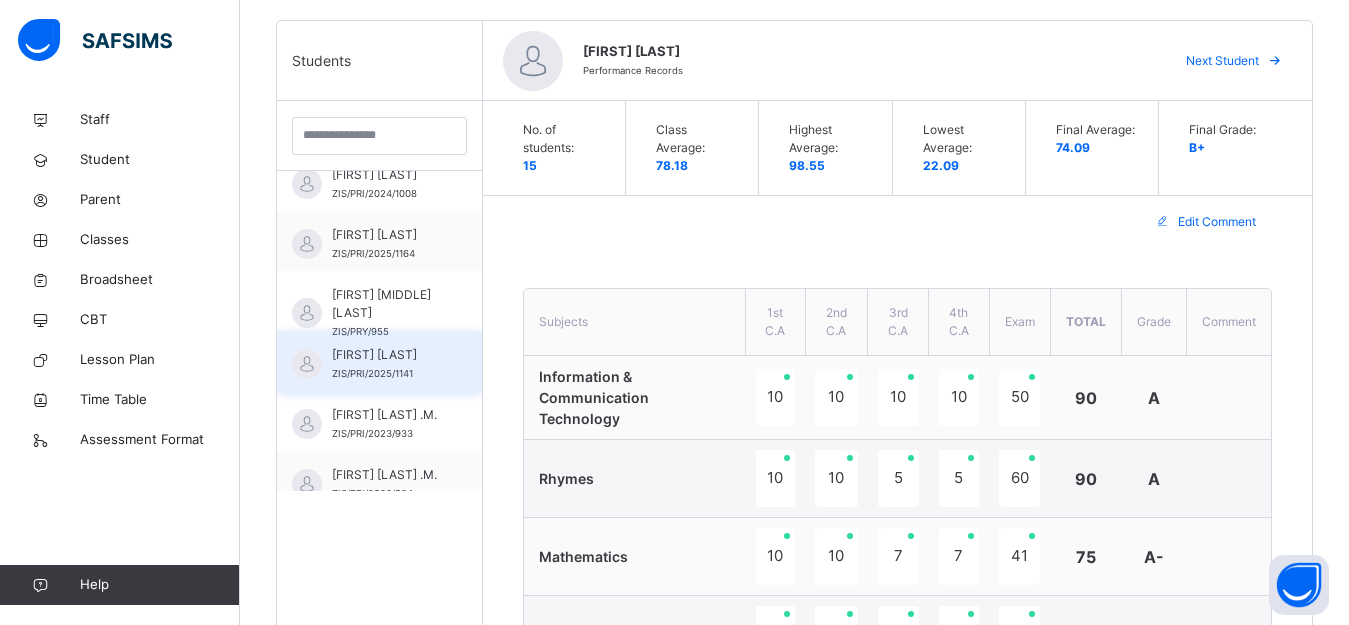 click on "[FIRST] [LAST]" at bounding box center (384, 355) 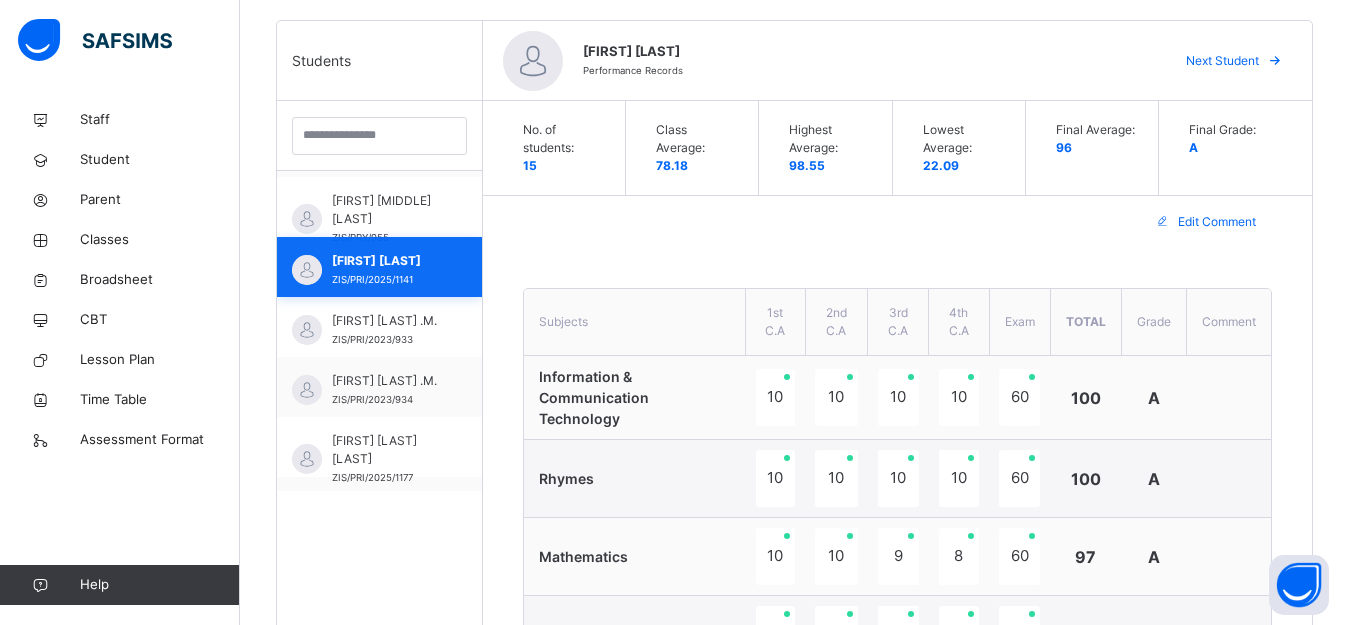 scroll, scrollTop: 360, scrollLeft: 0, axis: vertical 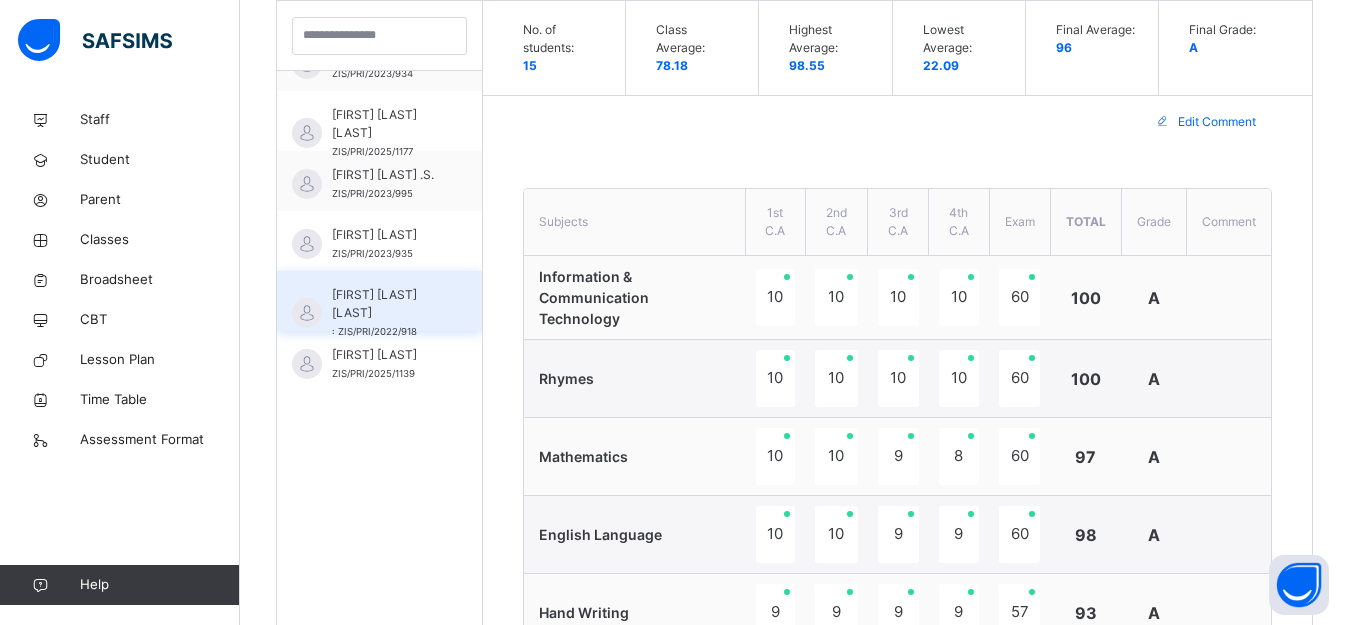 click on "[FIRST] [LAST] [LAST]" at bounding box center [384, 304] 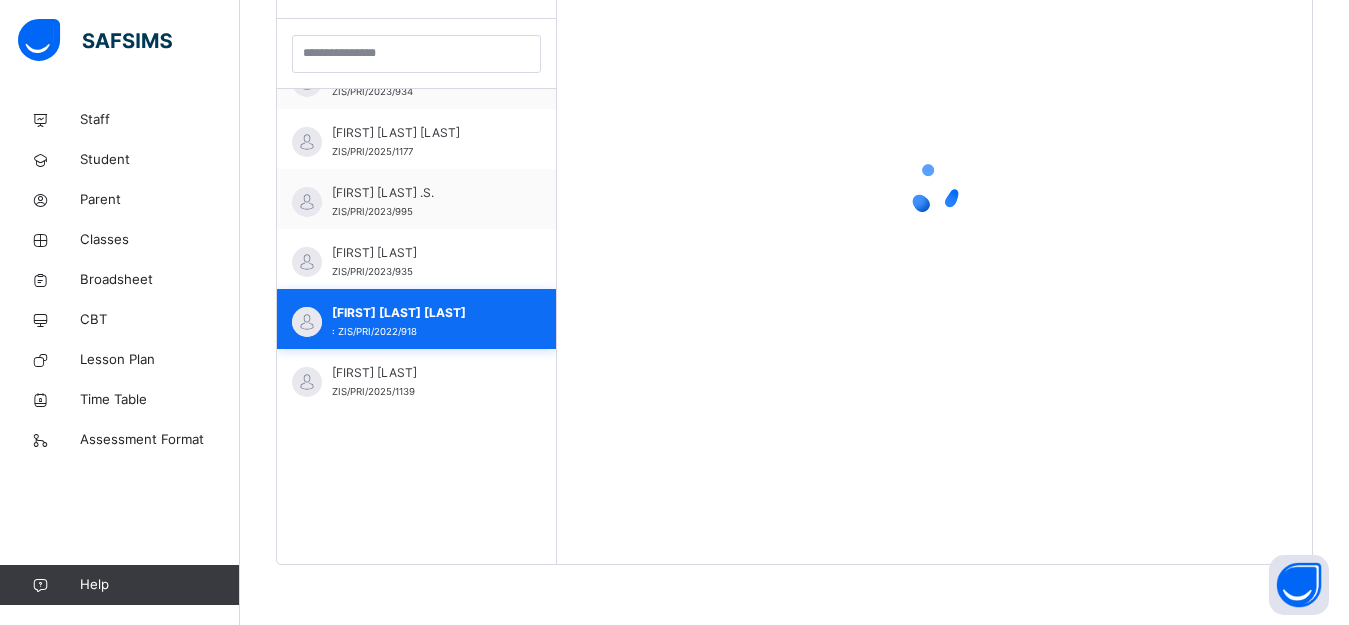 scroll, scrollTop: 581, scrollLeft: 0, axis: vertical 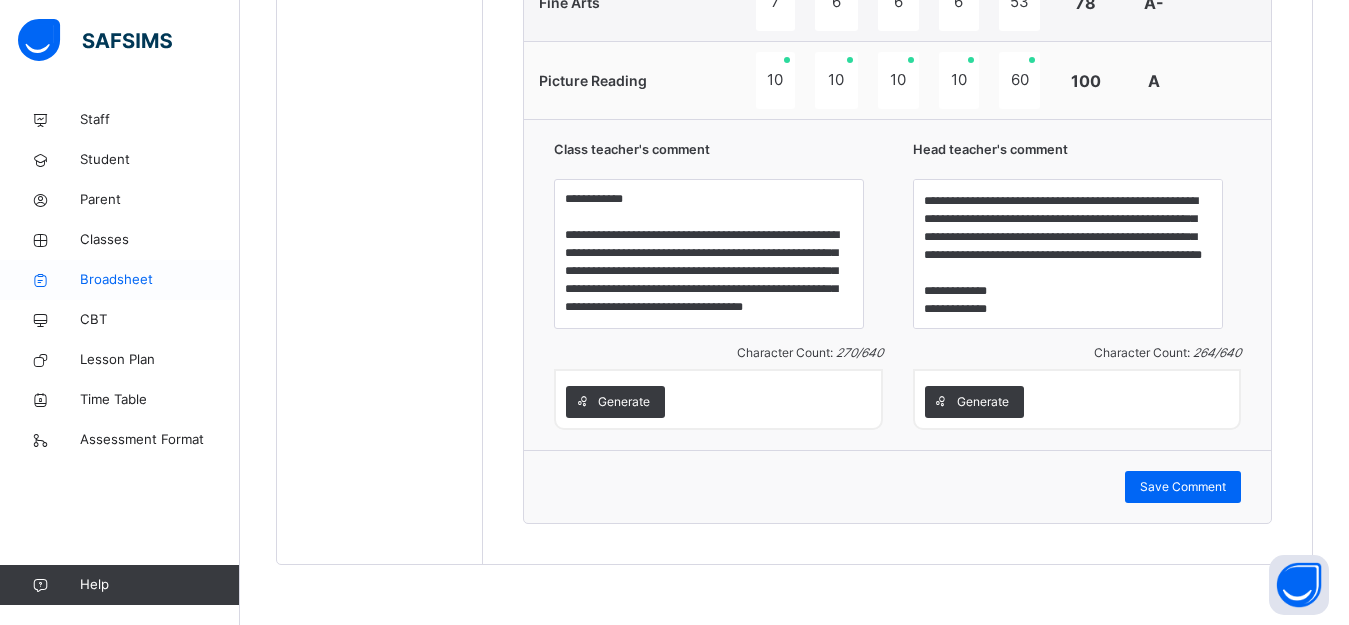 click on "Broadsheet" at bounding box center (160, 280) 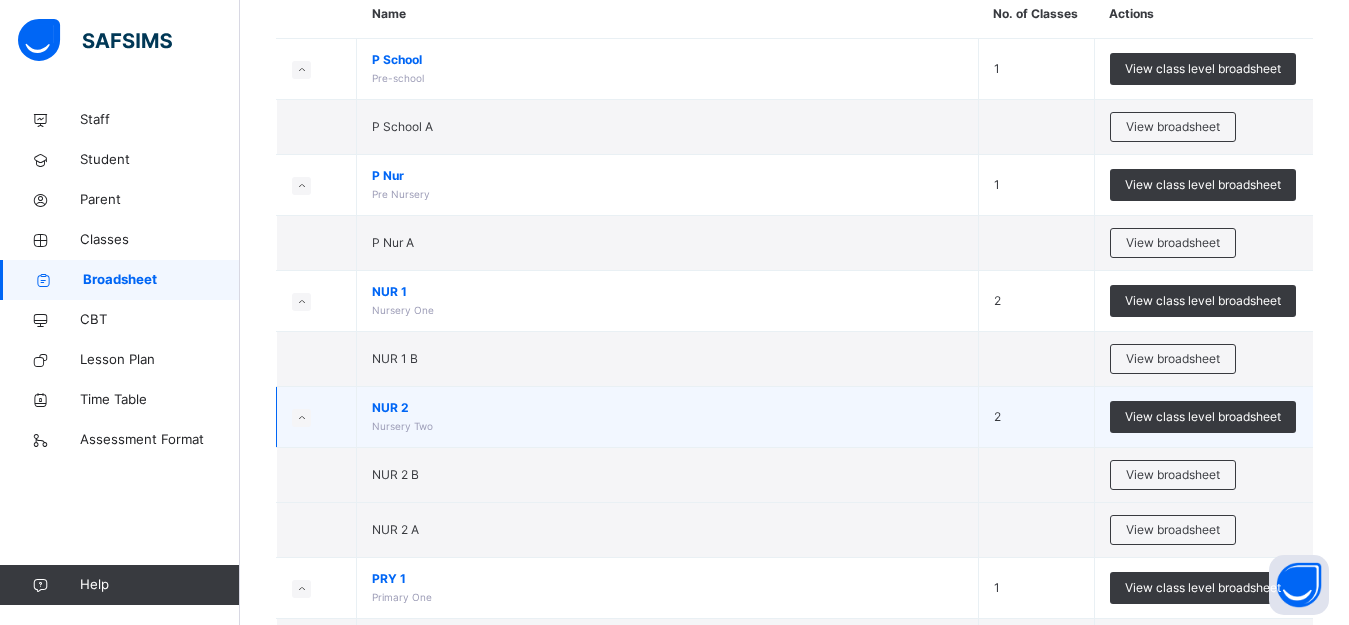 scroll, scrollTop: 200, scrollLeft: 0, axis: vertical 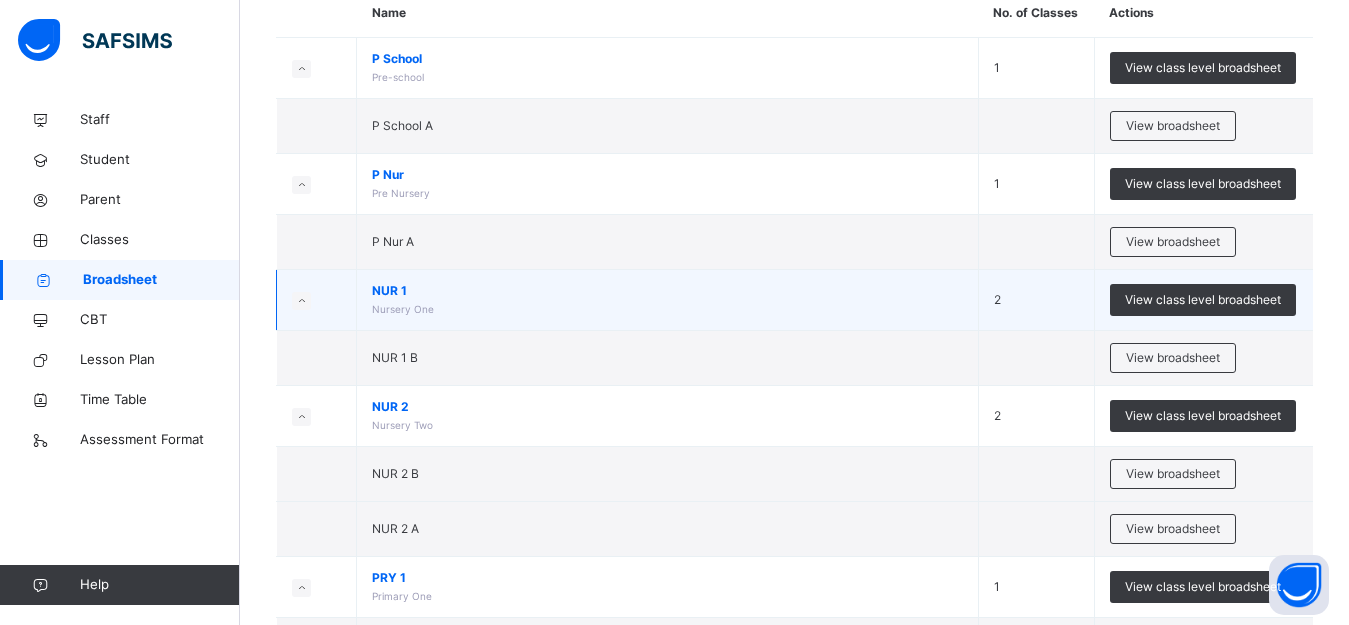 click on "NUR 1" at bounding box center (667, 291) 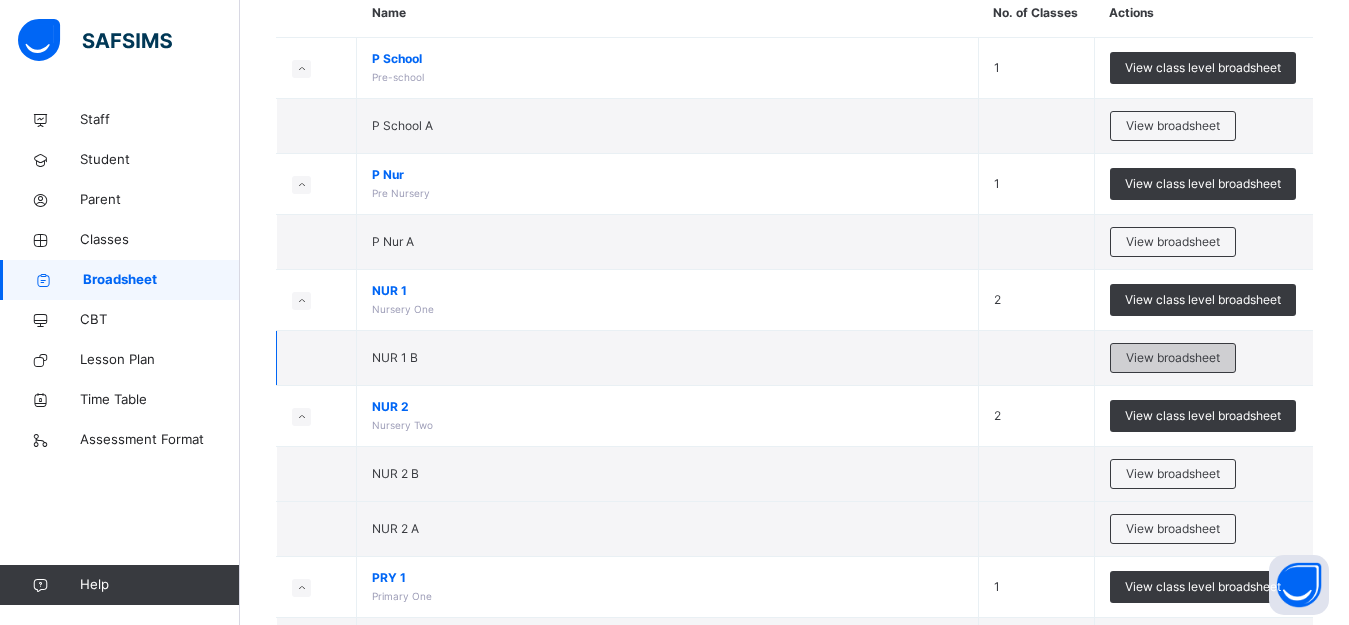 click on "View broadsheet" at bounding box center (1173, 358) 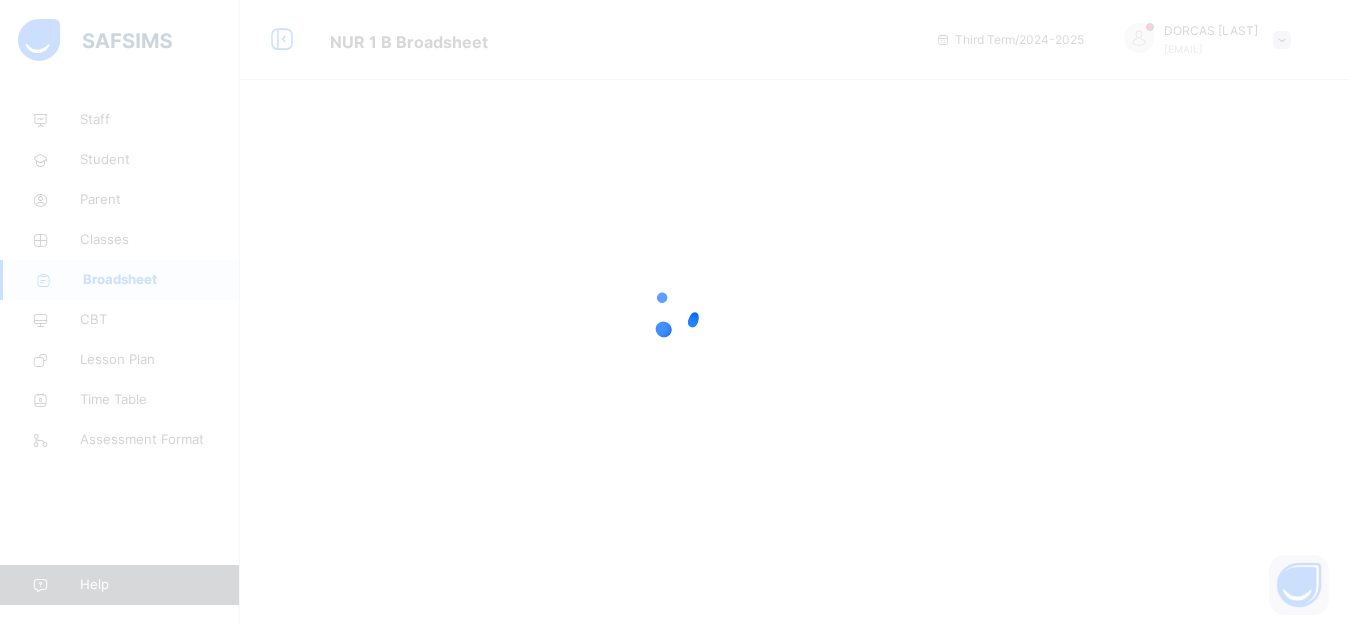 scroll, scrollTop: 0, scrollLeft: 0, axis: both 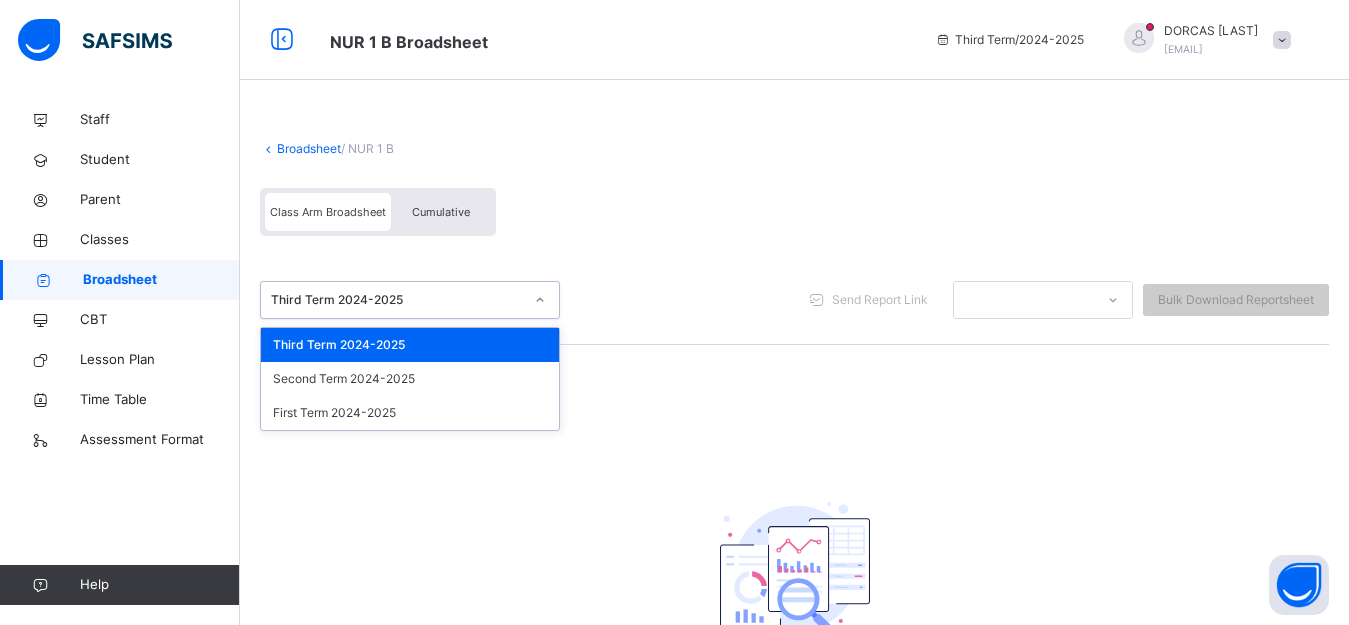click 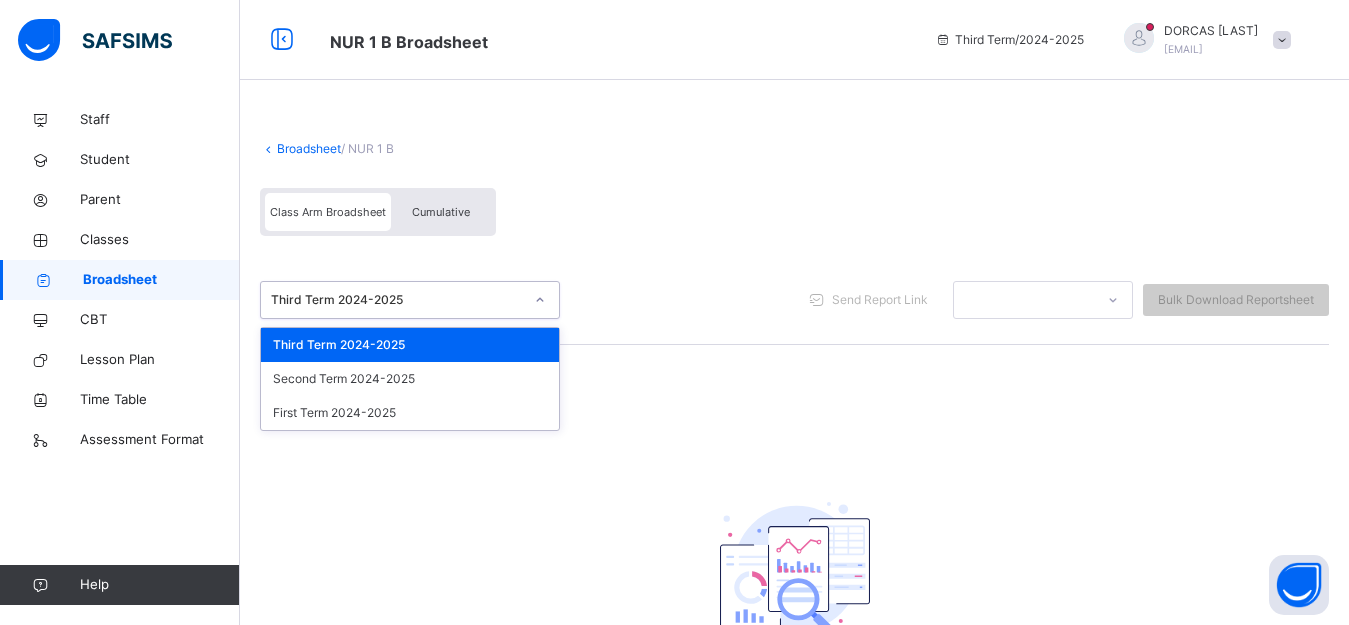 click on "Third Term 2024-2025" at bounding box center [410, 345] 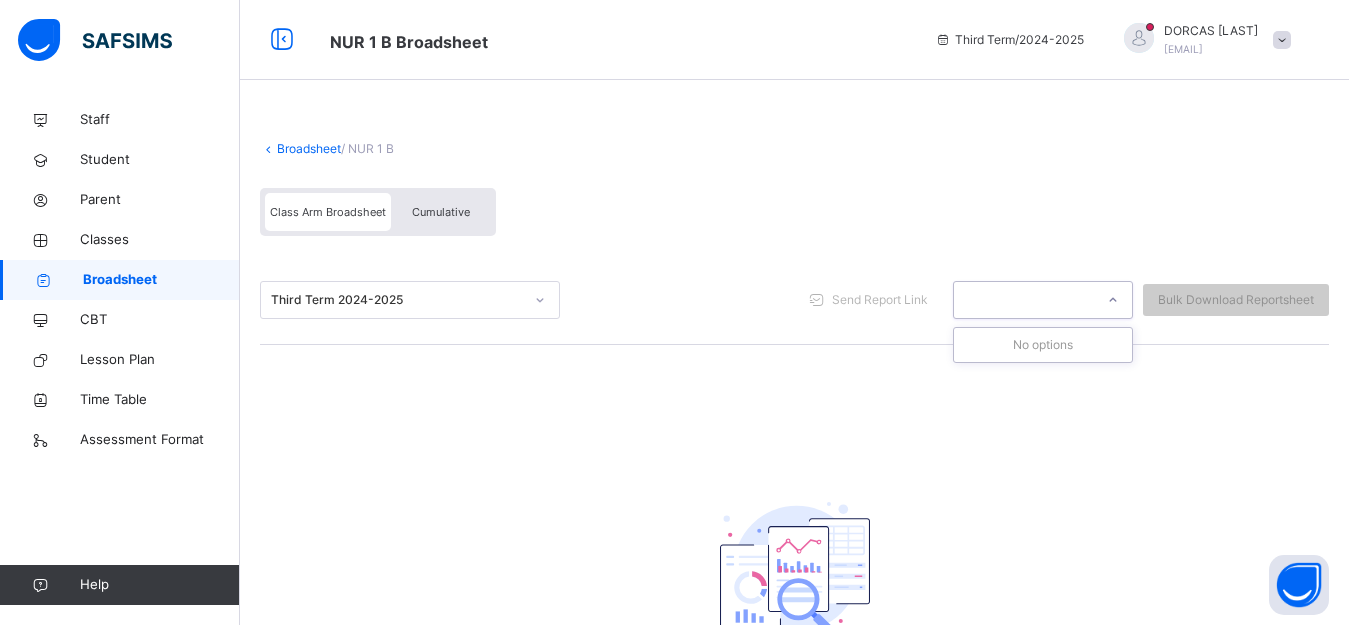 click 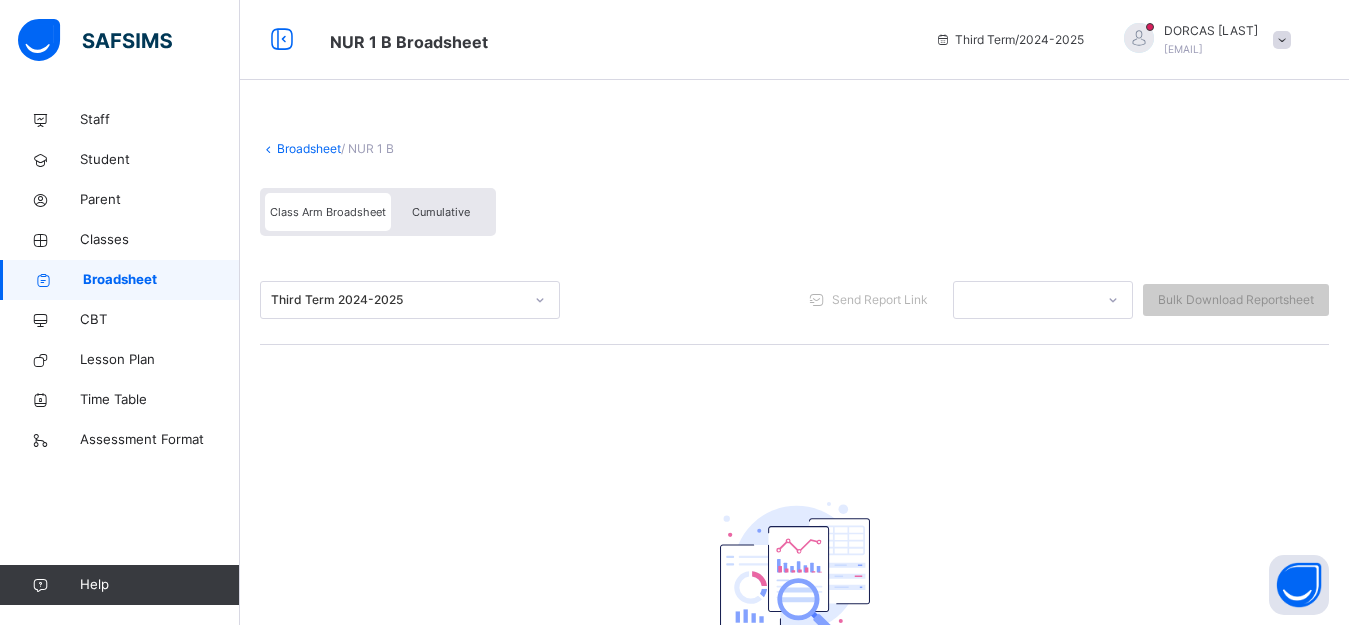 click on "Class Arm Broadsheet" at bounding box center [328, 212] 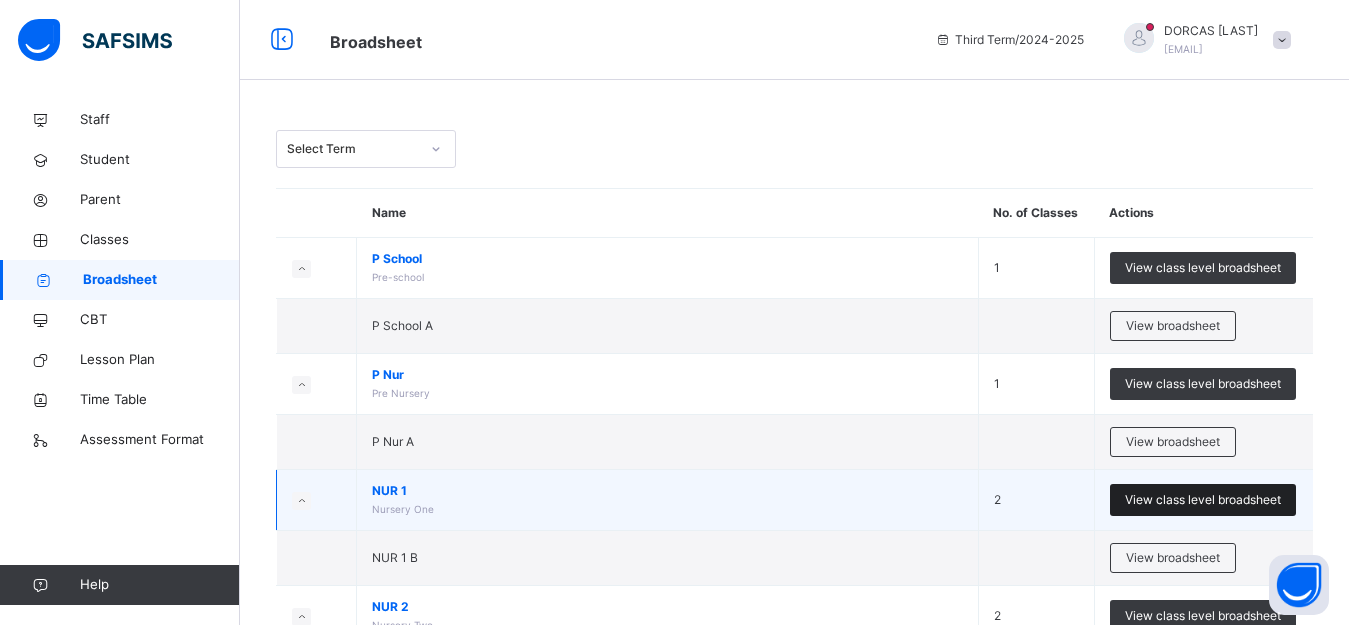 click on "View class level broadsheet" at bounding box center [1203, 500] 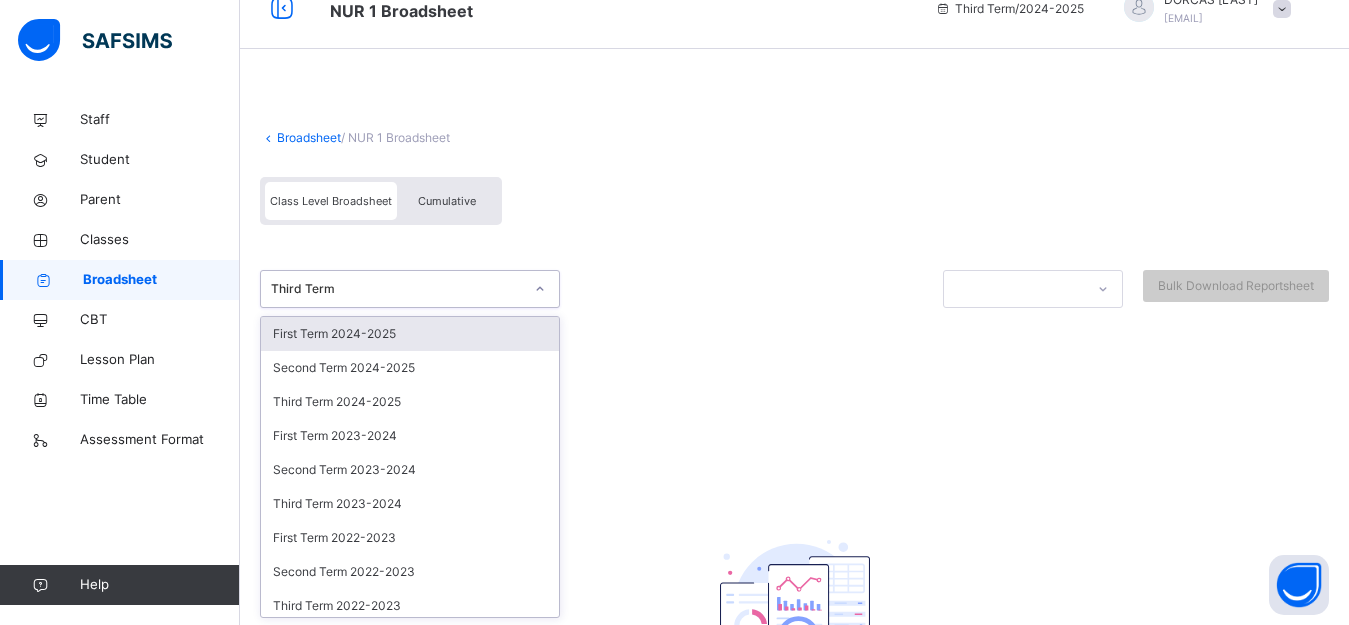 scroll, scrollTop: 32, scrollLeft: 0, axis: vertical 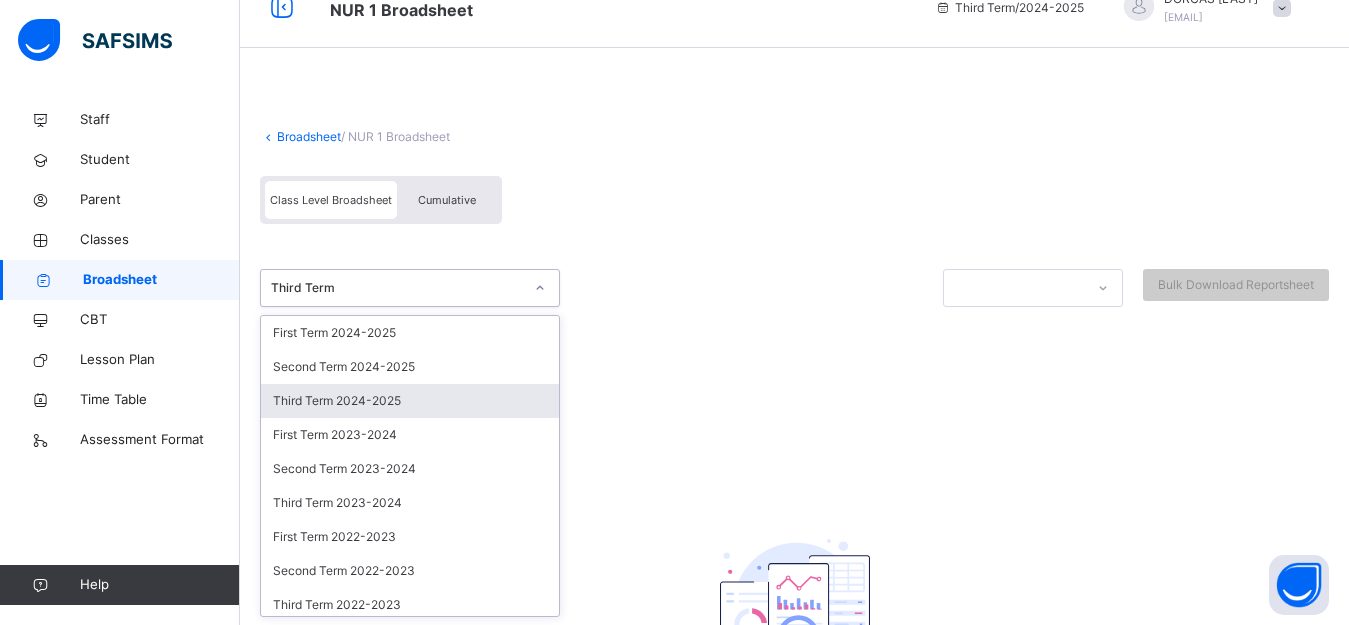 click on "Third Term 2024-2025" at bounding box center [410, 401] 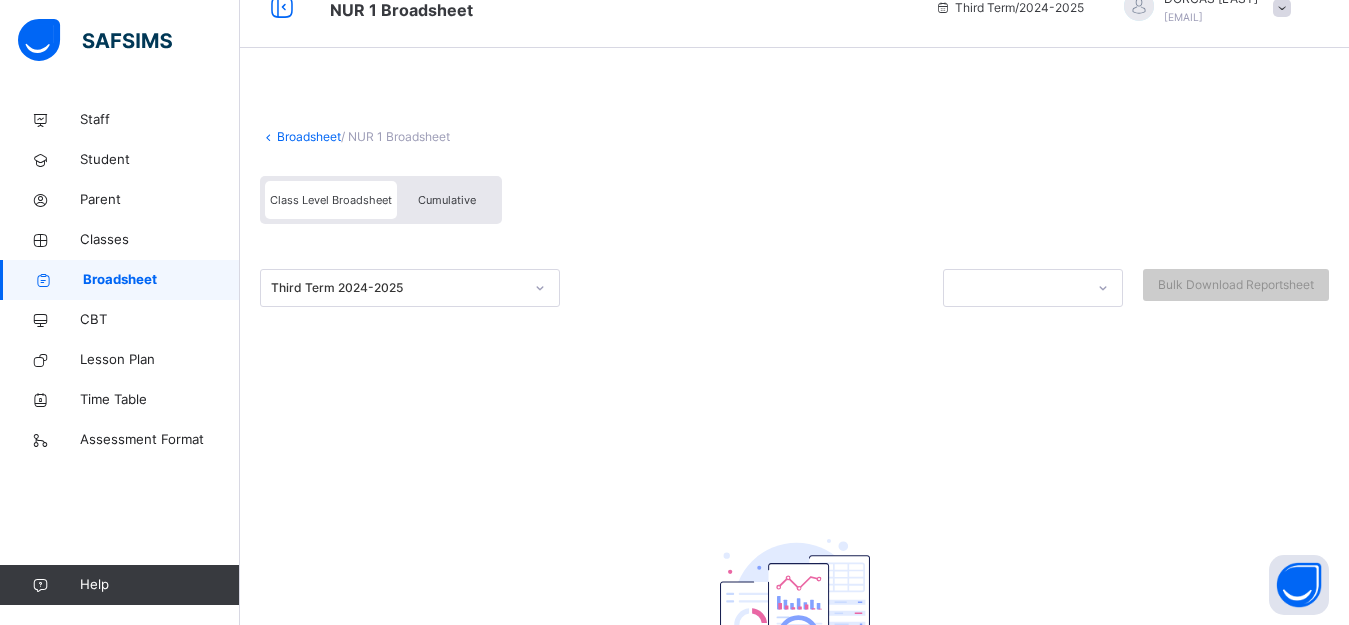 click on "Broadsheet" at bounding box center (161, 280) 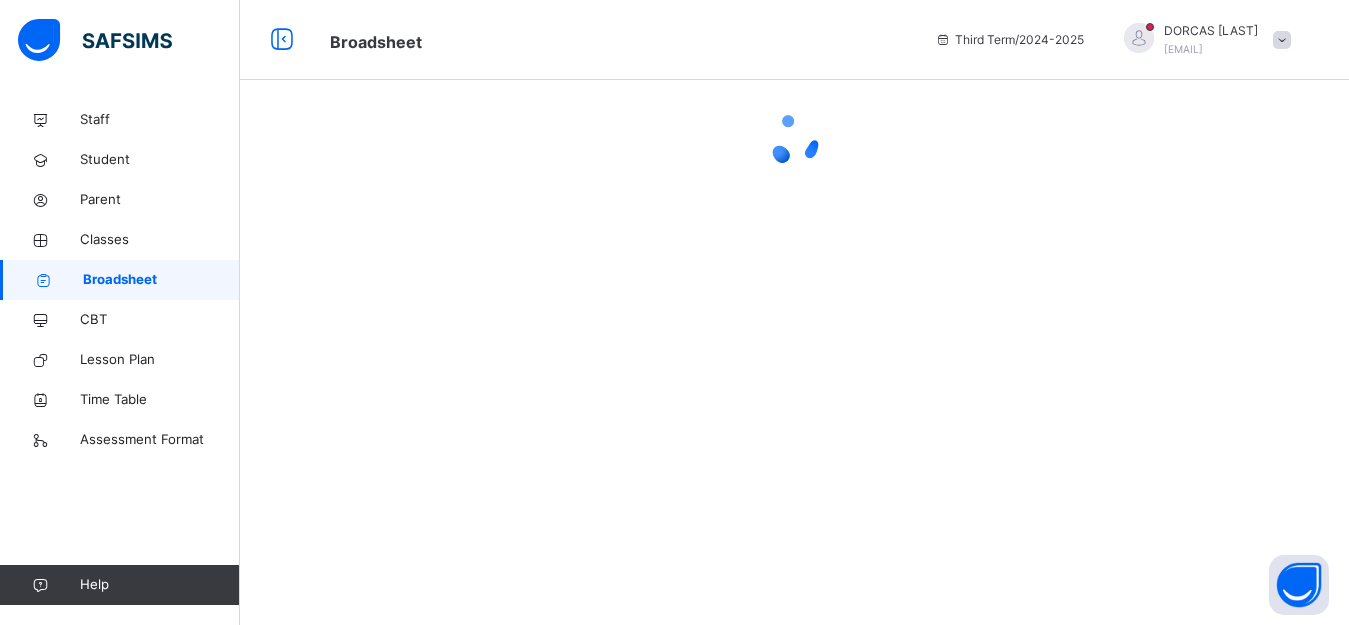scroll, scrollTop: 0, scrollLeft: 0, axis: both 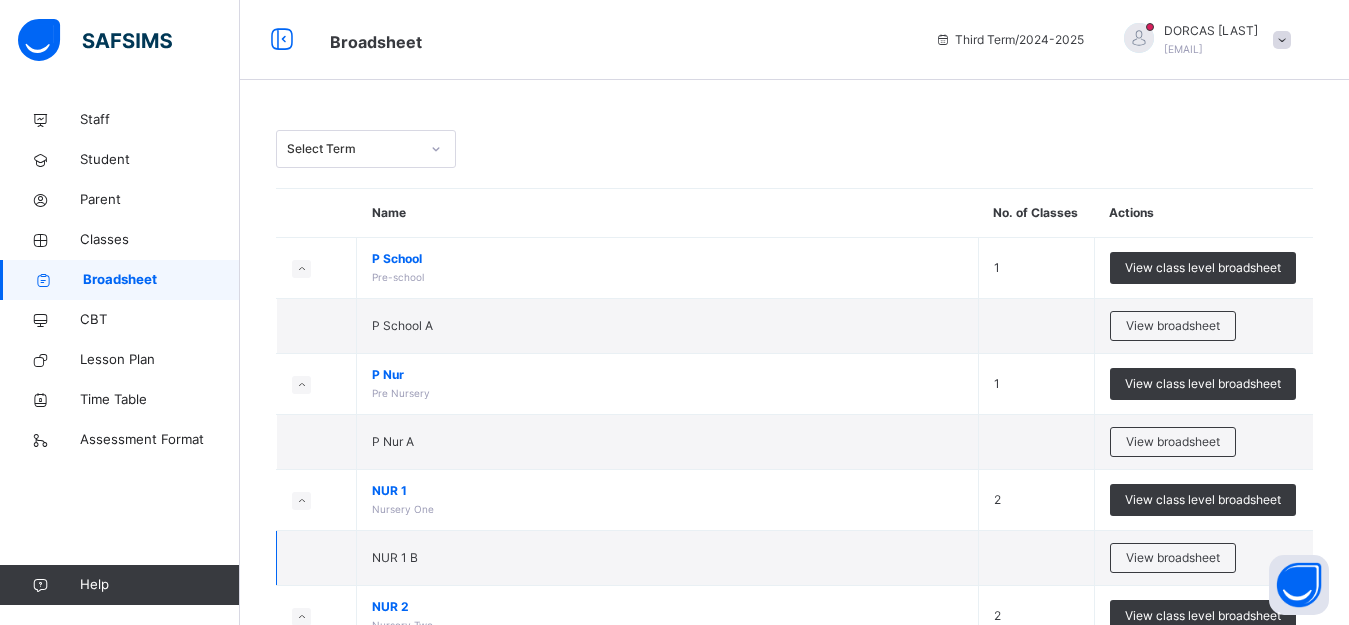 click on "NUR 1 B" at bounding box center [668, 558] 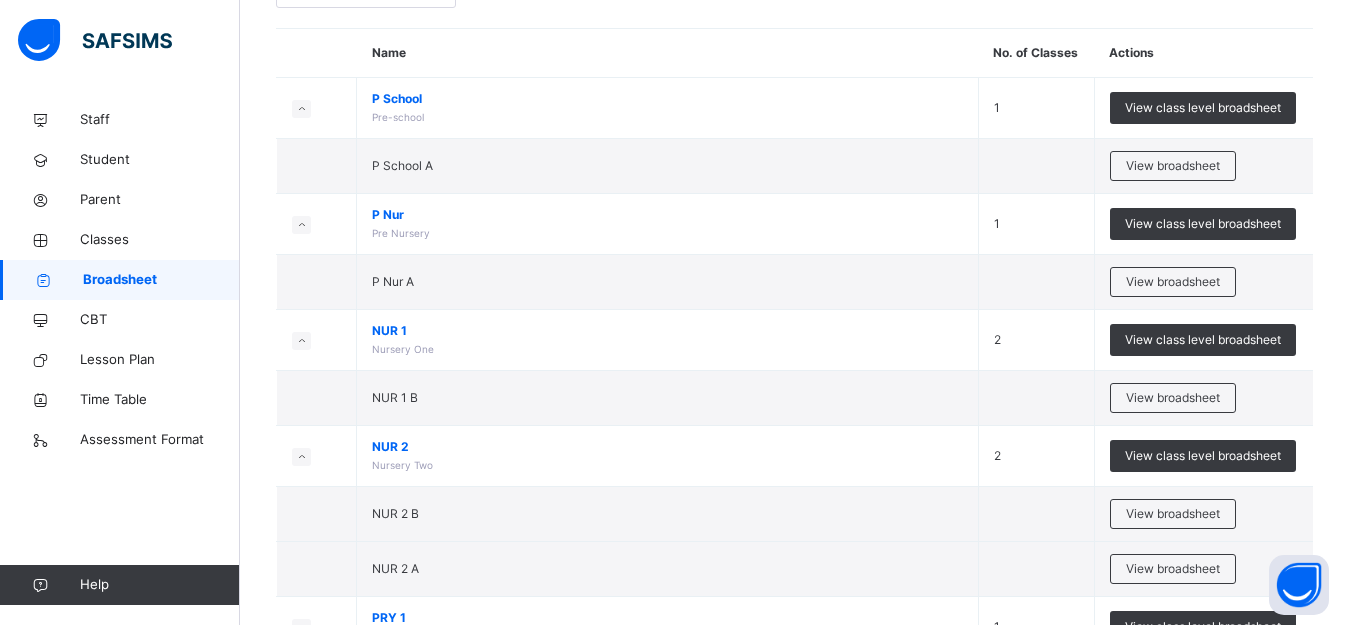 scroll, scrollTop: 261, scrollLeft: 0, axis: vertical 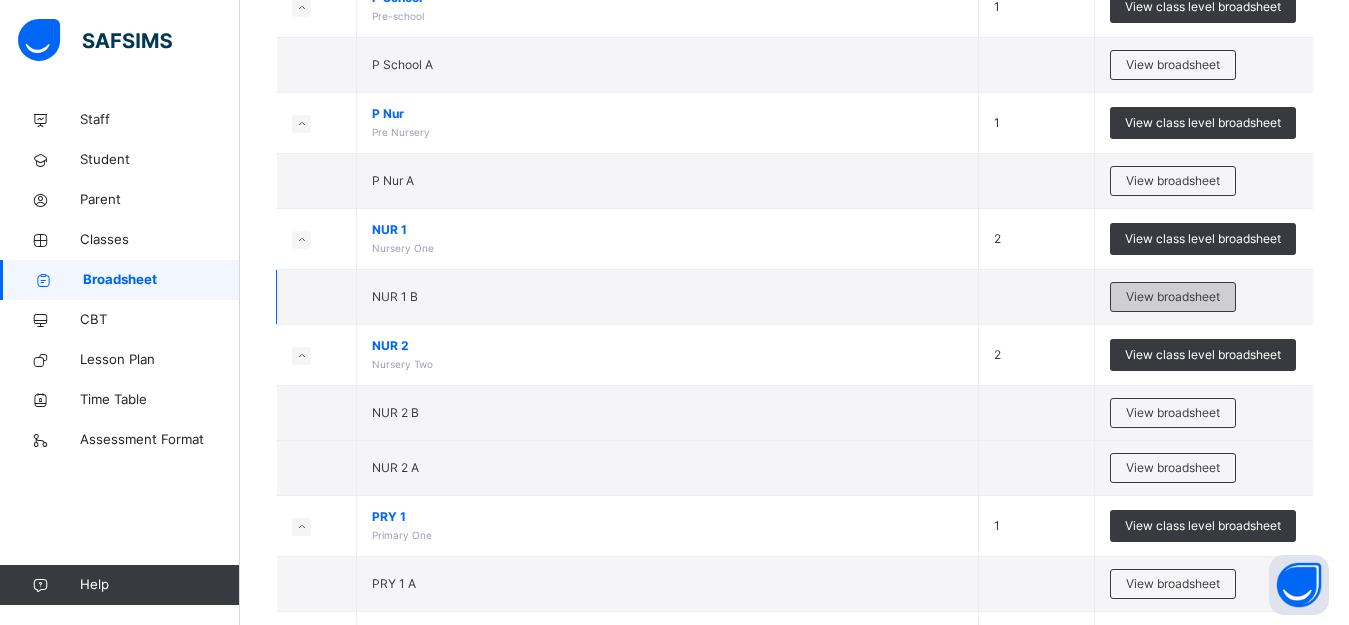 click on "View broadsheet" at bounding box center (1173, 297) 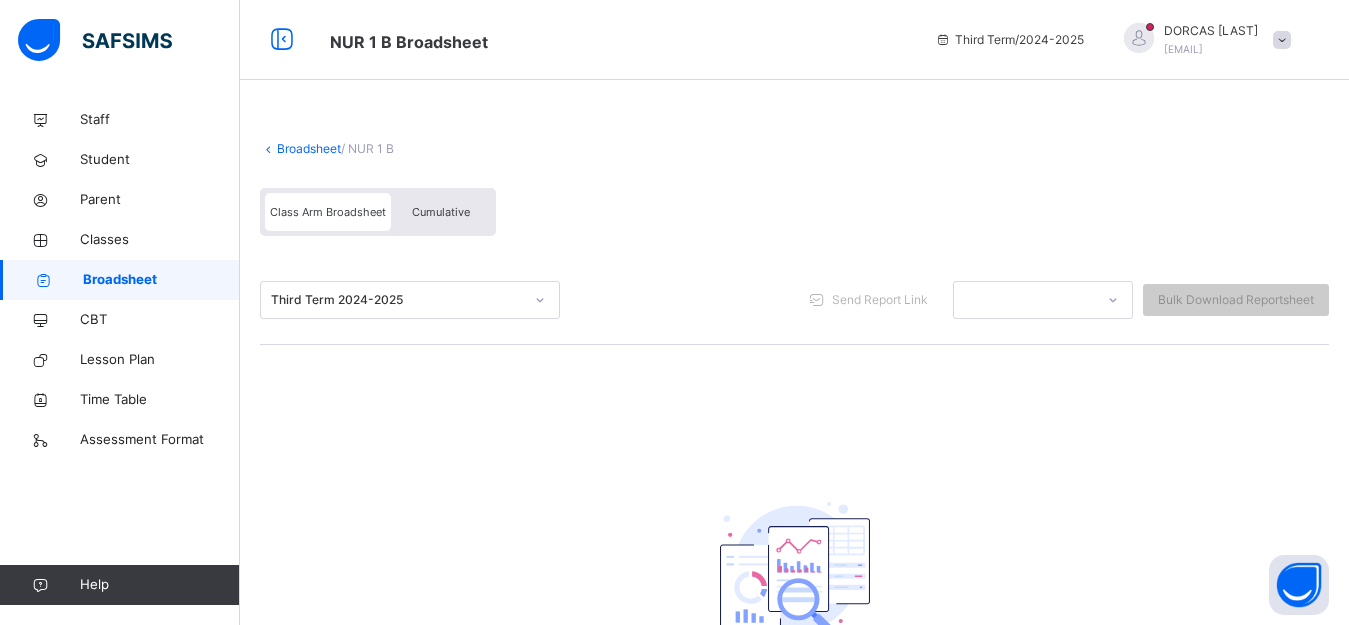 click 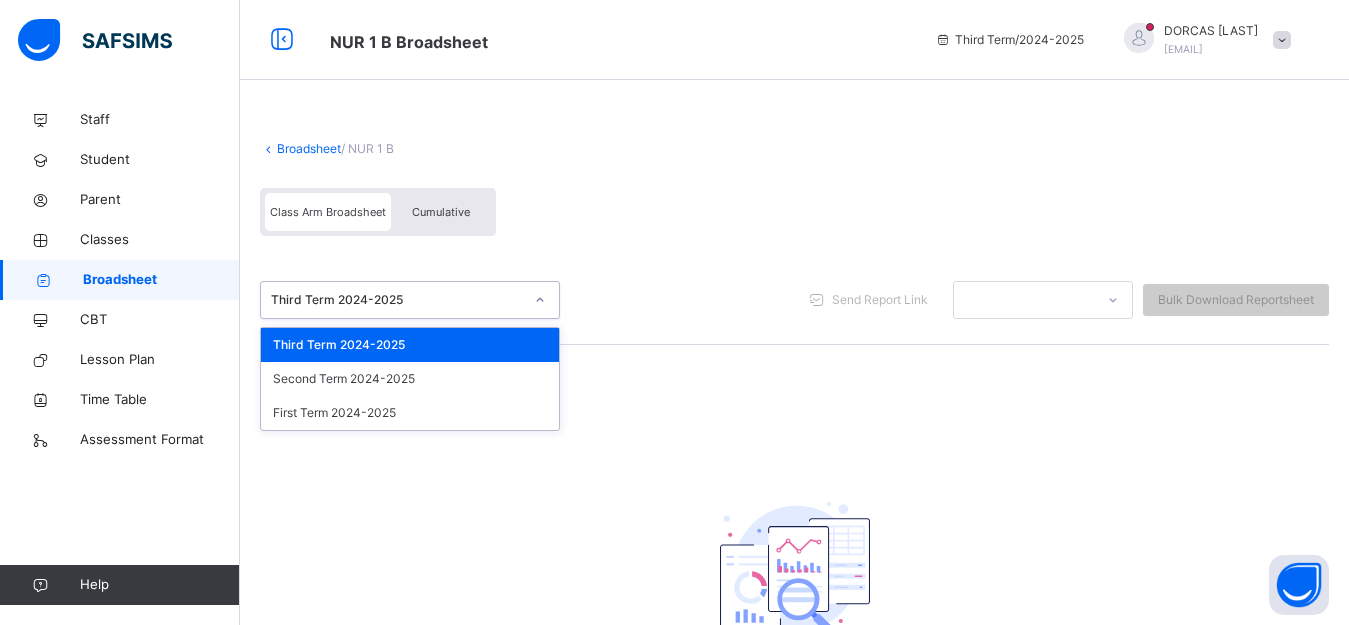 click on "Third Term 2024-2025" at bounding box center [410, 345] 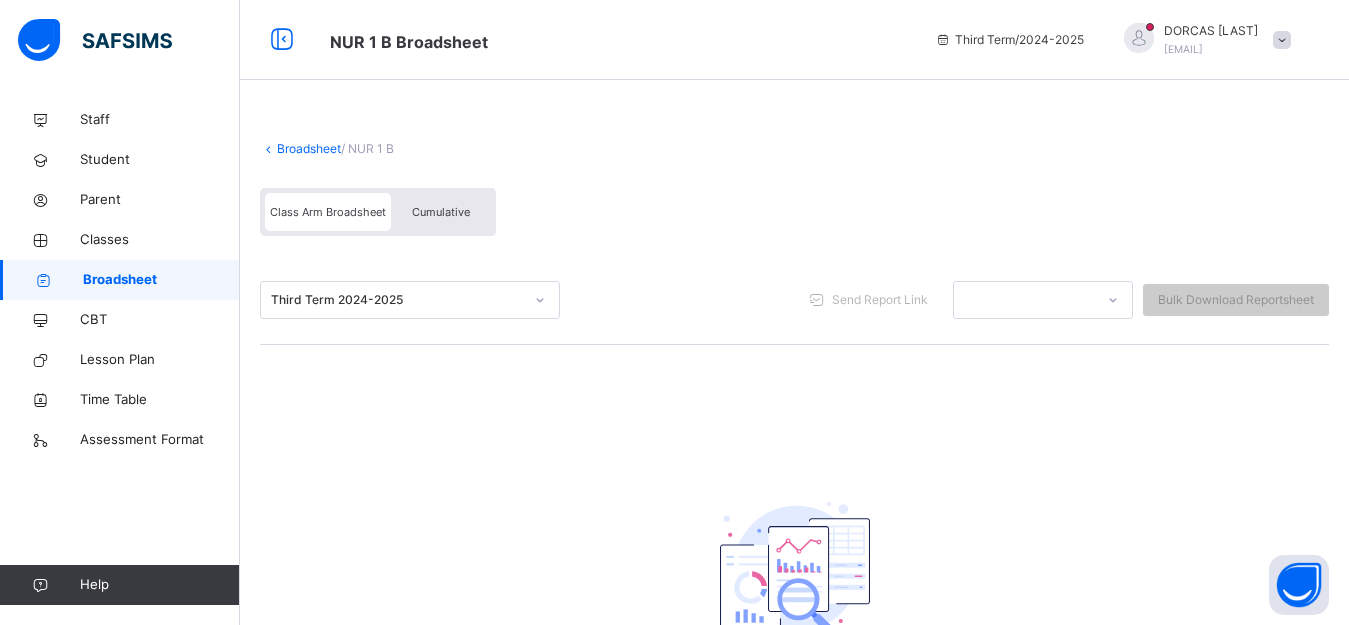 click on "Cumulative" at bounding box center (441, 212) 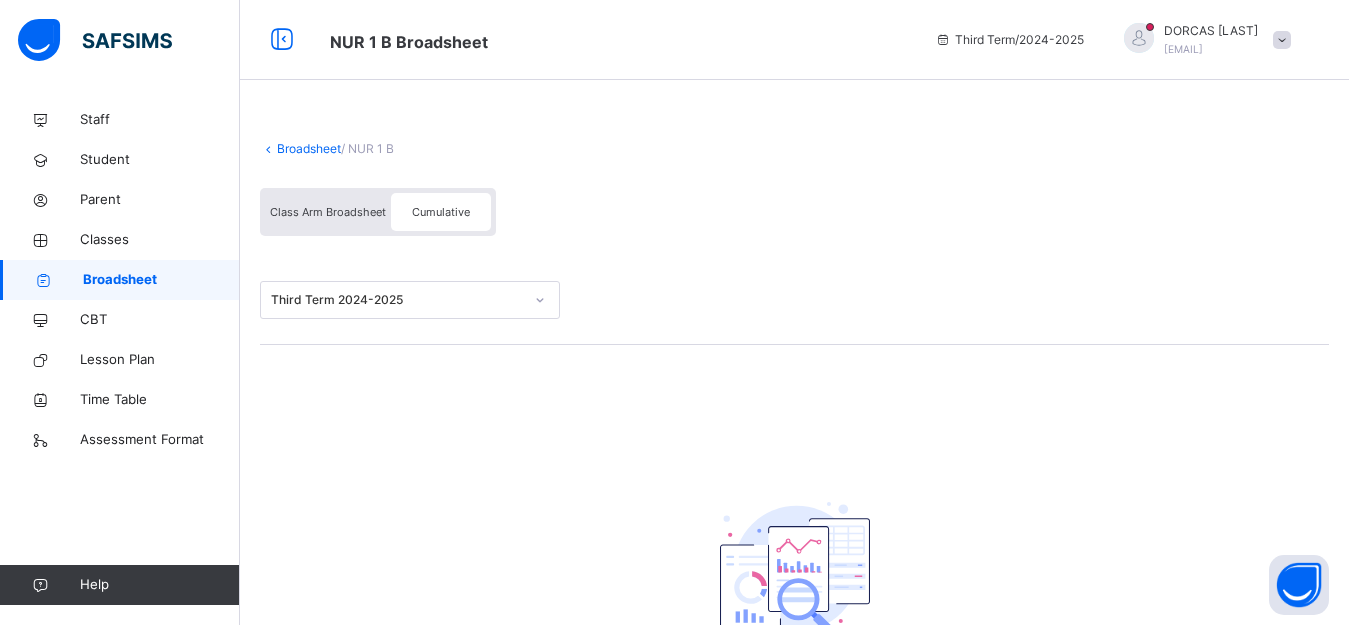 click on "Cumulative" at bounding box center [441, 212] 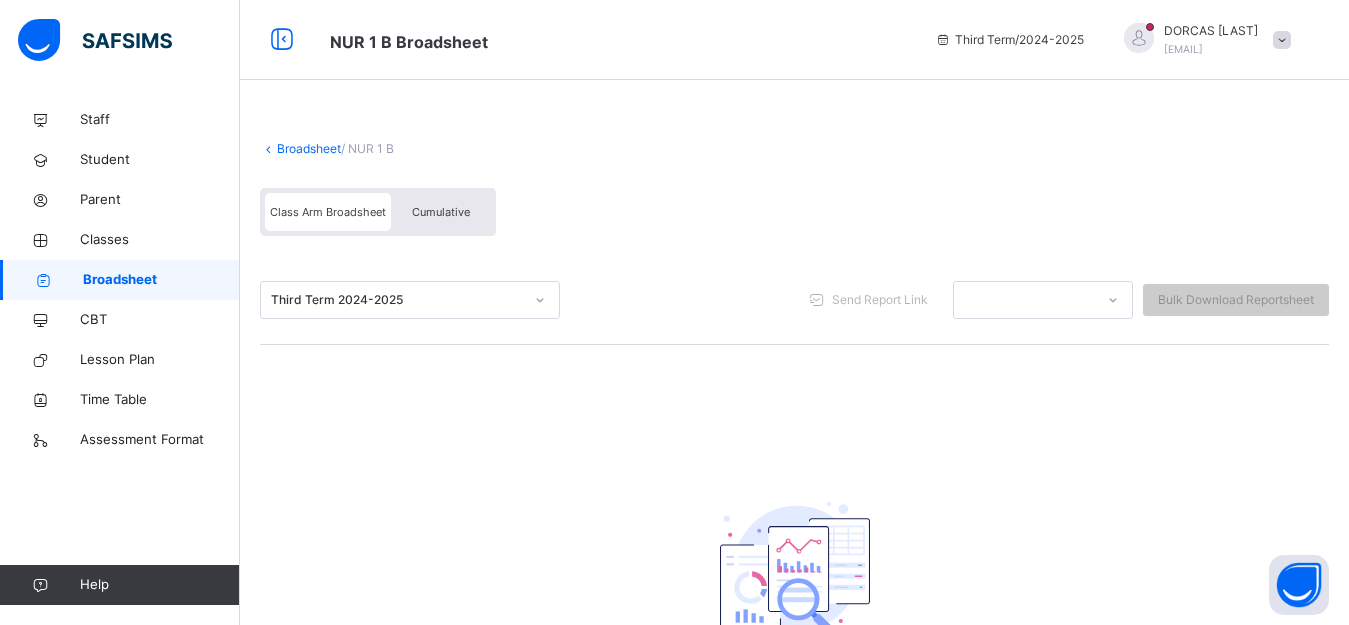click on "Cumulative" at bounding box center (441, 212) 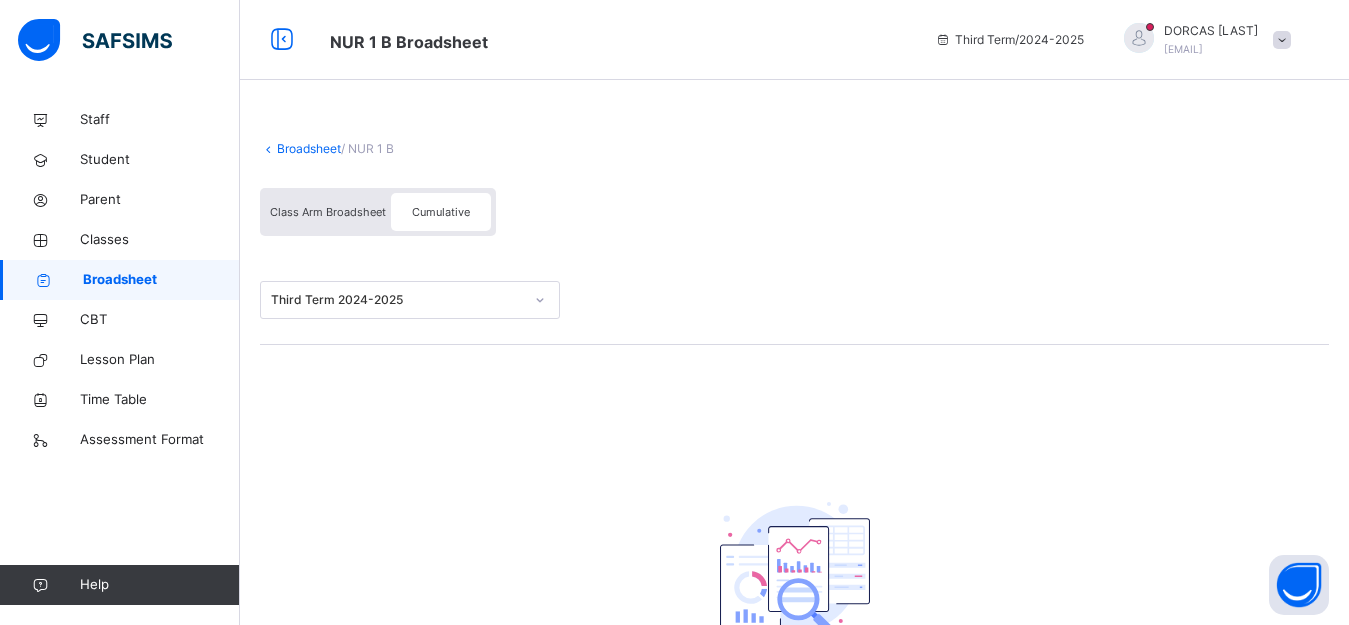 click on "Cumulative" at bounding box center [441, 212] 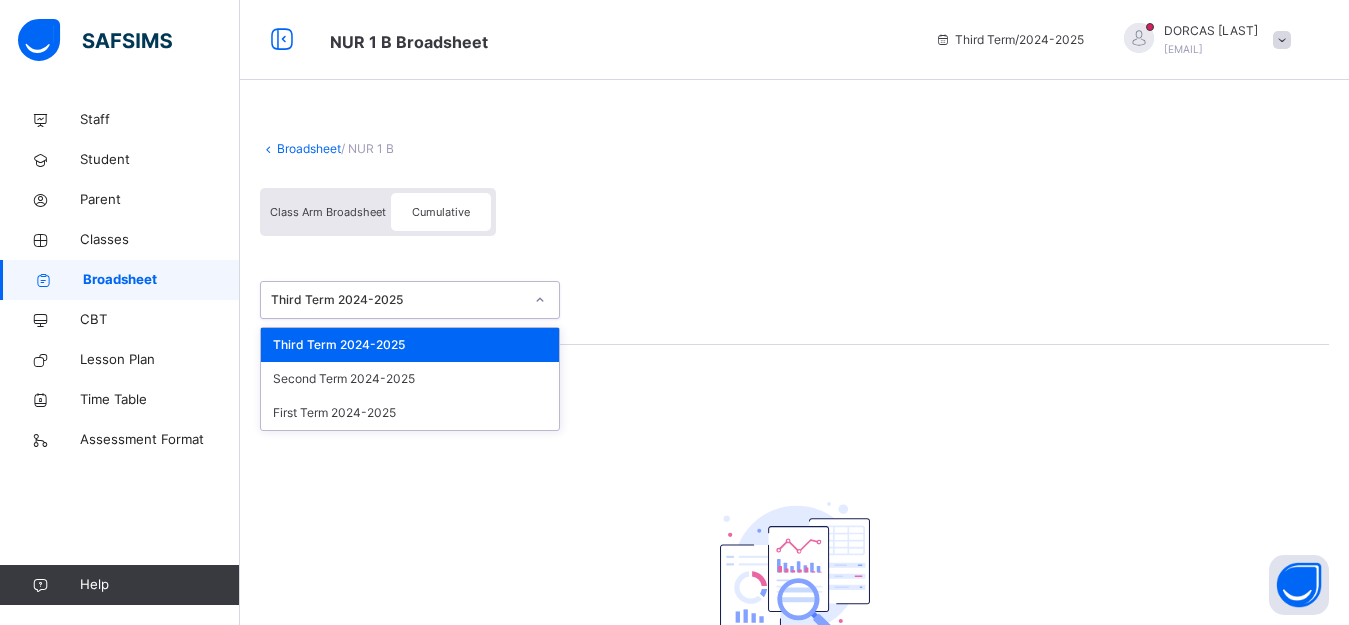 click 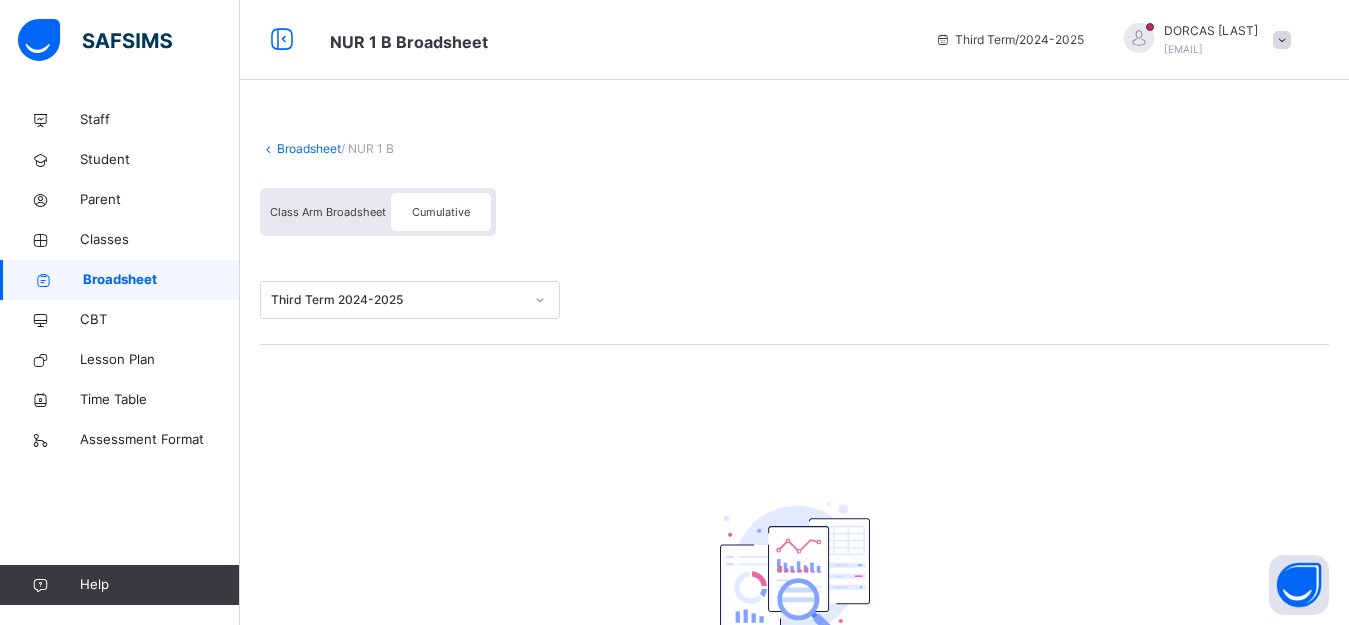 click on "Broadsheet  / NUR 1 B Class Arm Broadsheet Cumulative Third Term 2024-2025 Cumulative result not avaliable There is currently no cumulative result for this class           undefined undefined   Pending View Reportsheet     Position               /undefined         Total Score                 Final Average                 No. of Subjects                 No. in Class                 Class Average                 High. Average in Class                 Low. Average in Class             Assessments     Subjects         Total         Position         Out of         Class average     Form Teacher's comment   Head Teacher's comment   Close   Approve Student Results   × Are you sure to approve this result? Cancel Yes, Approve ×  Send Result Link Recipients Below are the list of students whose parents will receive the result link. Email SMS Cancel Send link × Download Broadsheet Excel Please select the Assessment you want to download the broadsheet for: ALL Cancel Download           undefined undefined   Pending" at bounding box center (794, 447) 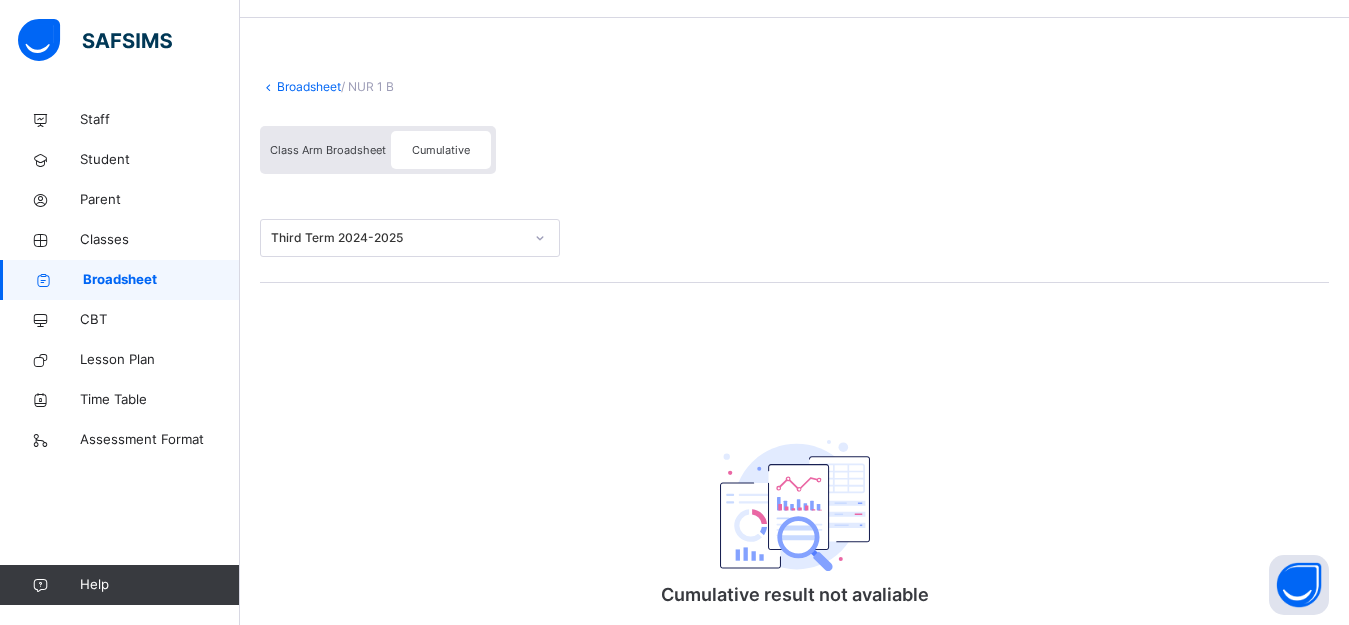 scroll, scrollTop: 0, scrollLeft: 0, axis: both 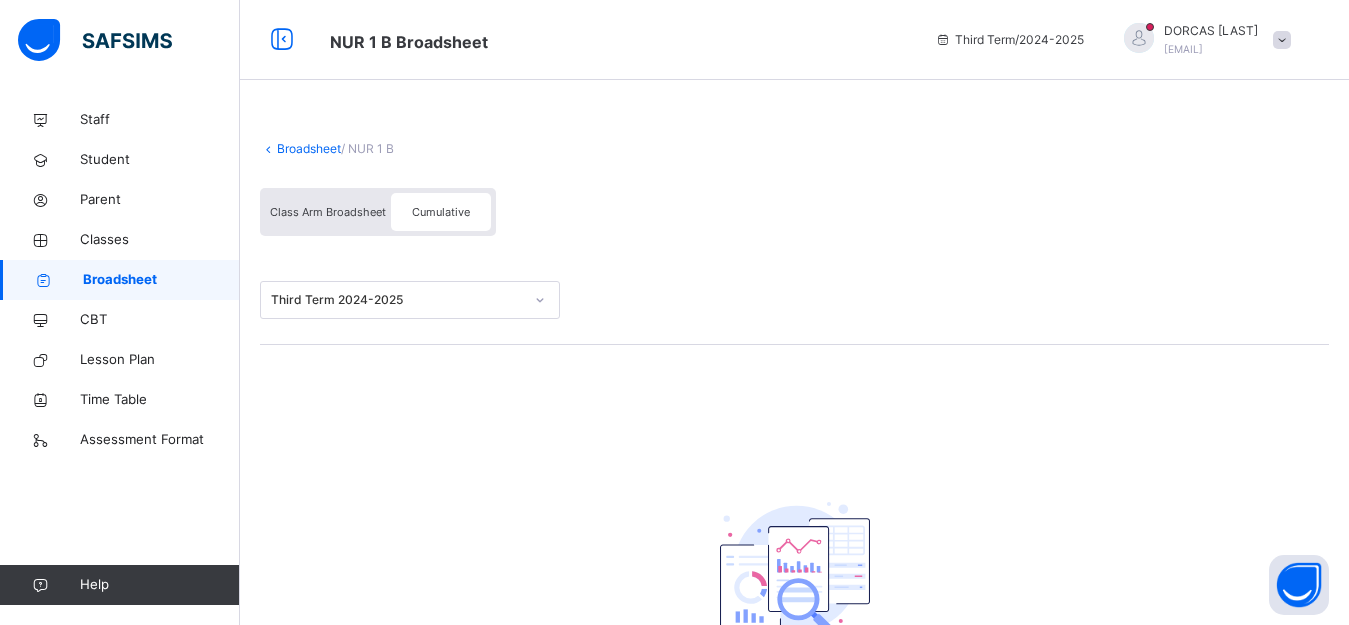 click on "Class Arm Broadsheet" at bounding box center [328, 212] 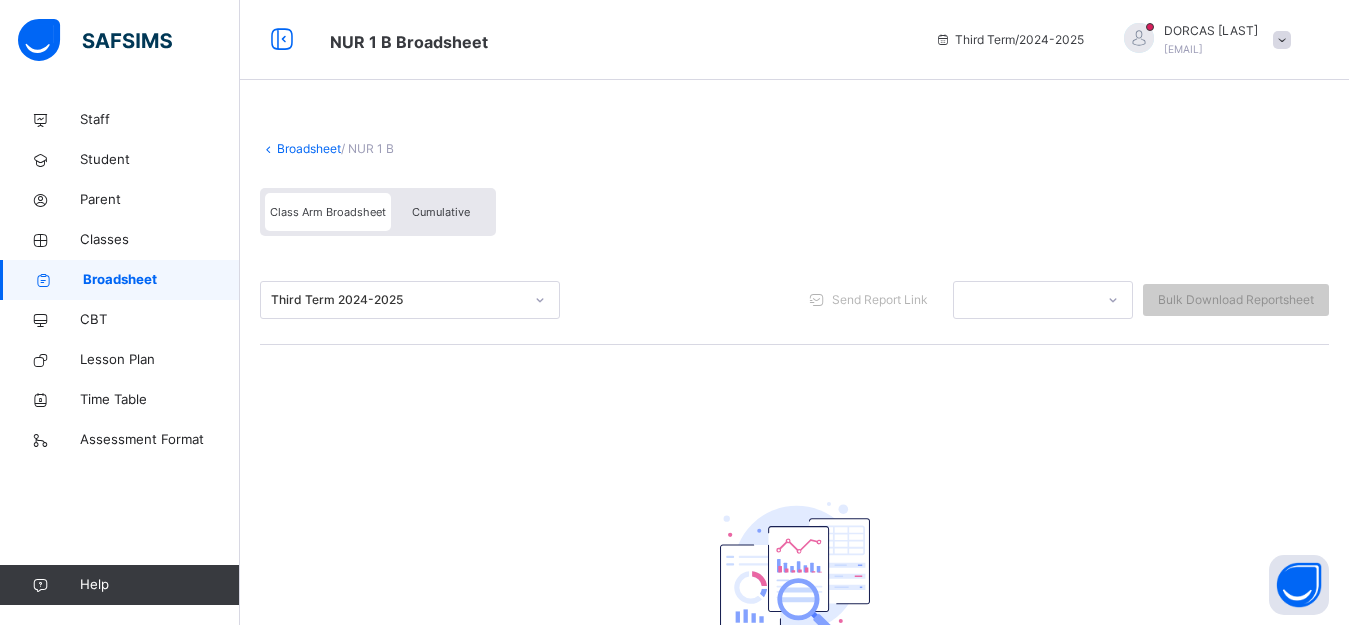 click on "Class Arm Broadsheet" at bounding box center (328, 212) 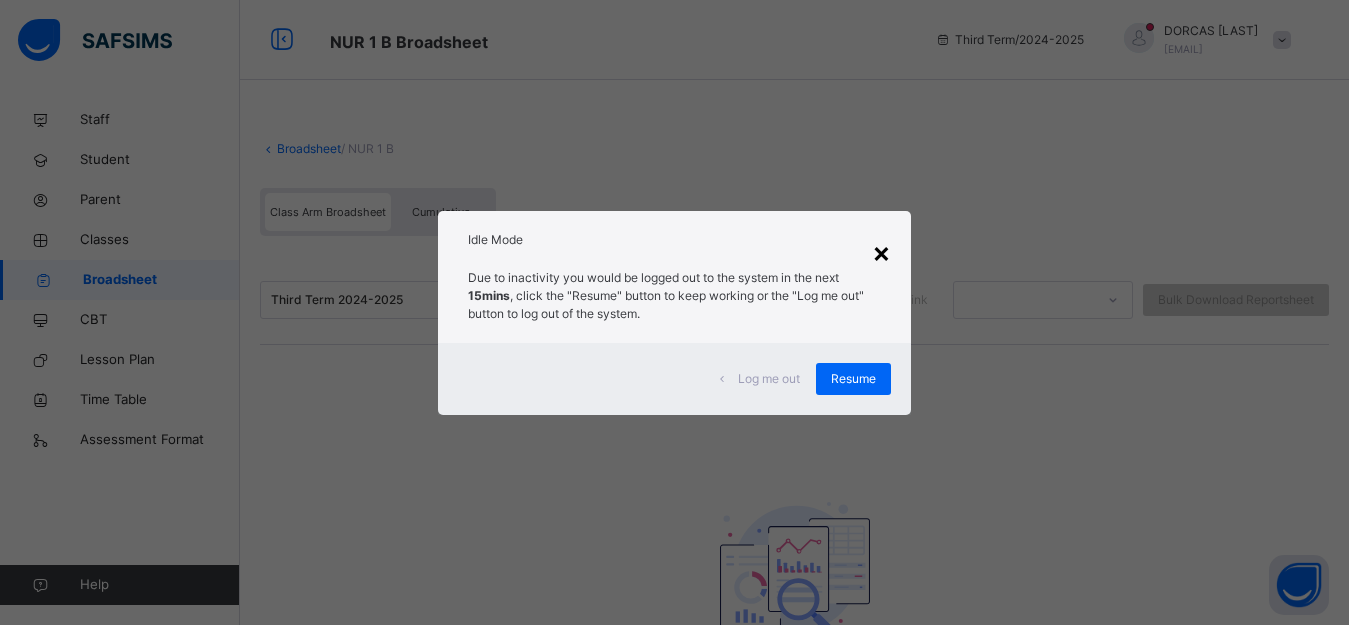 click on "×" at bounding box center [881, 252] 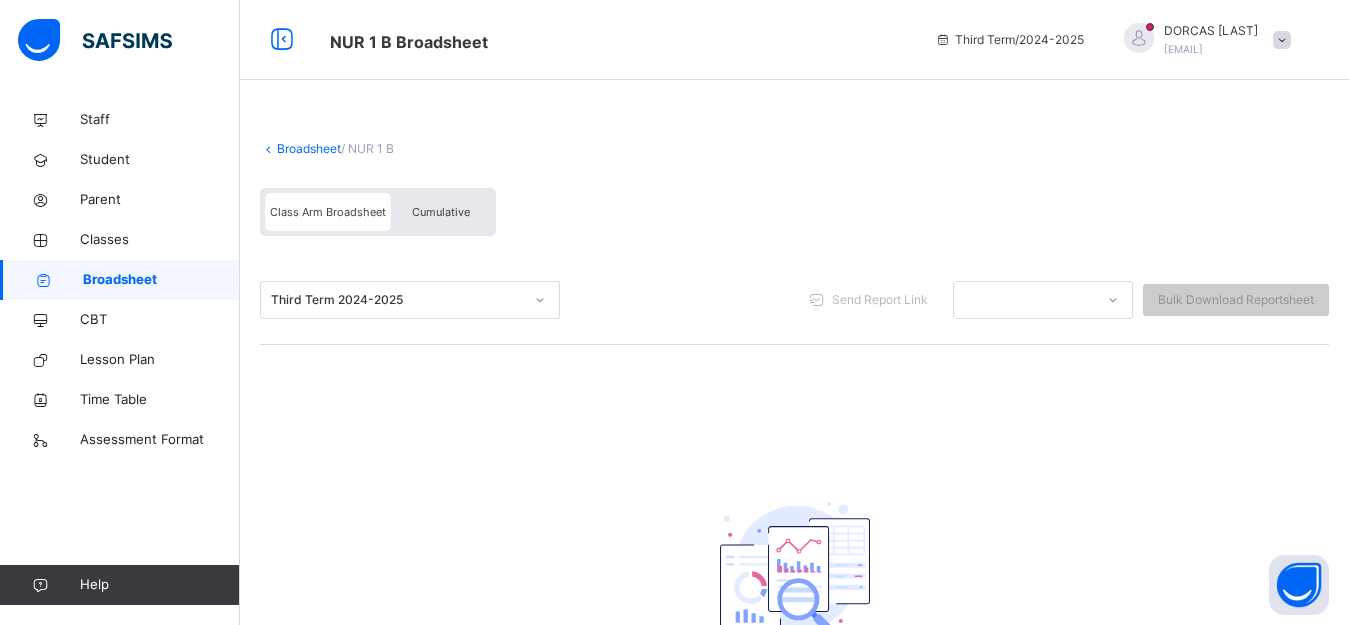 click on "Class Arm Broadsheet Cumulative" at bounding box center [794, 217] 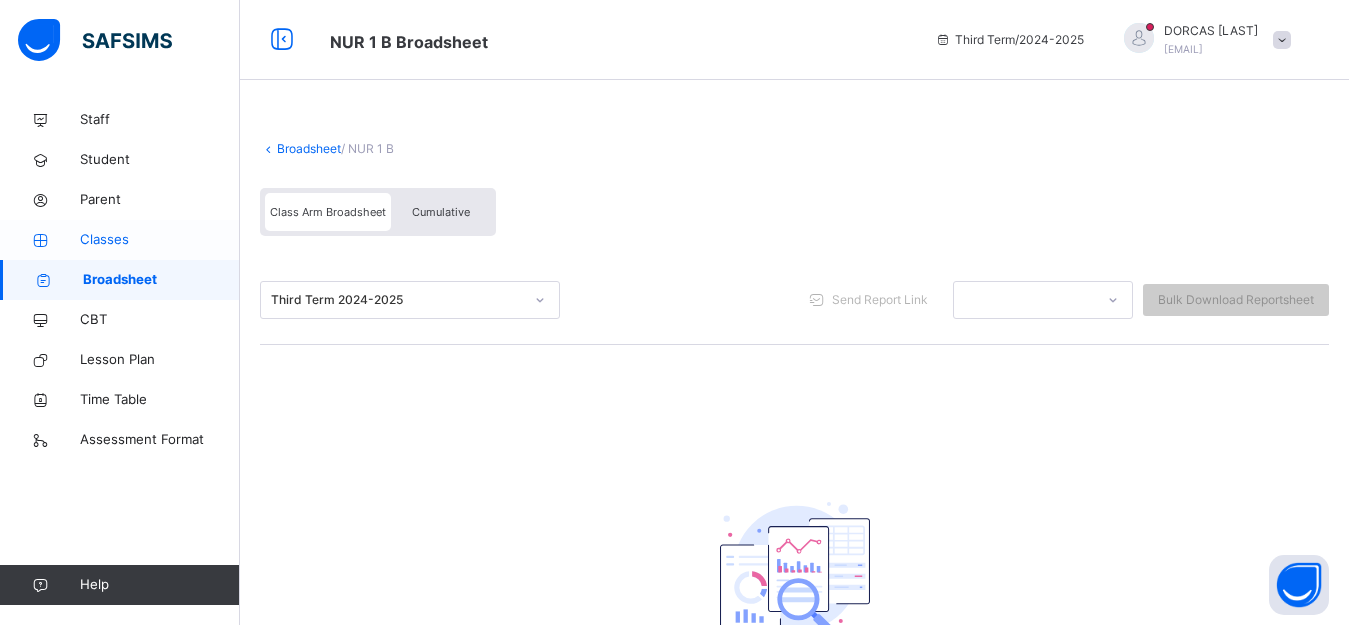 click on "Classes" at bounding box center [160, 240] 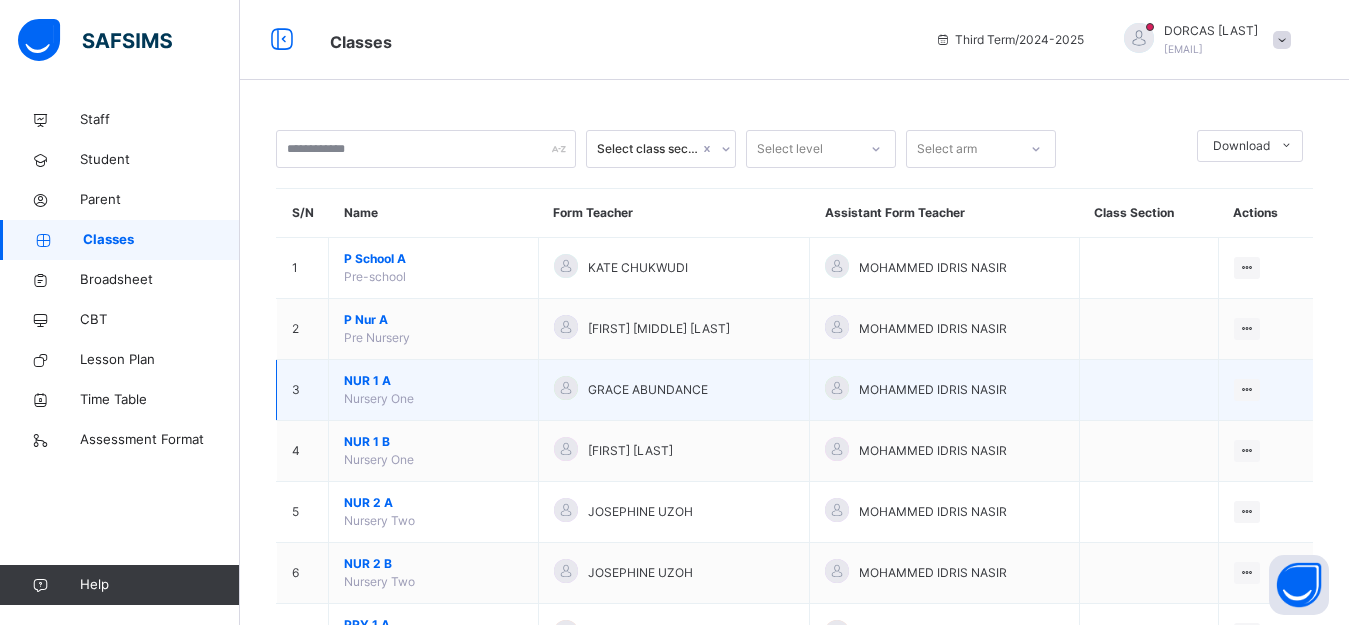 click on "NUR 1   A" at bounding box center [433, 381] 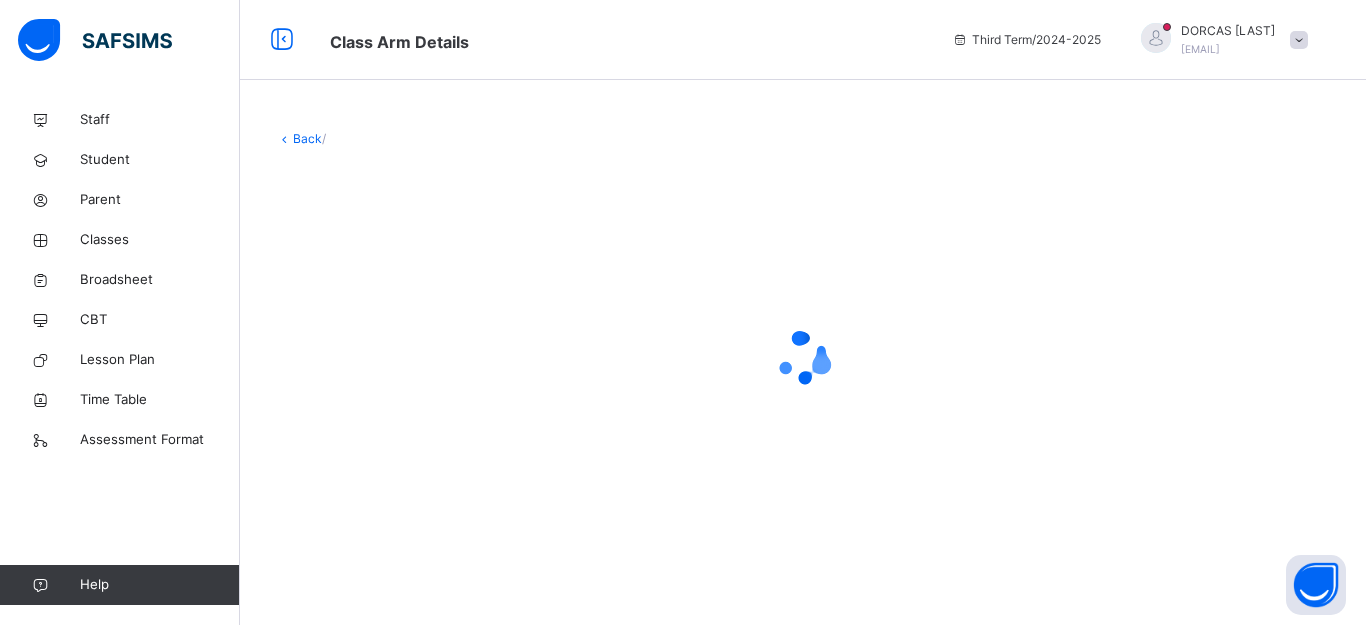 click at bounding box center [803, 358] 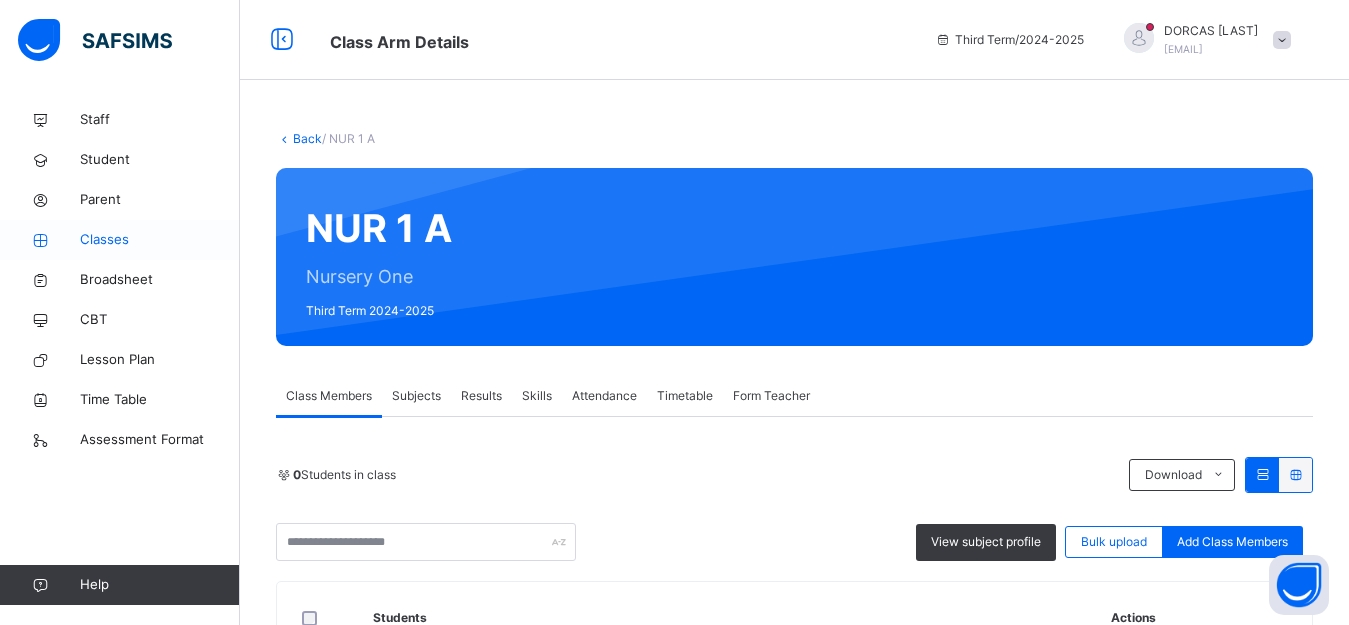 click on "Classes" at bounding box center [160, 240] 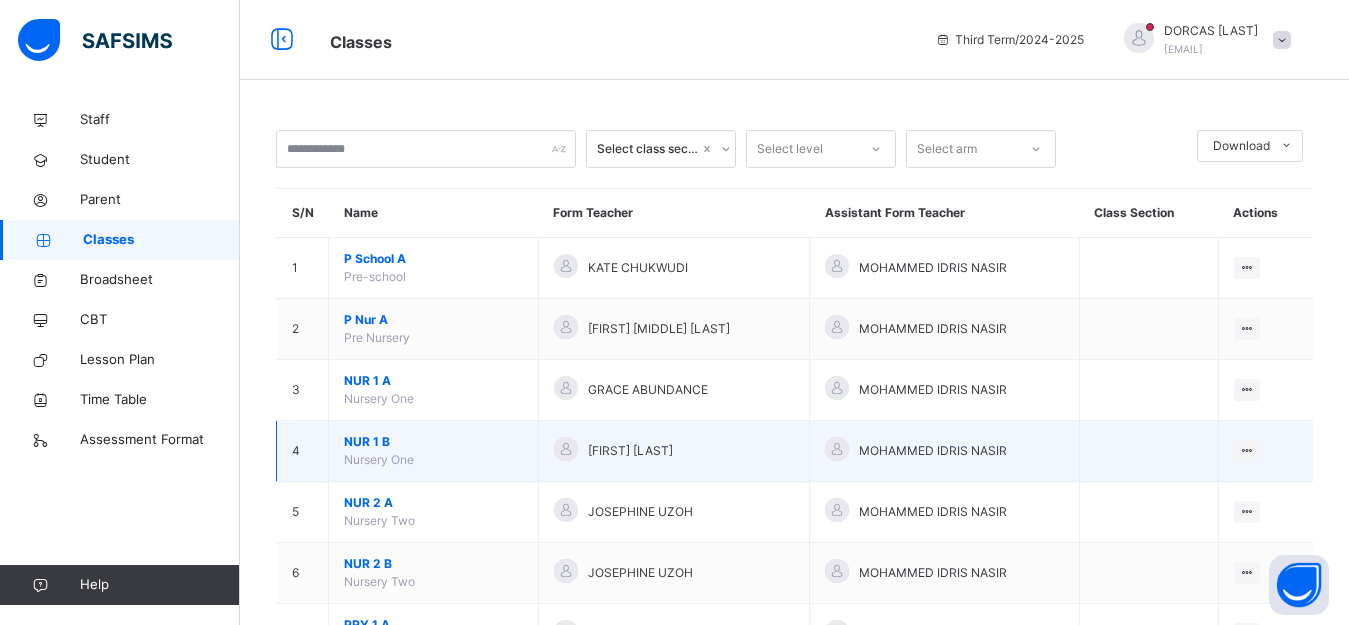 click on "NUR 1   B" at bounding box center [433, 442] 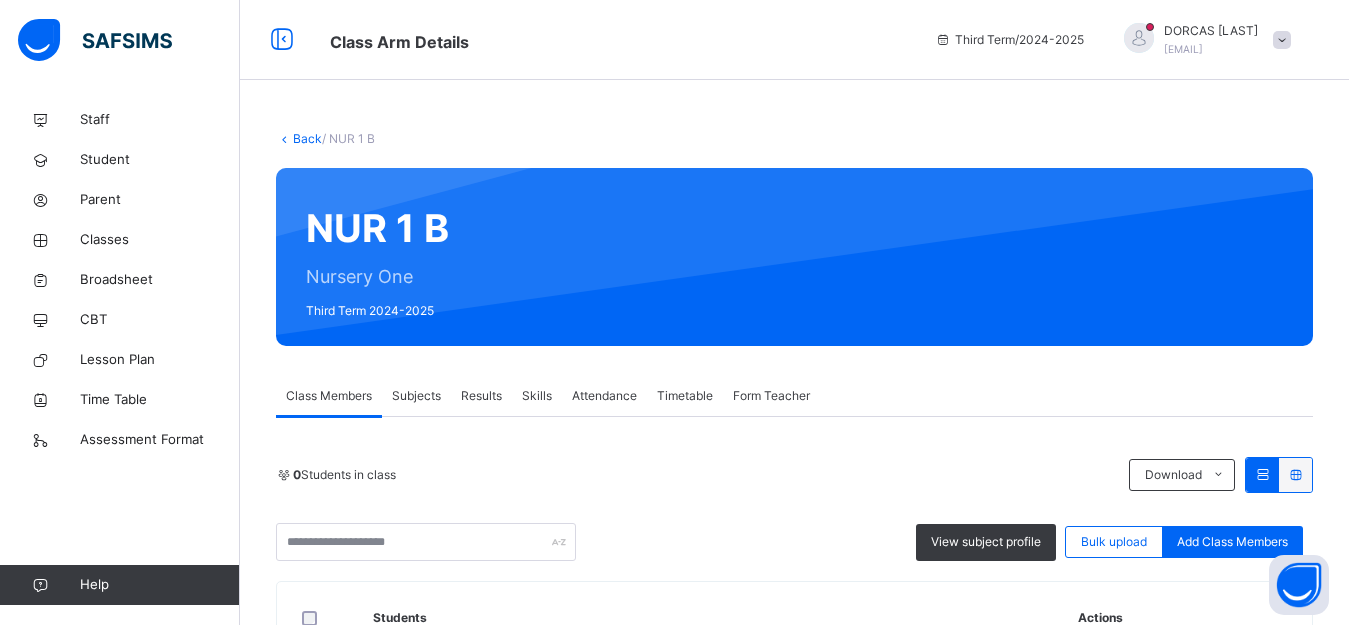 click on "Subjects" at bounding box center [416, 396] 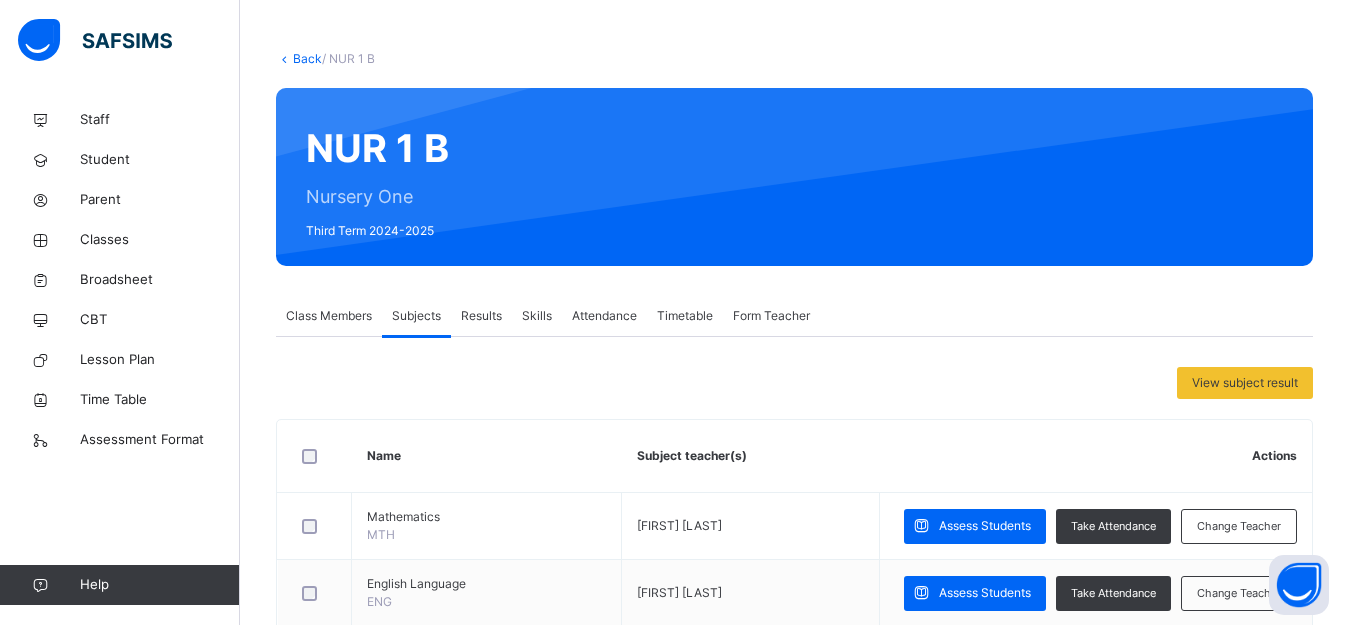 scroll, scrollTop: 40, scrollLeft: 0, axis: vertical 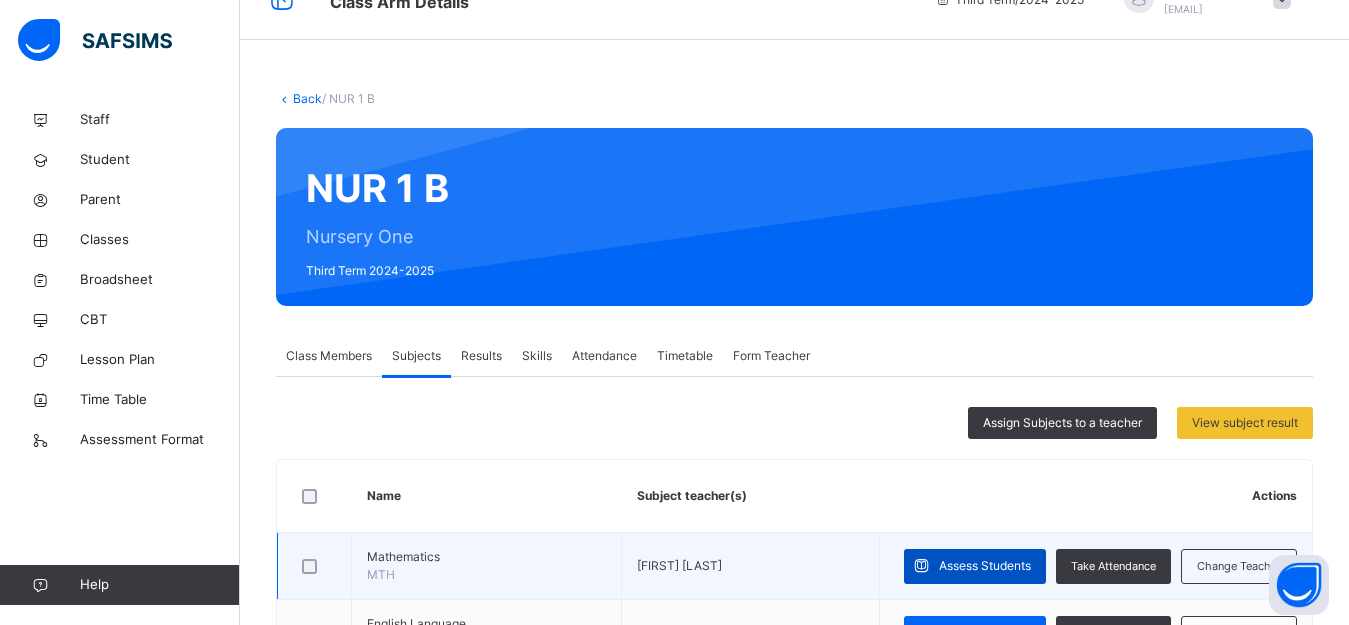 click on "Assess Students" at bounding box center (985, 566) 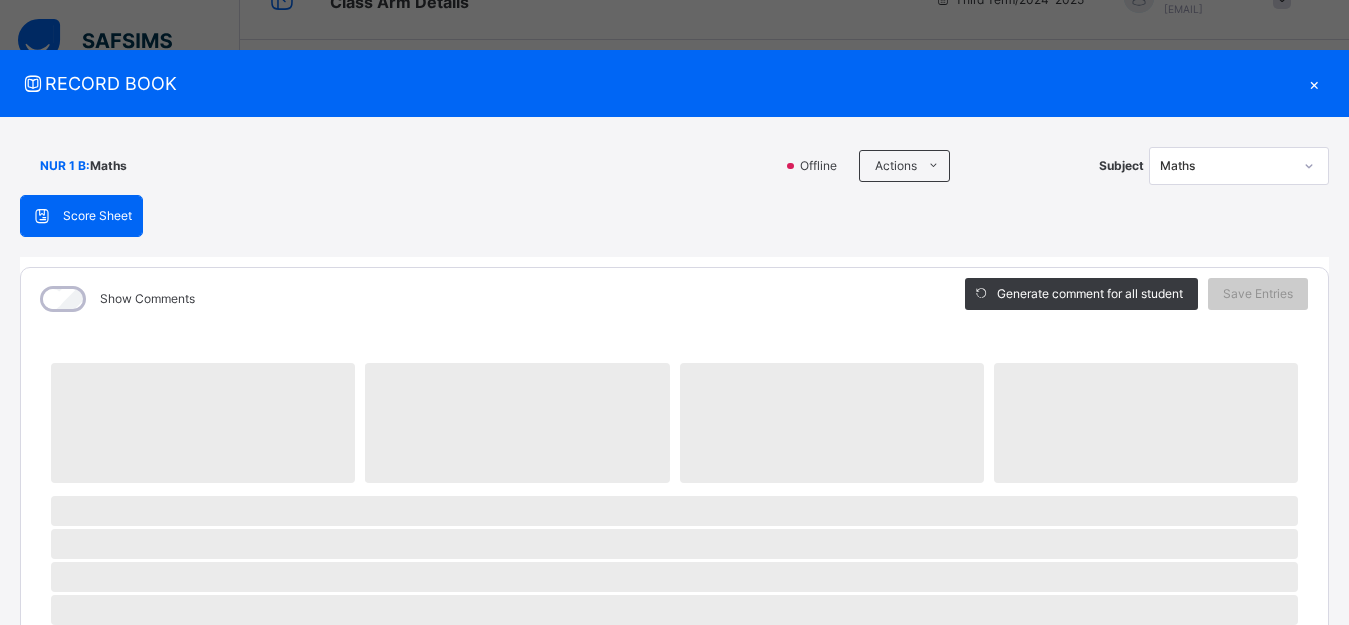 click on "‌" at bounding box center (674, 511) 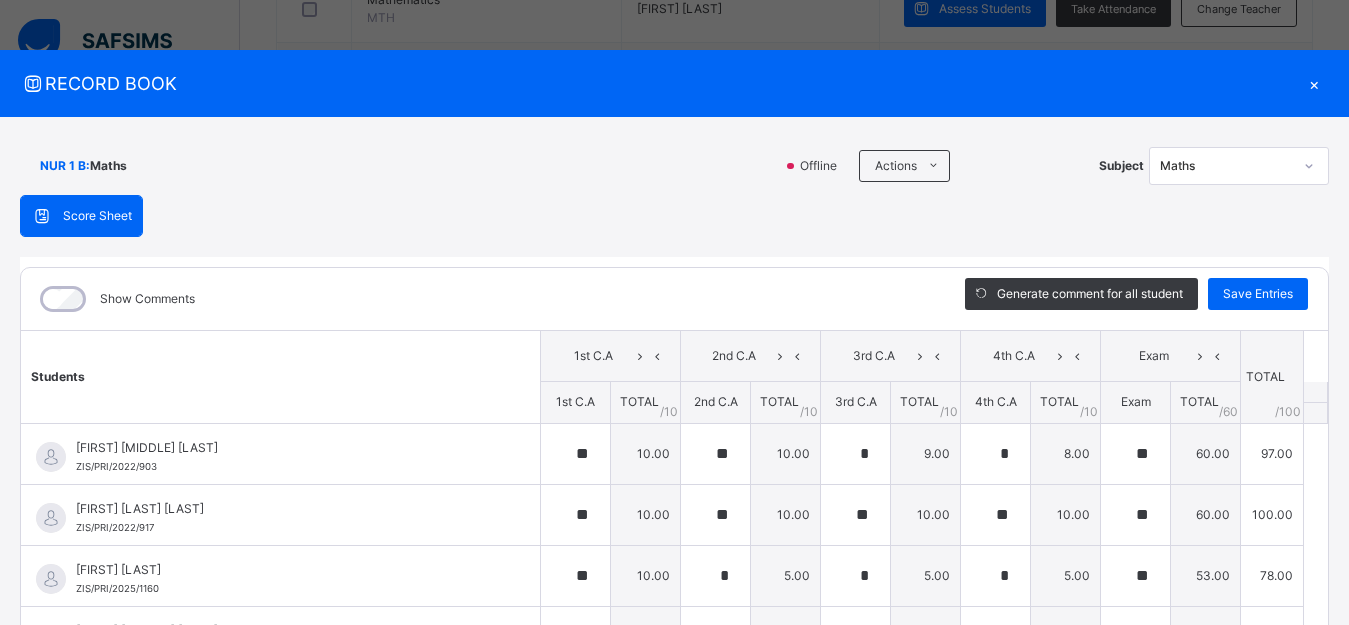 scroll, scrollTop: 600, scrollLeft: 0, axis: vertical 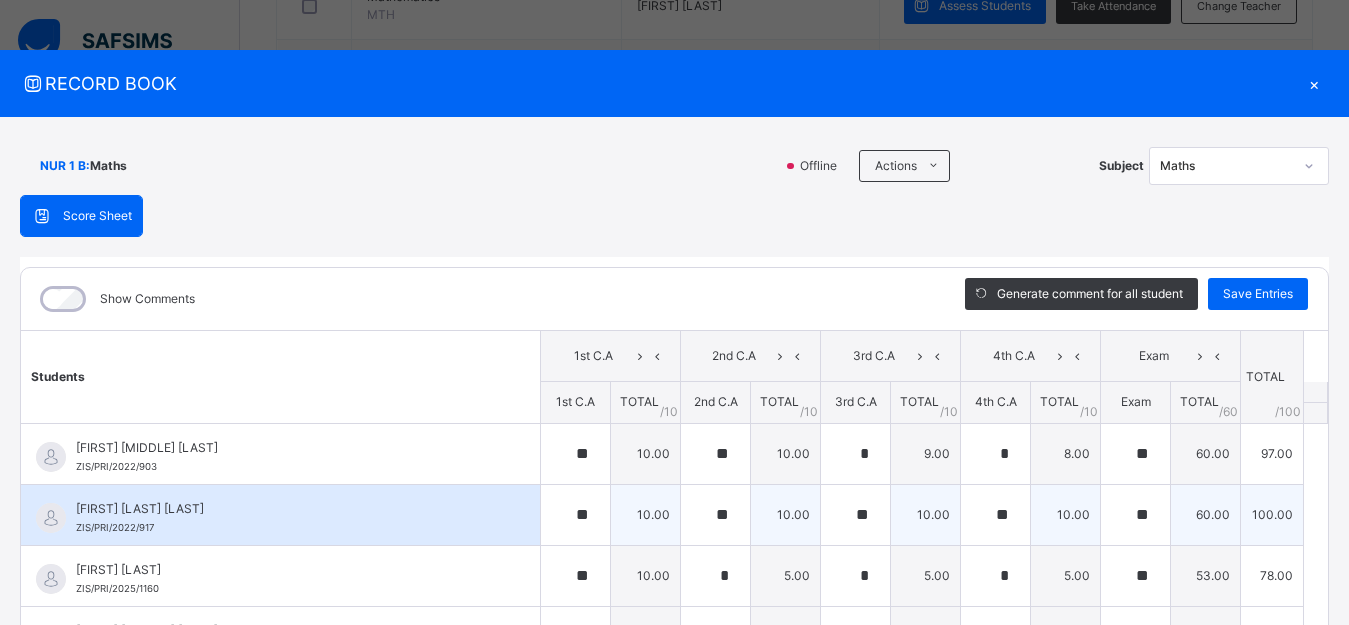 click on "10.00" at bounding box center [1066, 514] 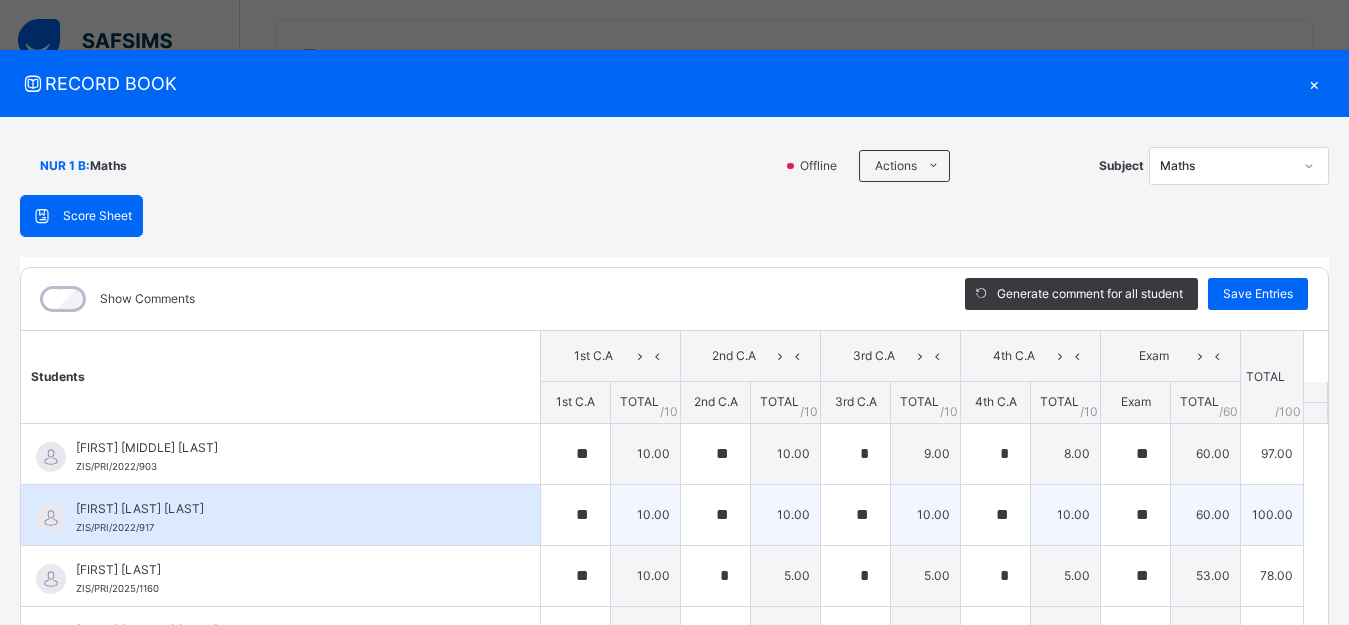 scroll, scrollTop: 440, scrollLeft: 0, axis: vertical 